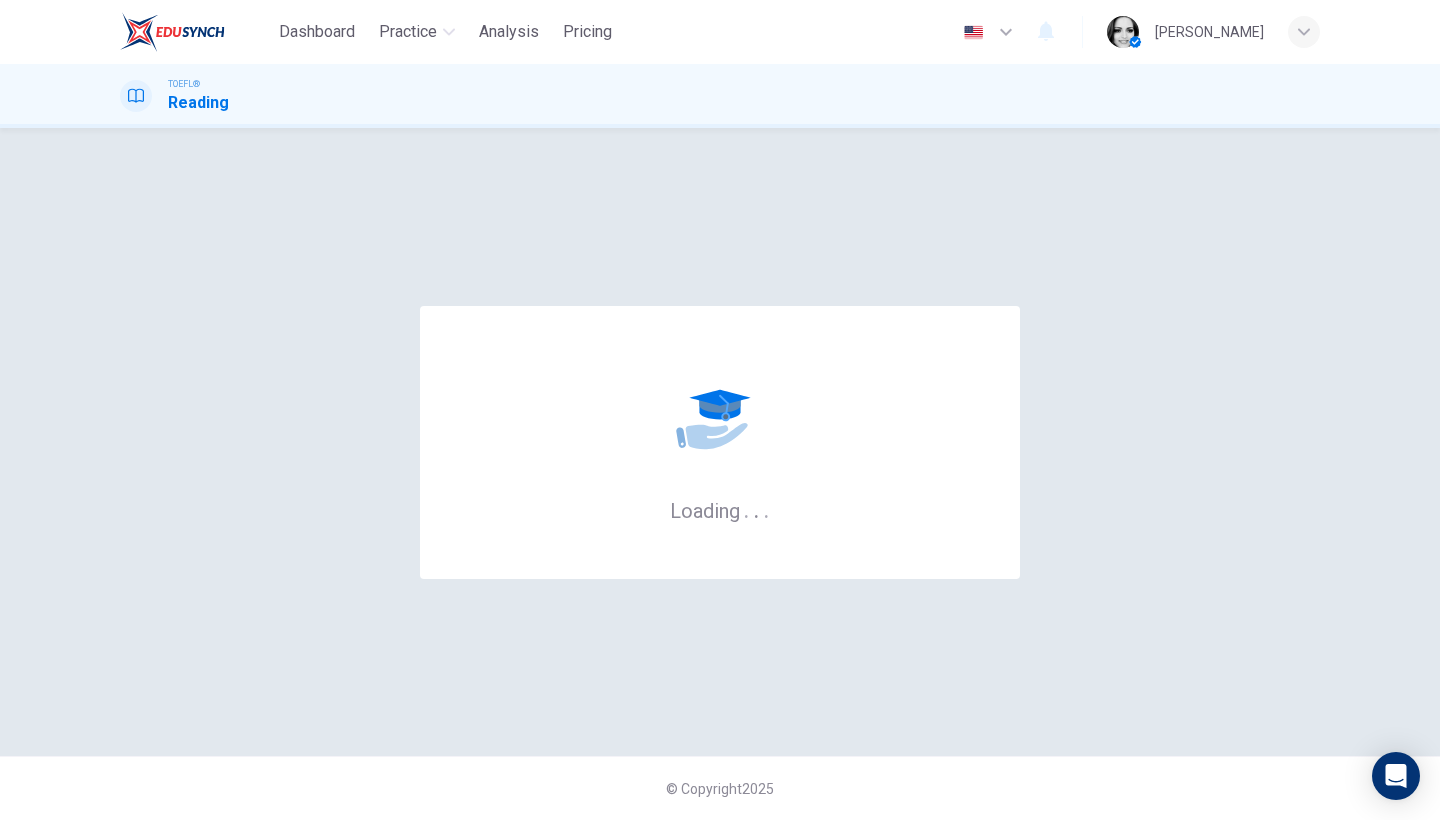 scroll, scrollTop: 0, scrollLeft: 0, axis: both 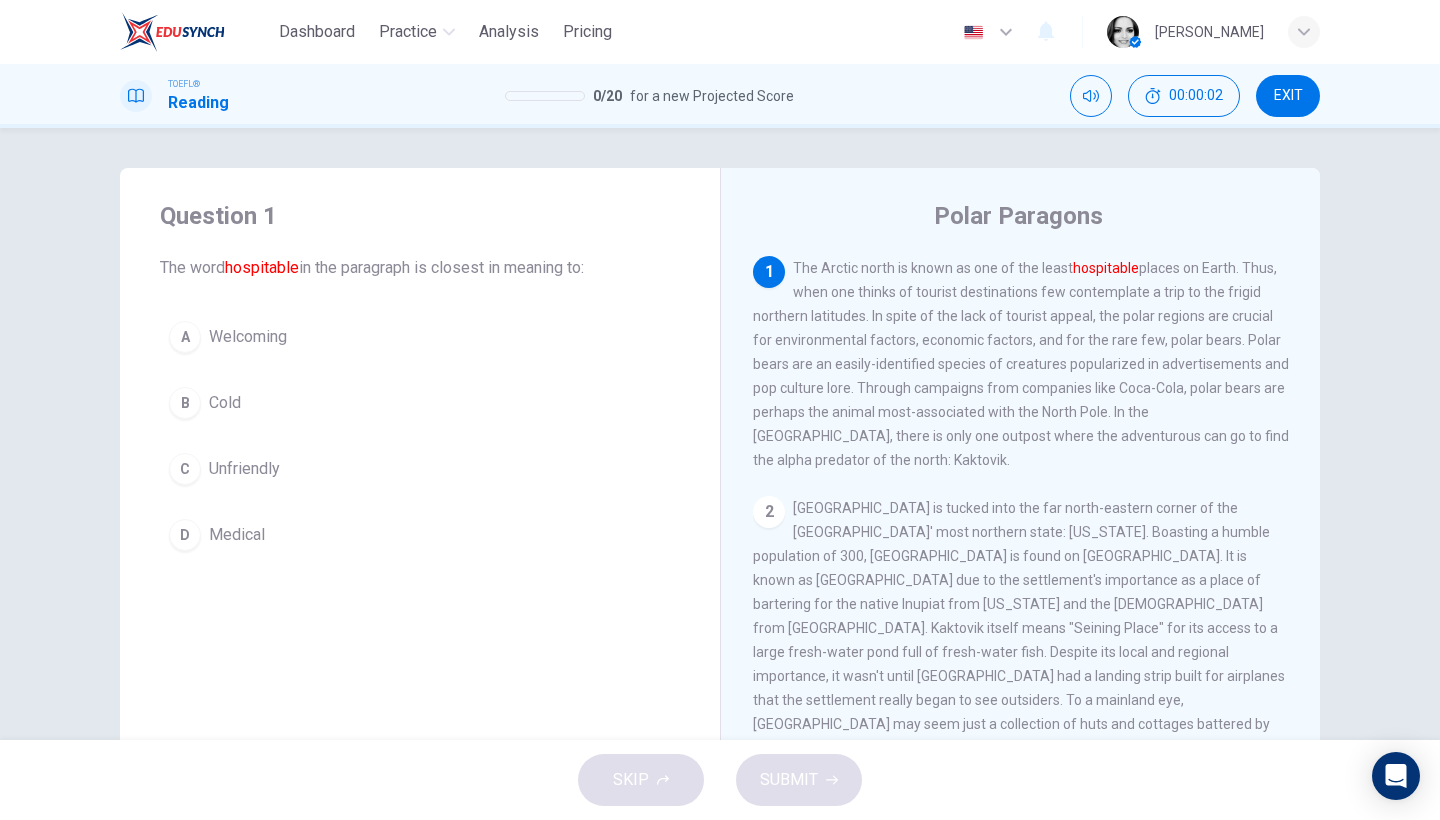 click on "Welcoming" at bounding box center [248, 337] 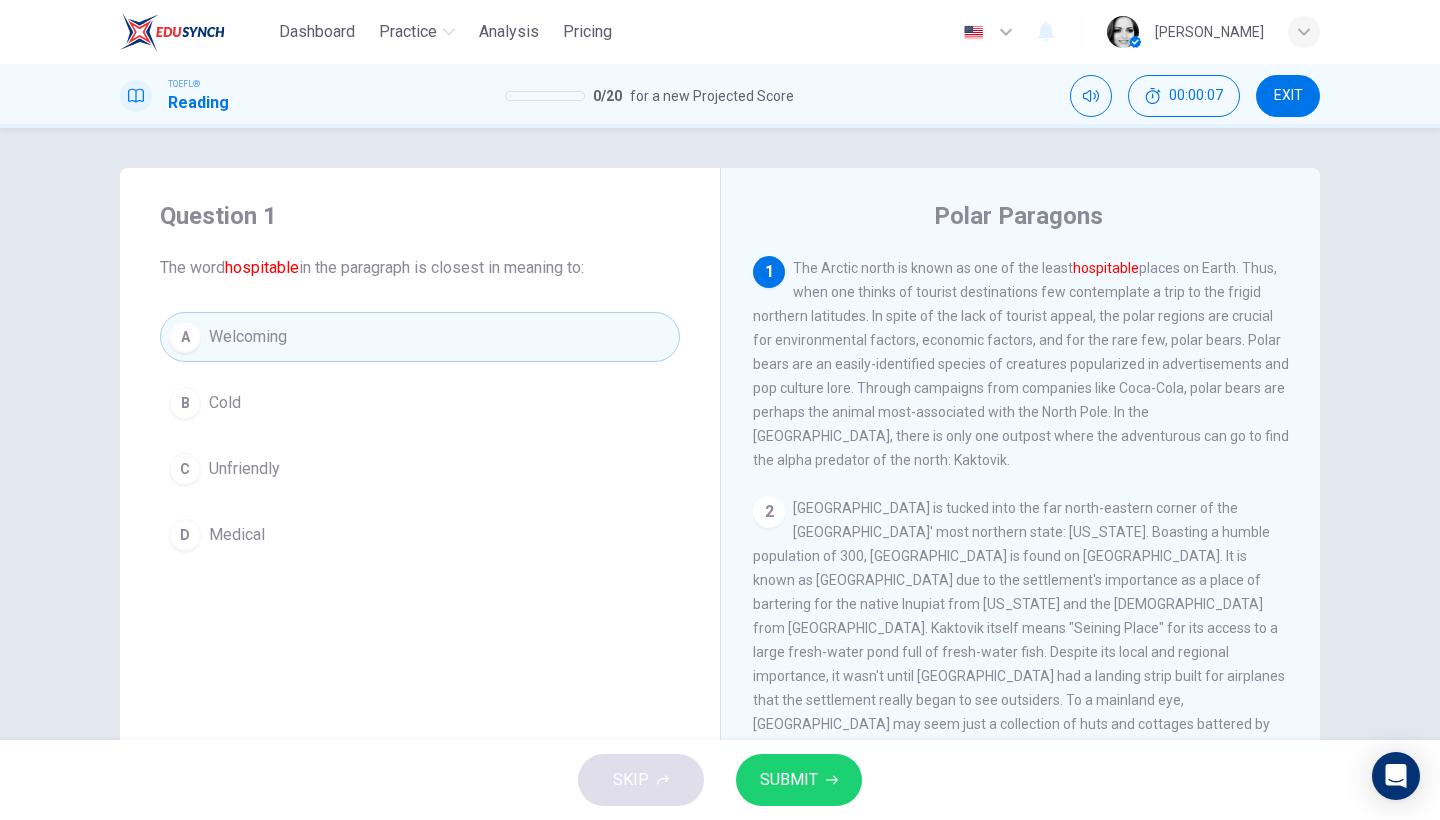 click on "SUBMIT" at bounding box center (789, 780) 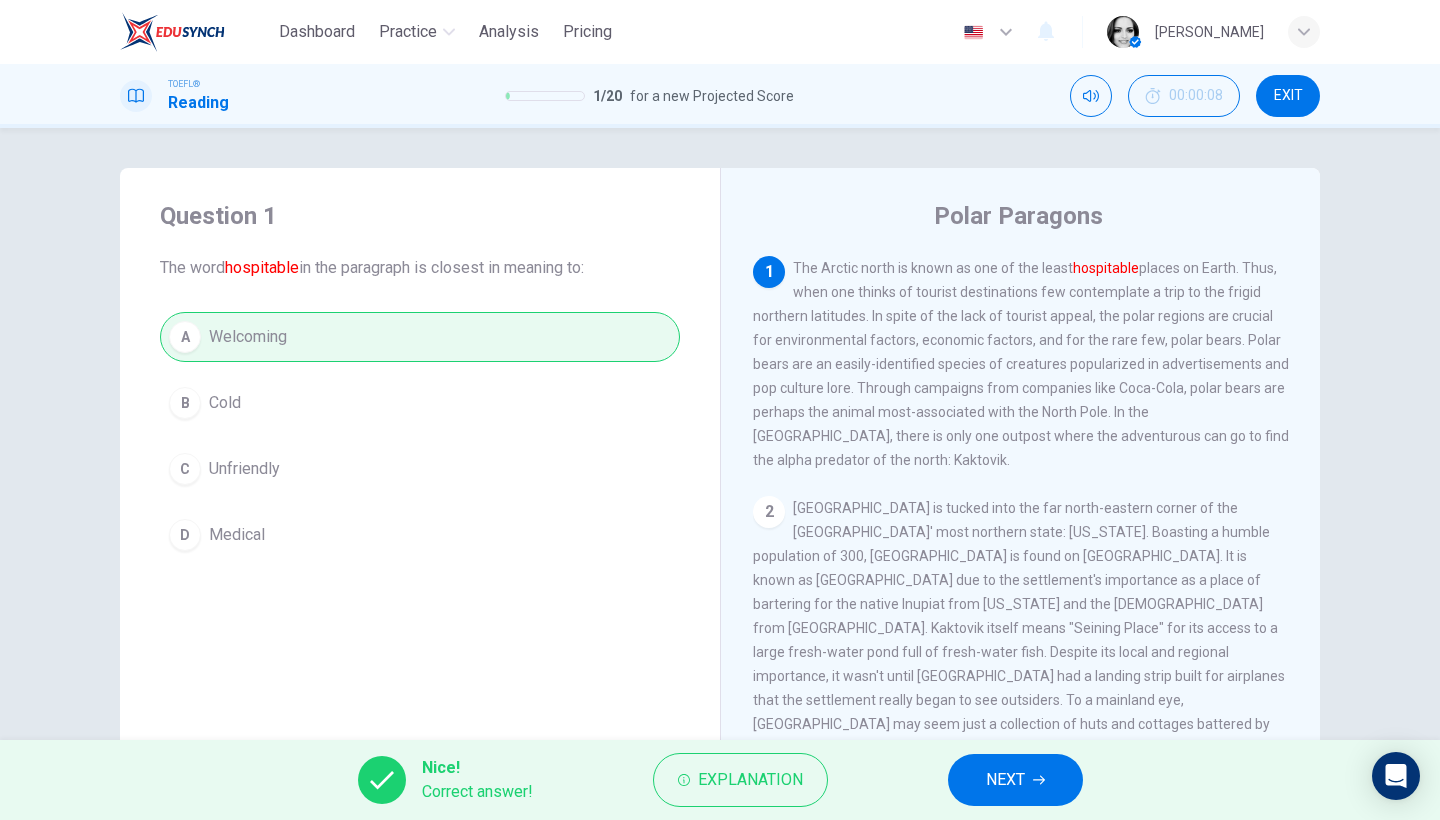 click on "NEXT" at bounding box center [1005, 780] 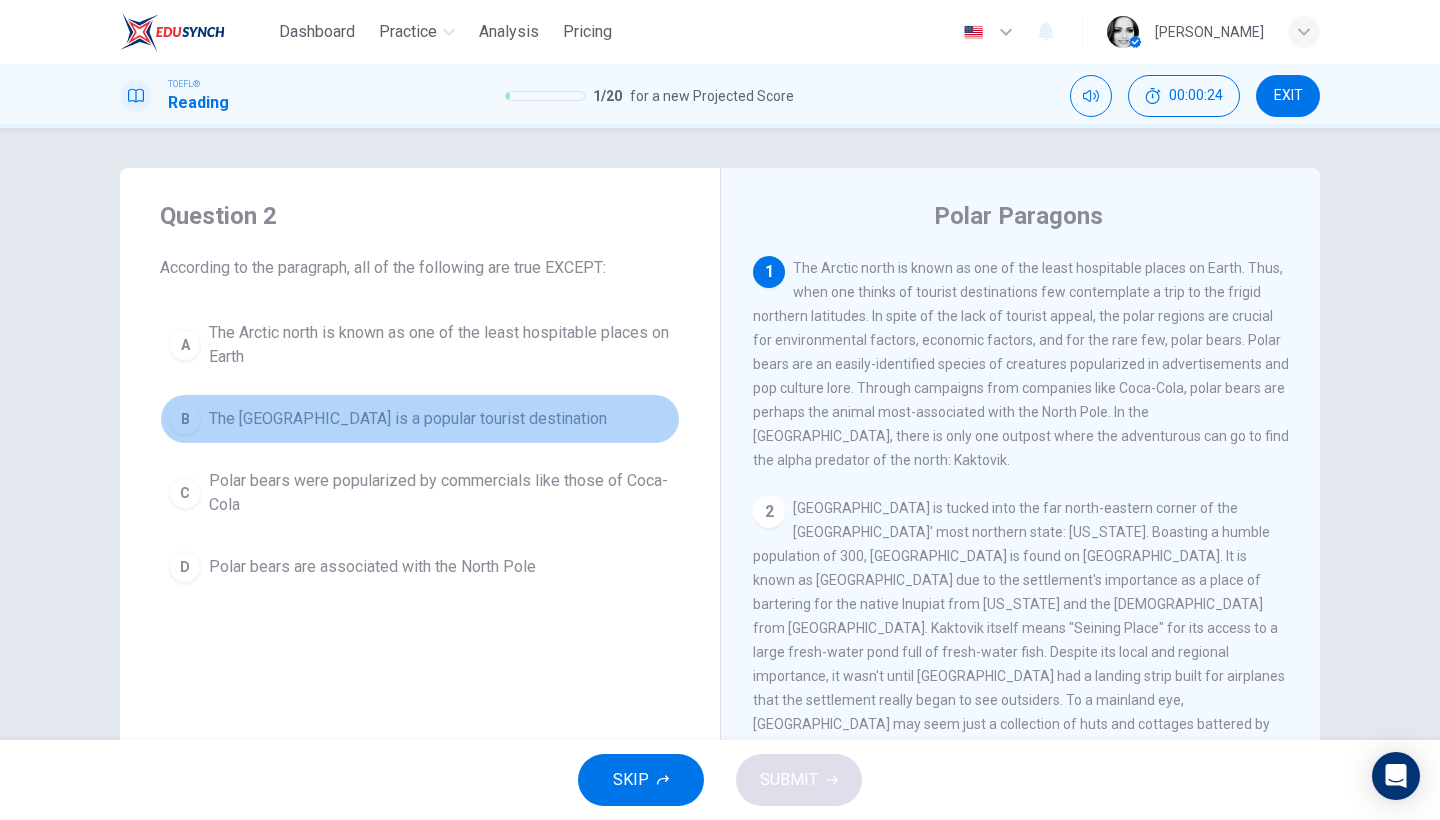 click on "The North Pole is a popular tourist destination" at bounding box center (408, 419) 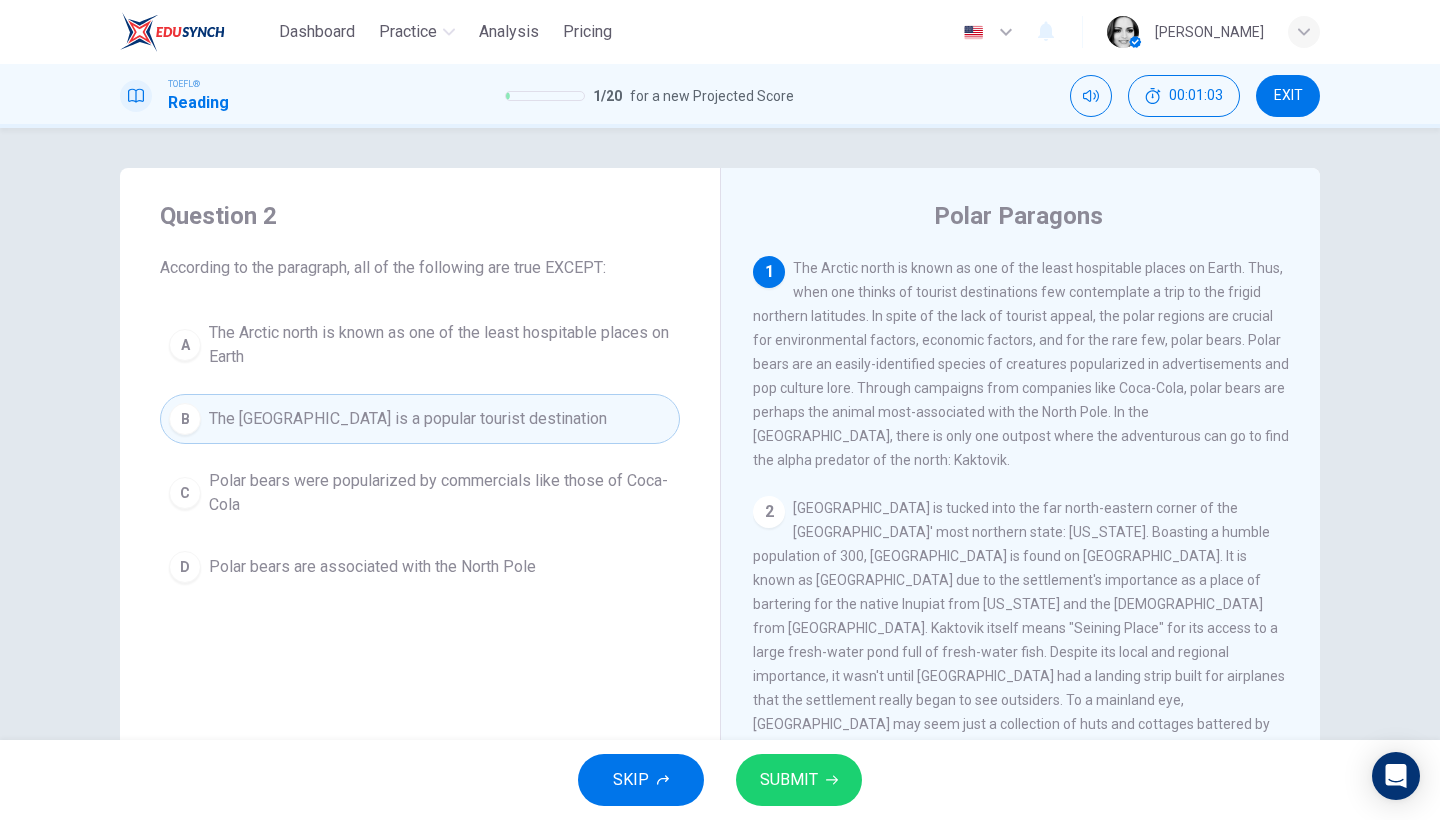 click on "SUBMIT" at bounding box center (789, 780) 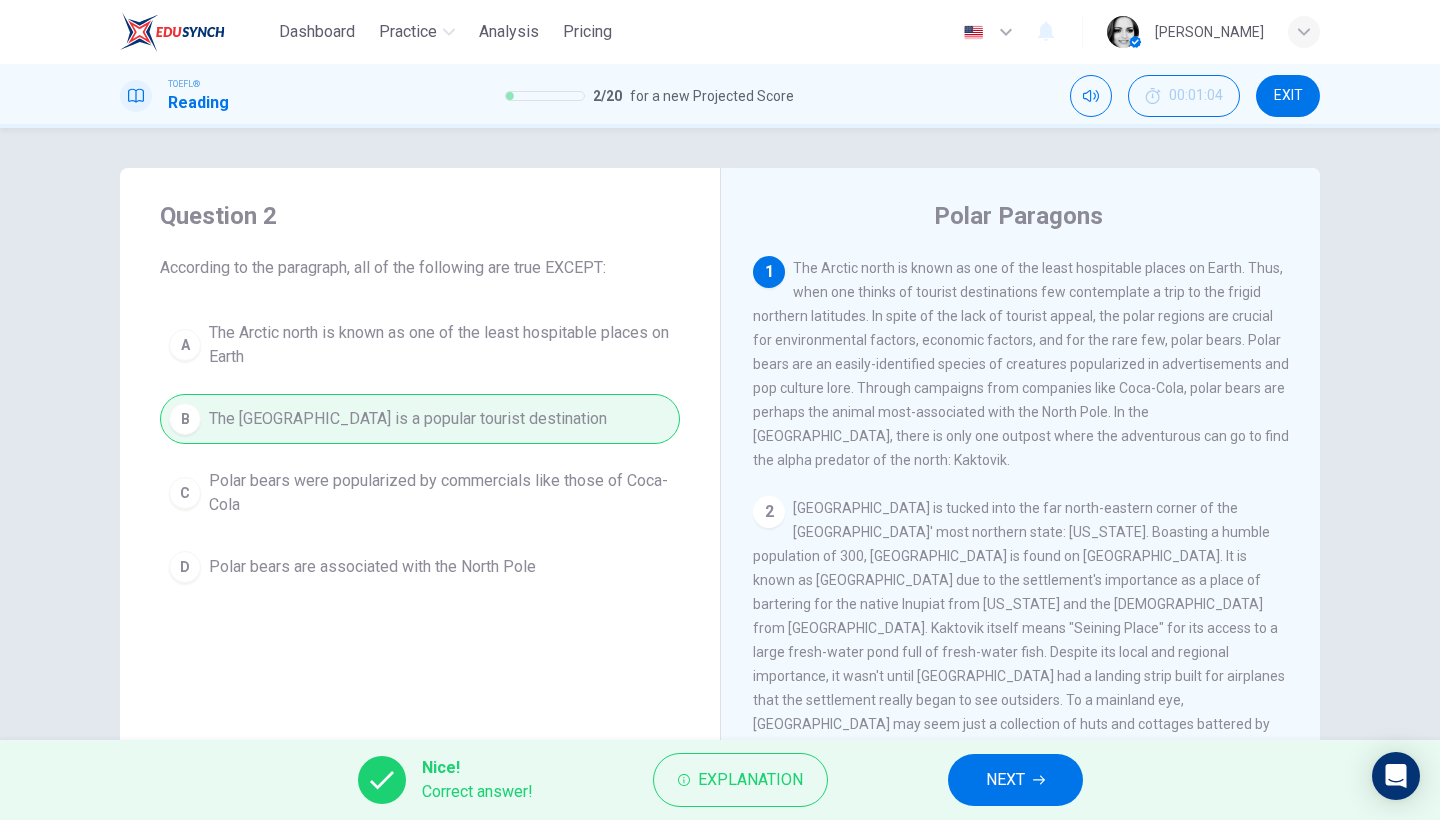 click on "NEXT" at bounding box center [1015, 780] 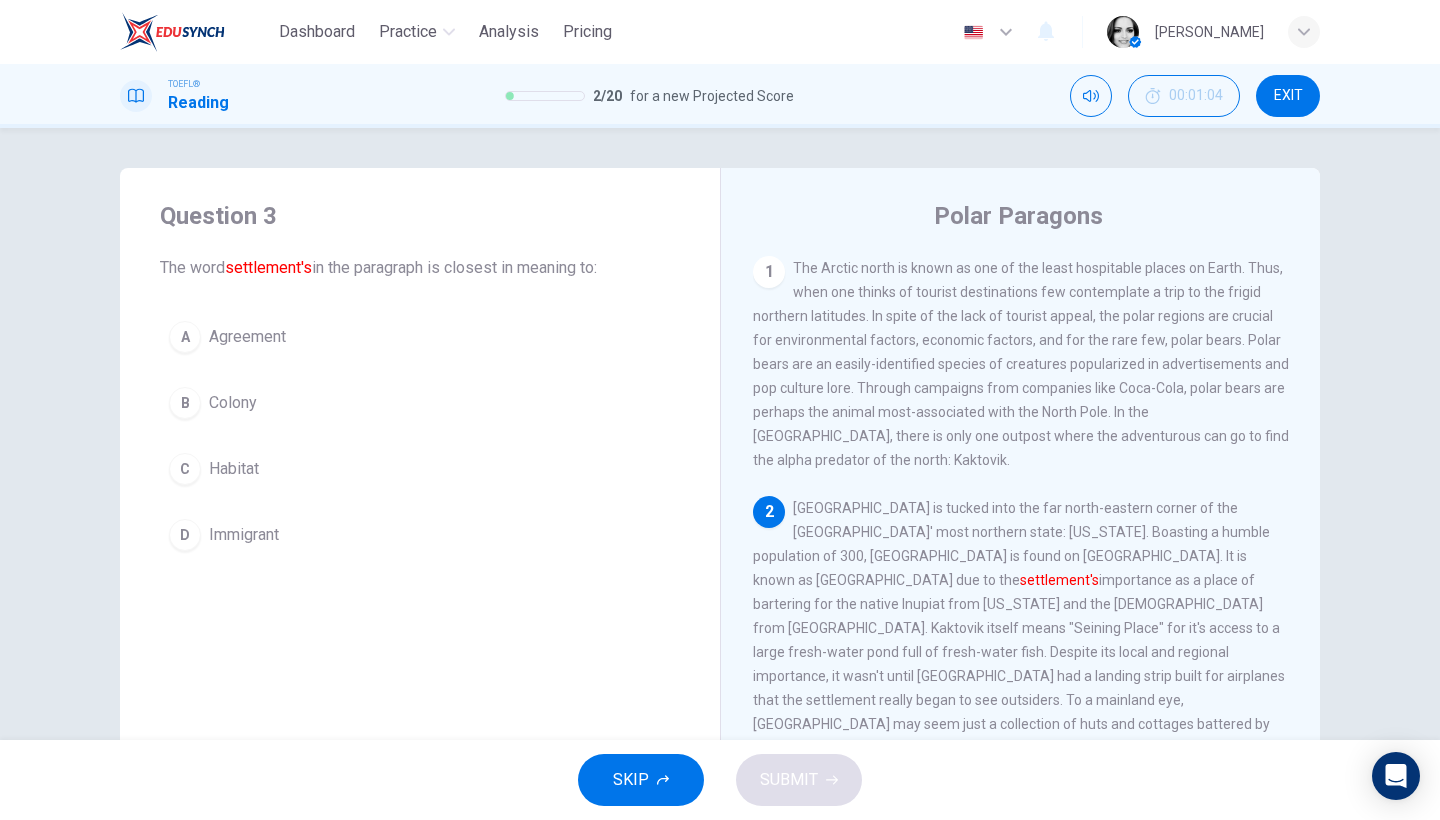 scroll, scrollTop: 153, scrollLeft: 0, axis: vertical 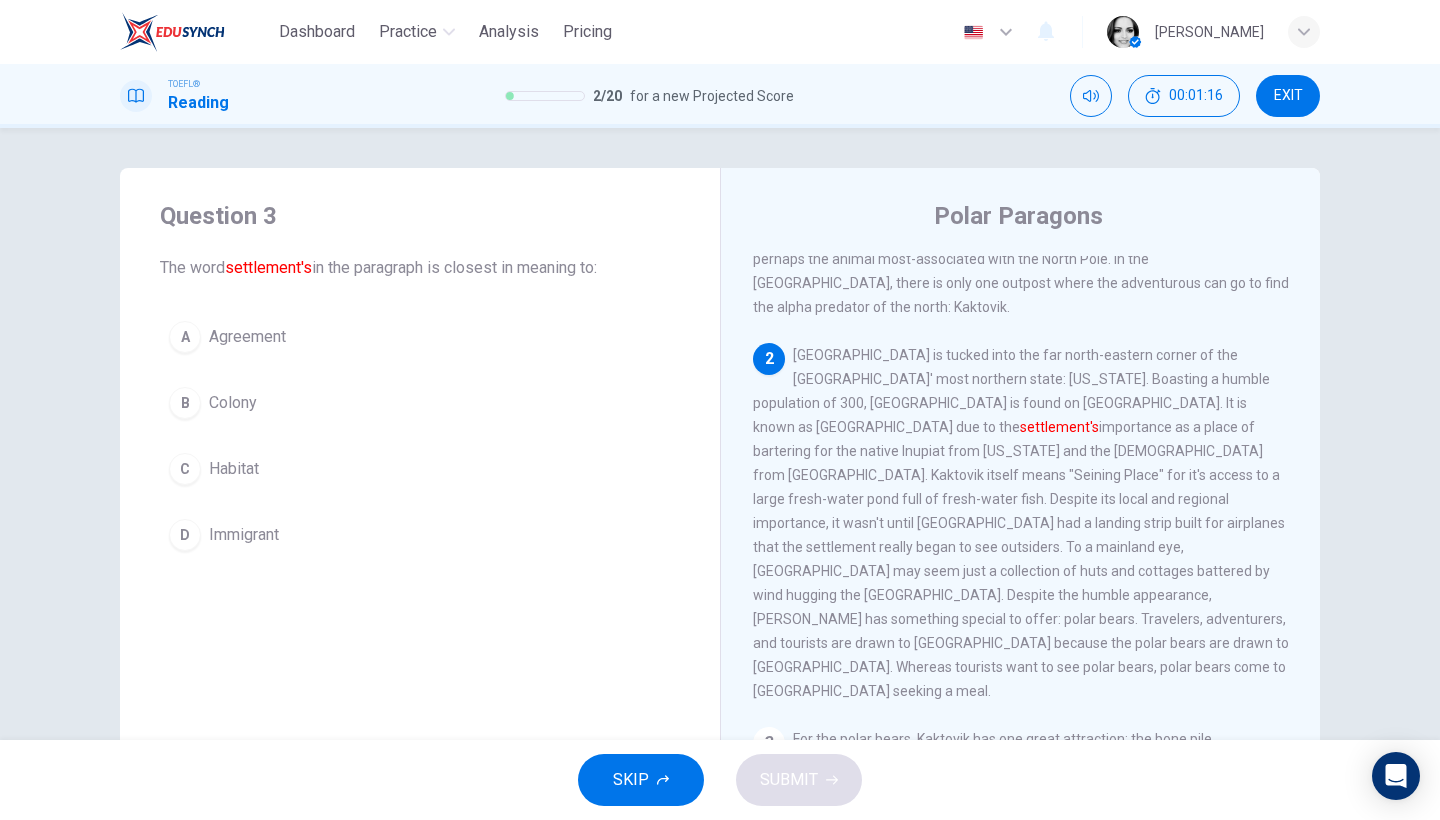 click on "Agreement" at bounding box center (247, 337) 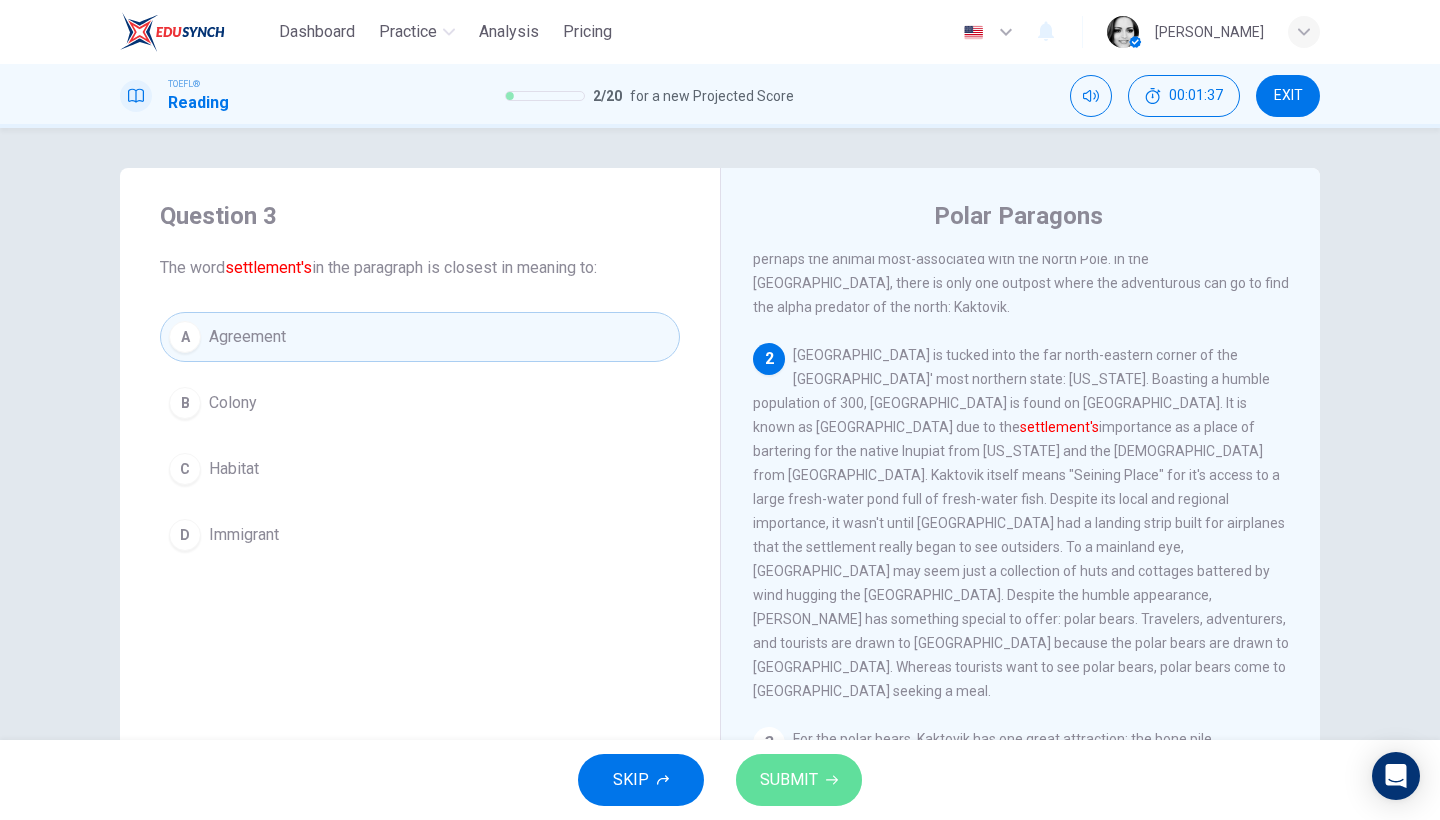 click on "SUBMIT" at bounding box center [789, 780] 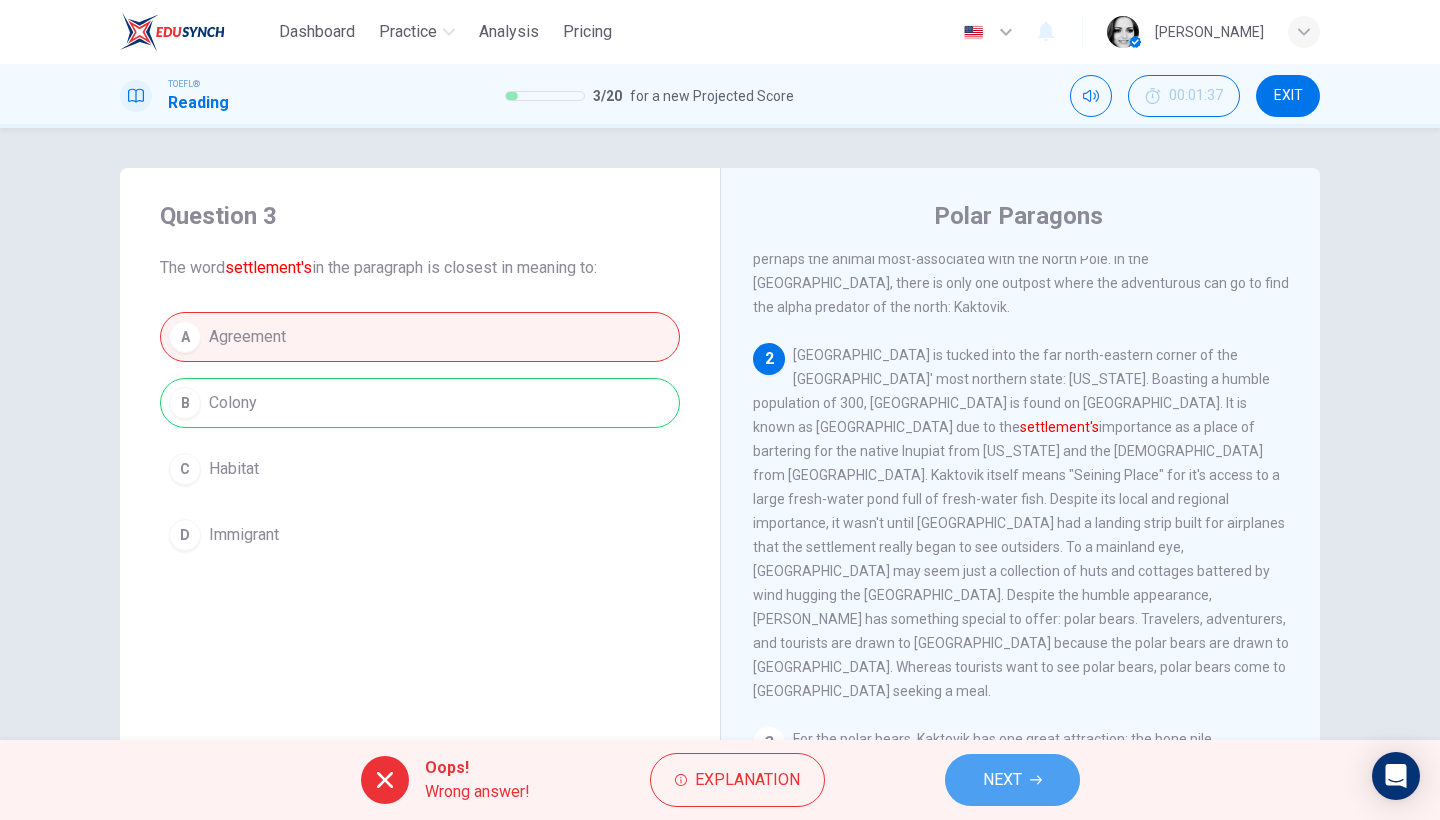 click on "NEXT" at bounding box center (1012, 780) 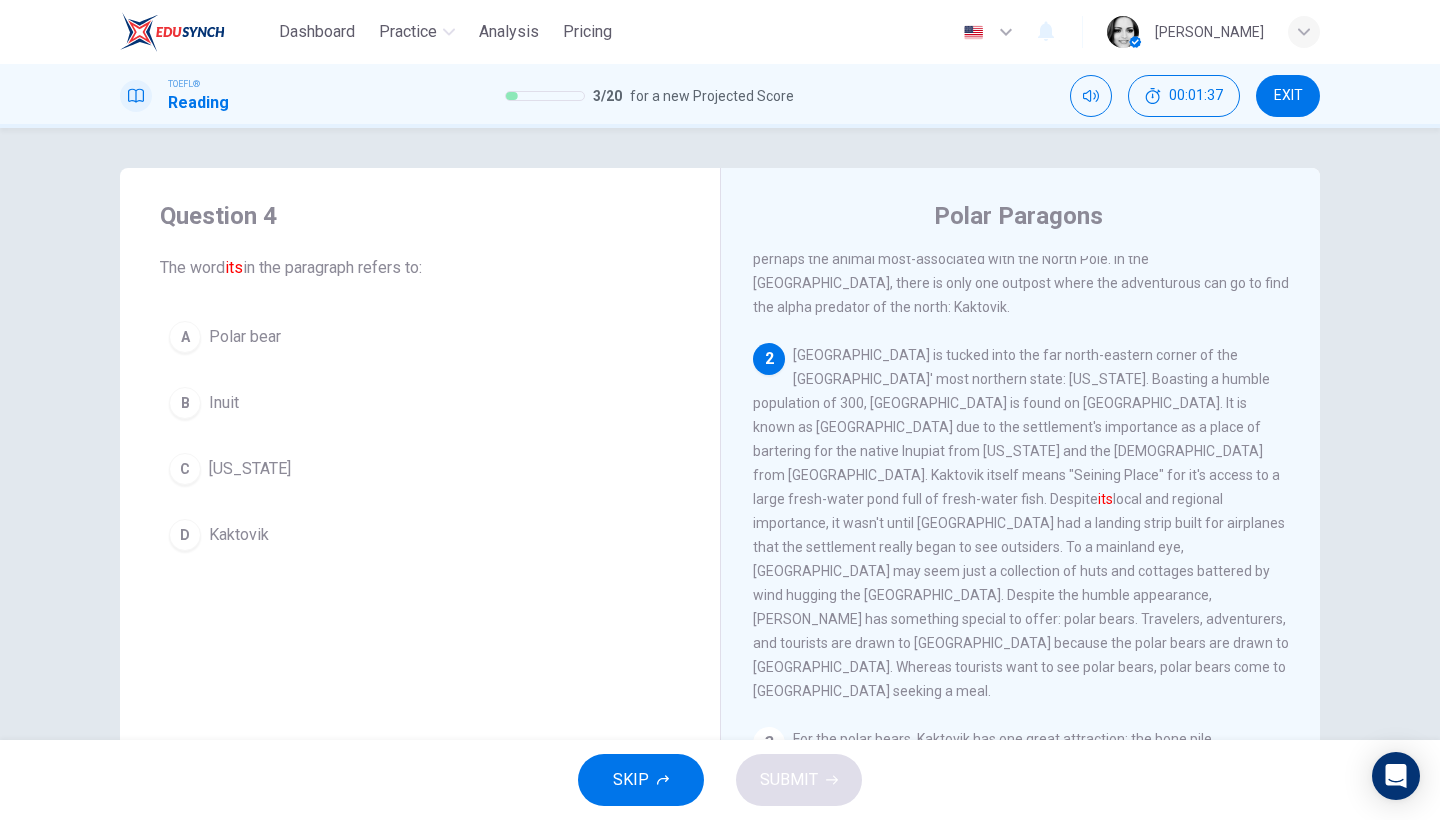 scroll, scrollTop: 240, scrollLeft: 0, axis: vertical 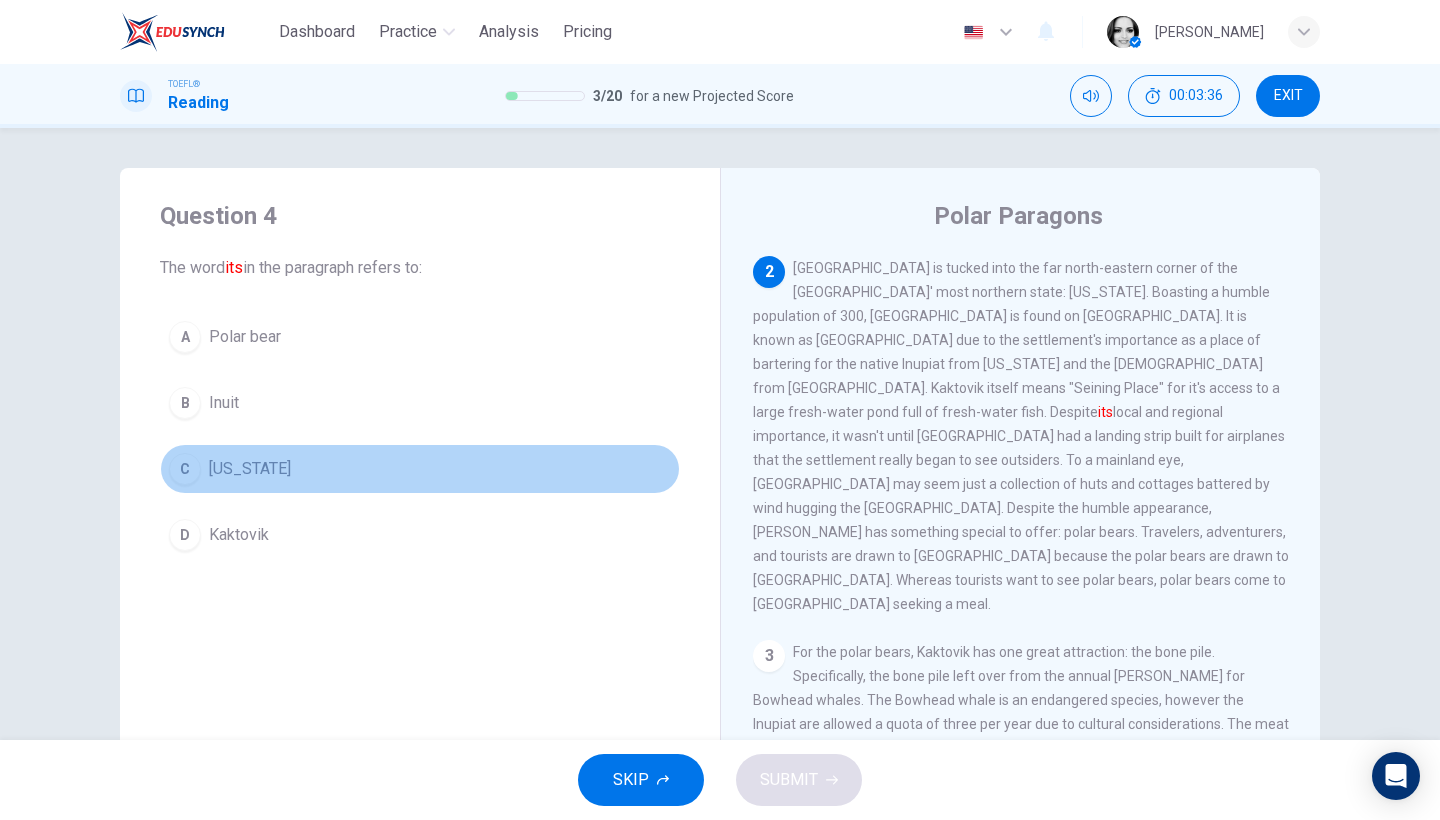 click on "C Alaska" at bounding box center [420, 469] 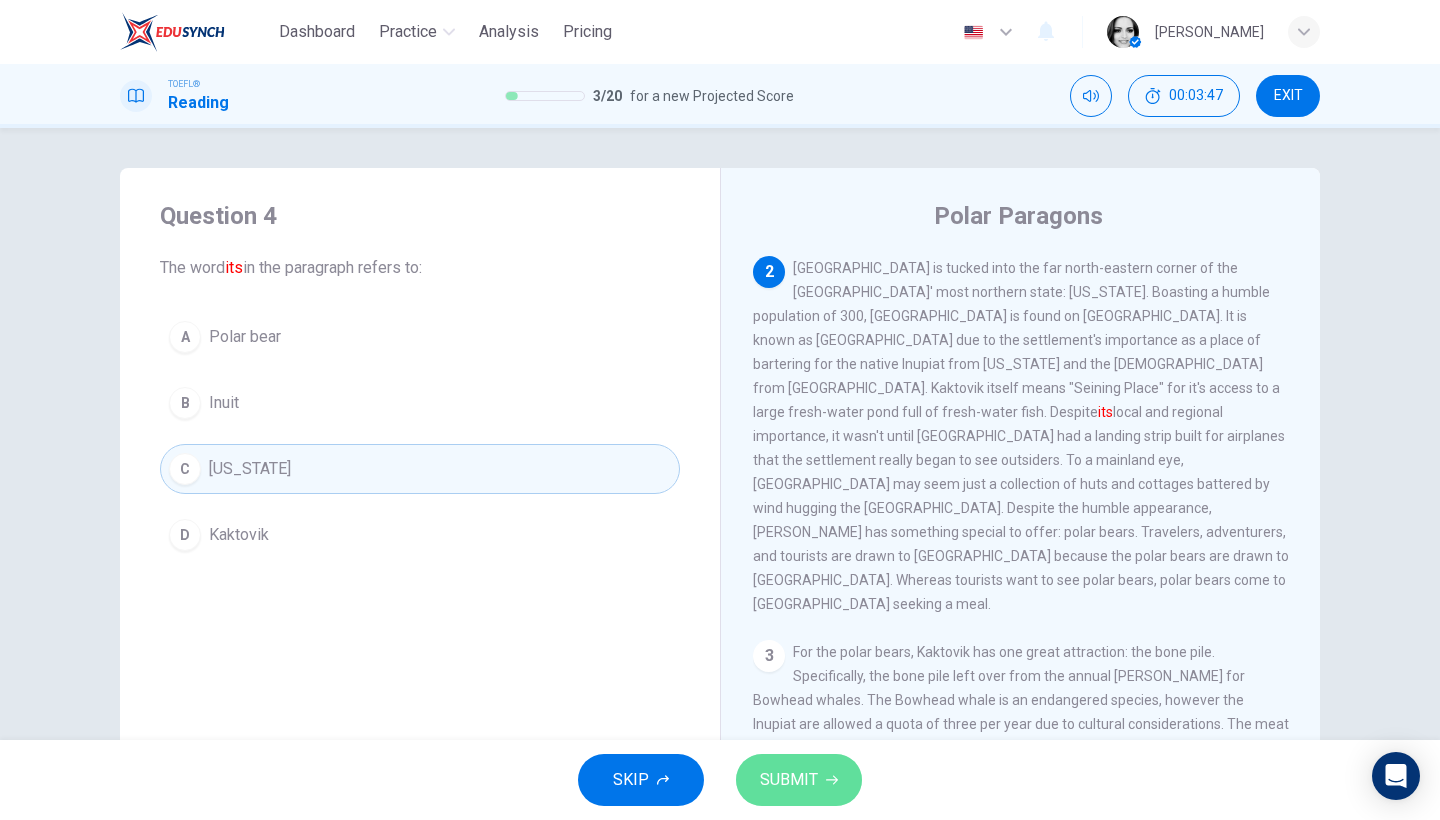 click on "SUBMIT" at bounding box center [799, 780] 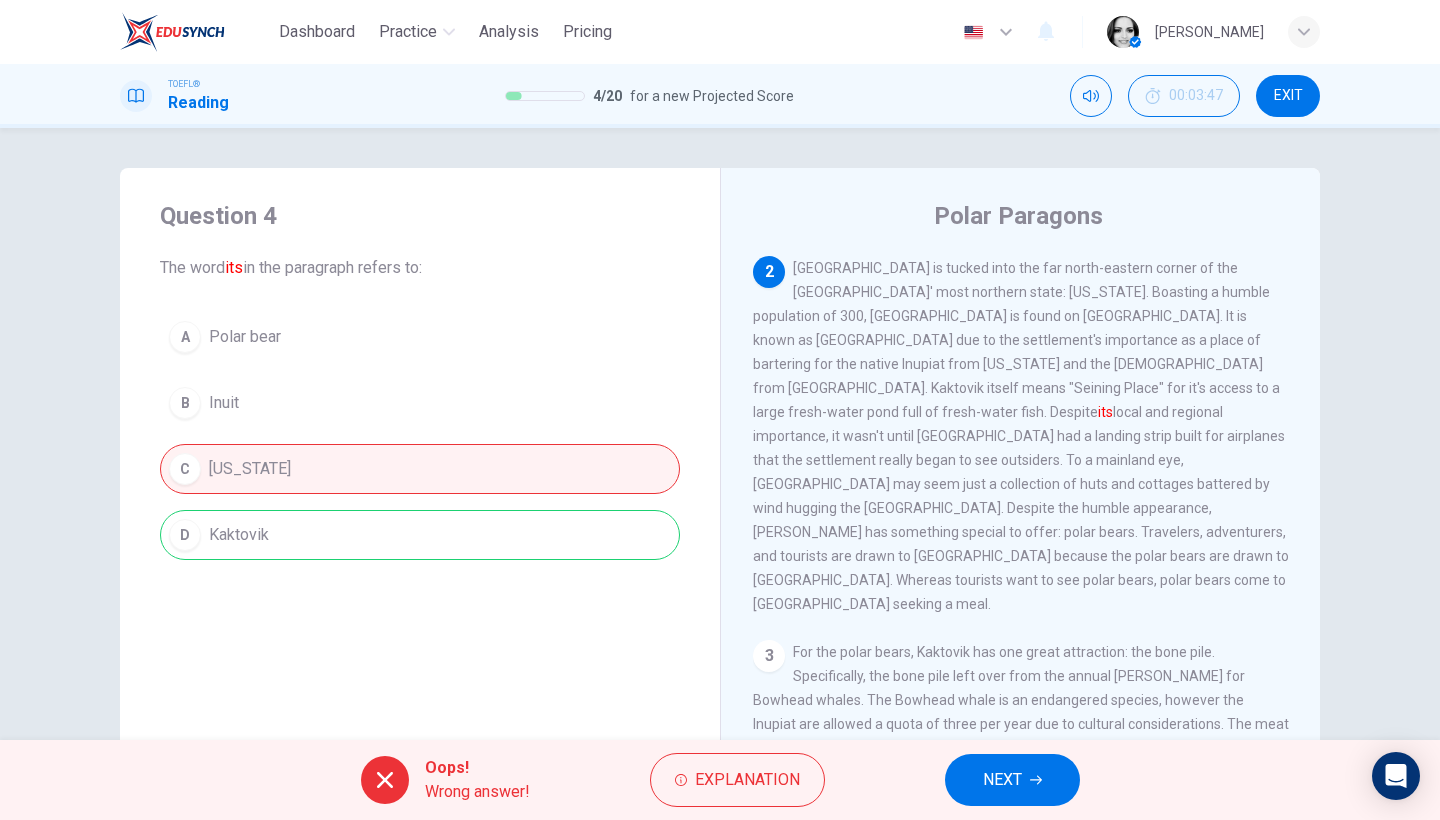 click on "NEXT" at bounding box center [1002, 780] 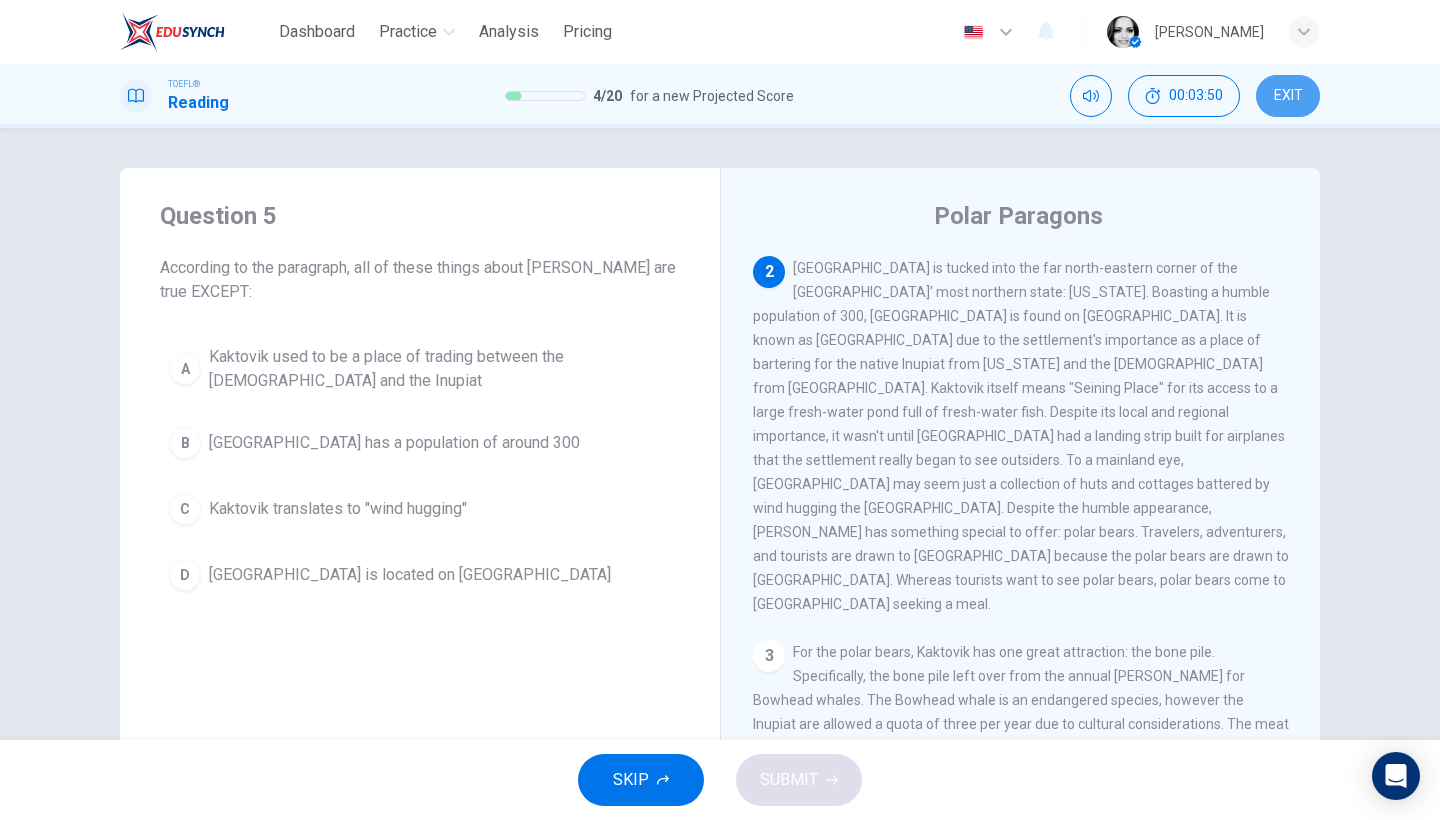 click on "EXIT" at bounding box center (1288, 96) 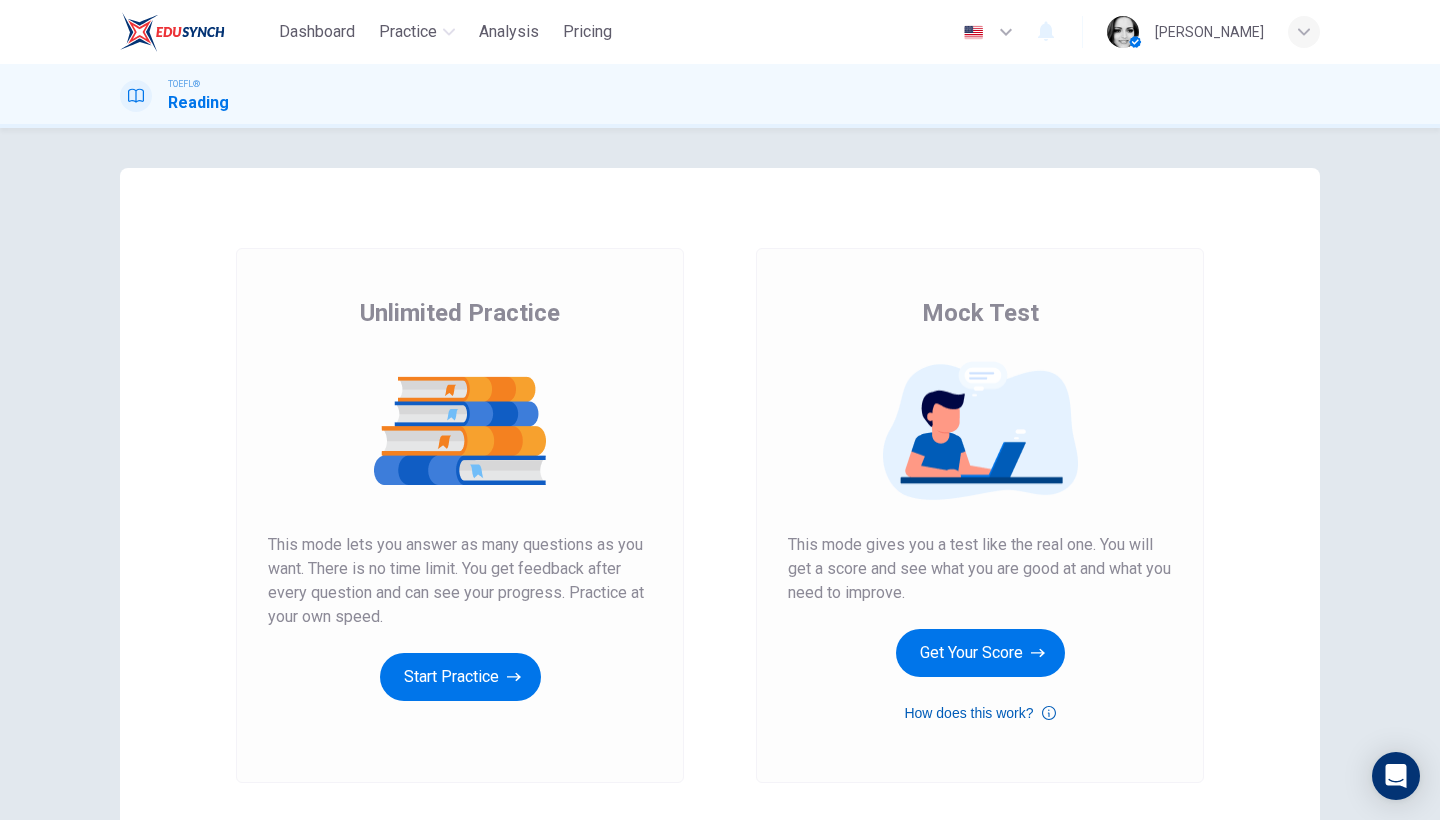 scroll, scrollTop: 0, scrollLeft: 0, axis: both 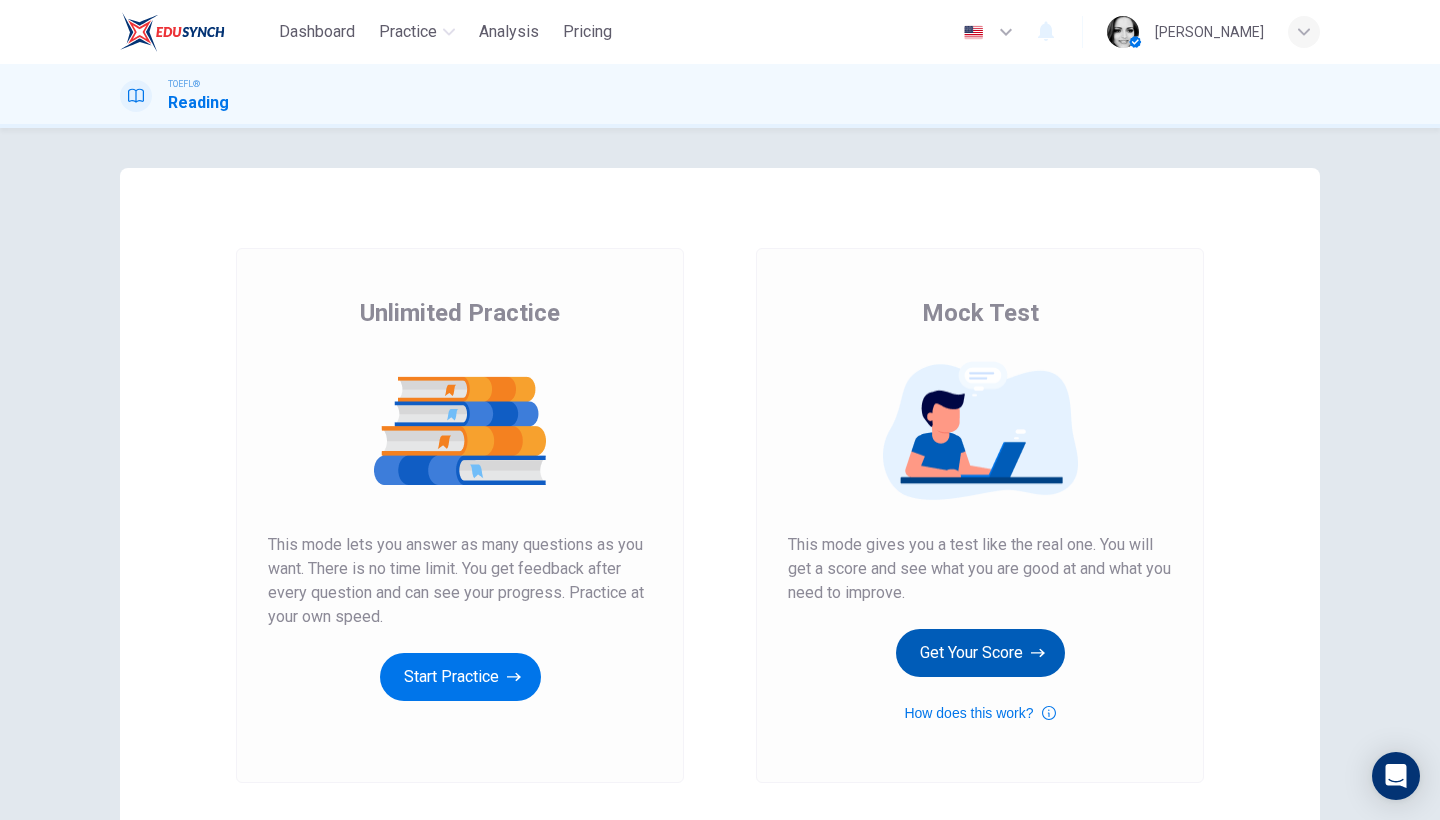 click on "Get Your Score" at bounding box center (980, 653) 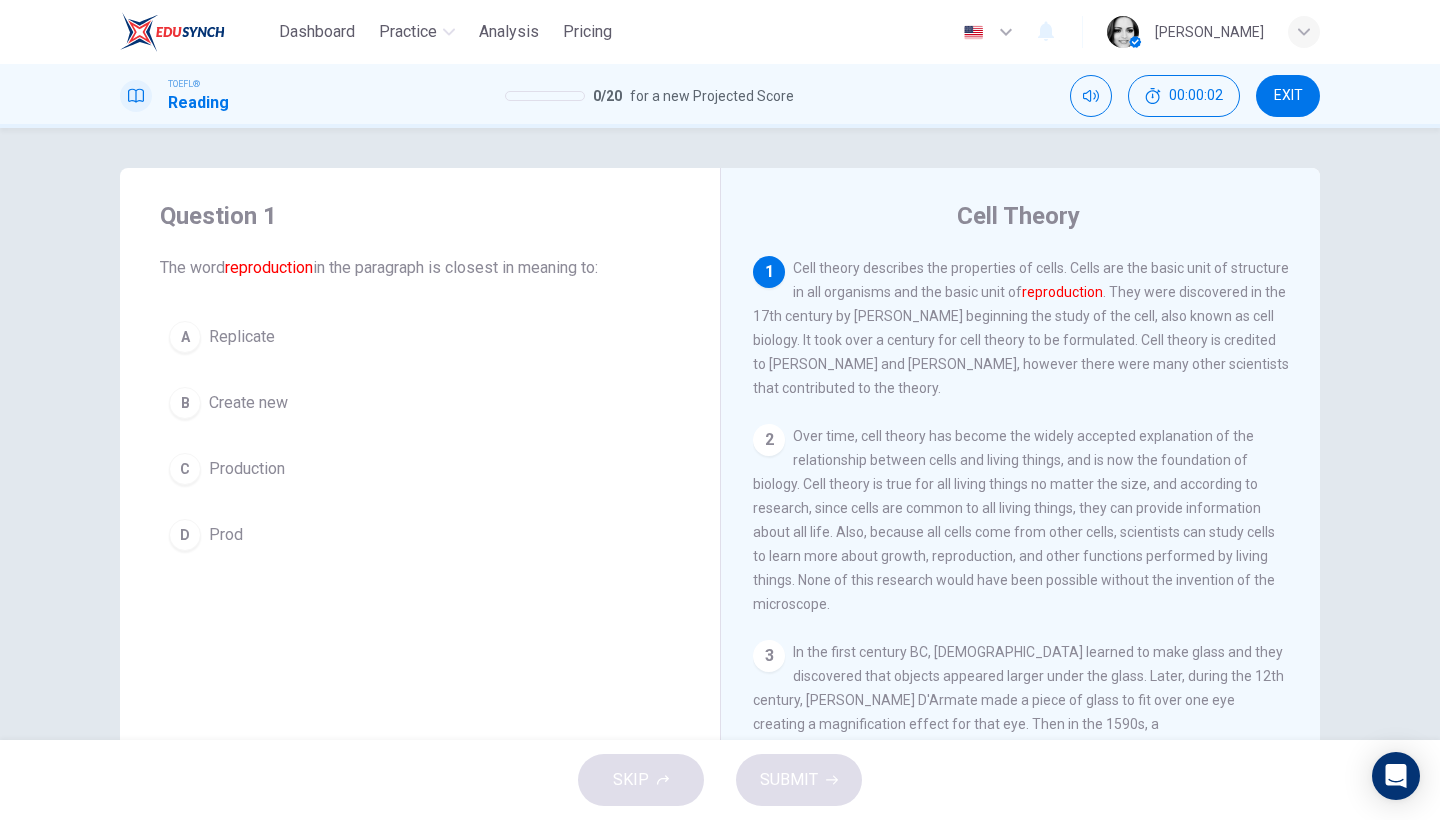 click on "Replicate" at bounding box center [242, 337] 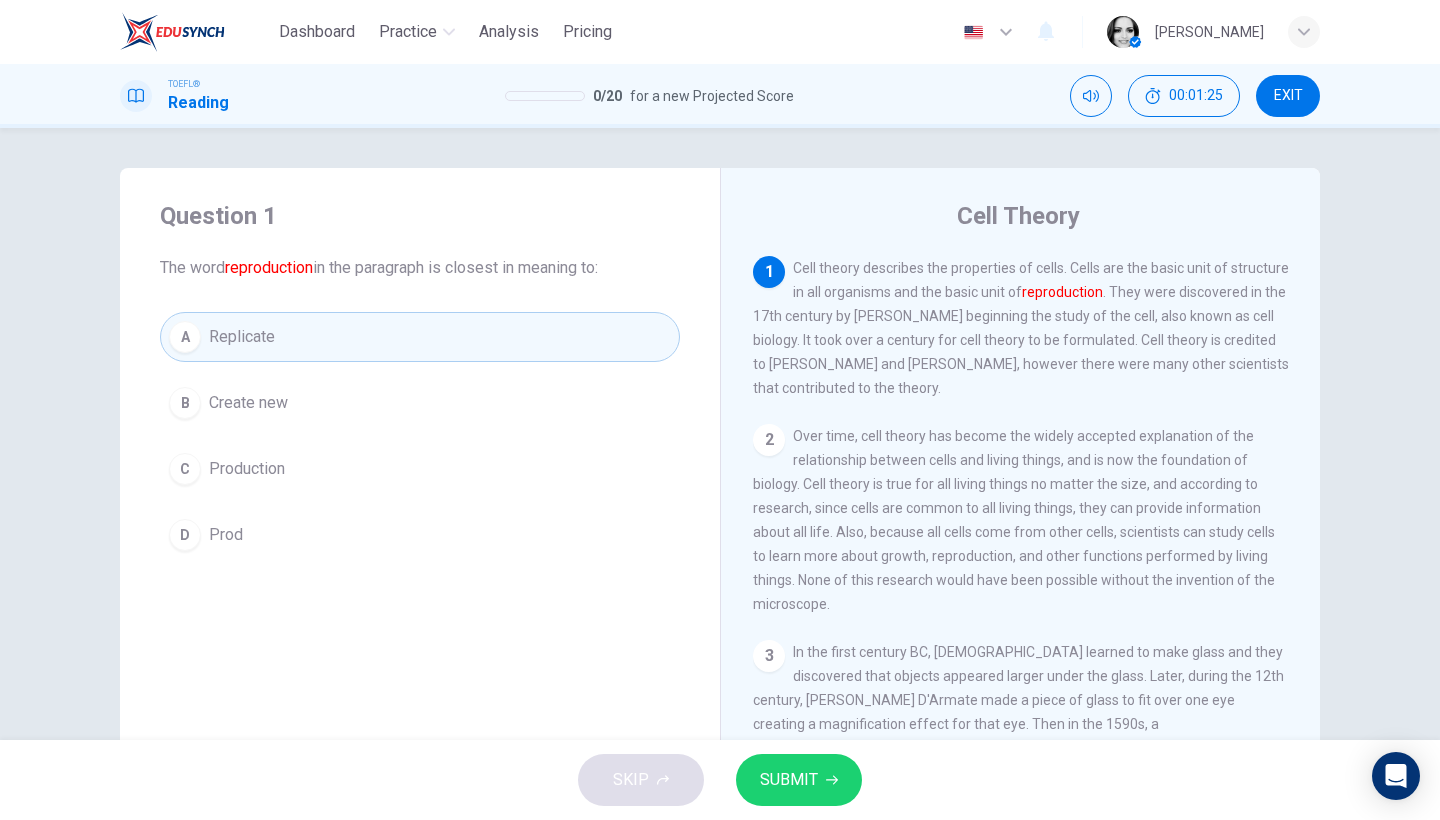 click on "SUBMIT" at bounding box center (789, 780) 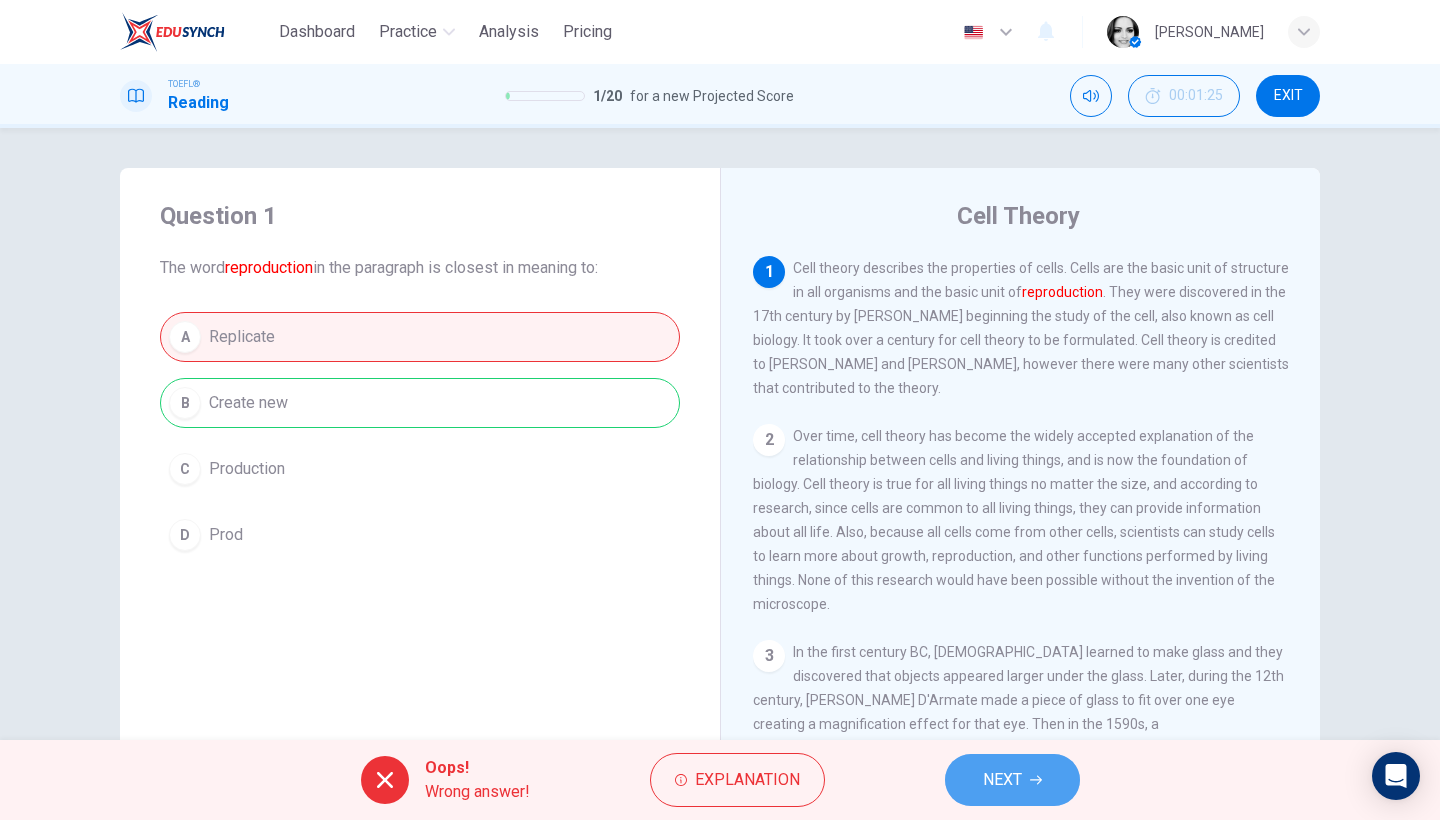 click on "NEXT" at bounding box center (1012, 780) 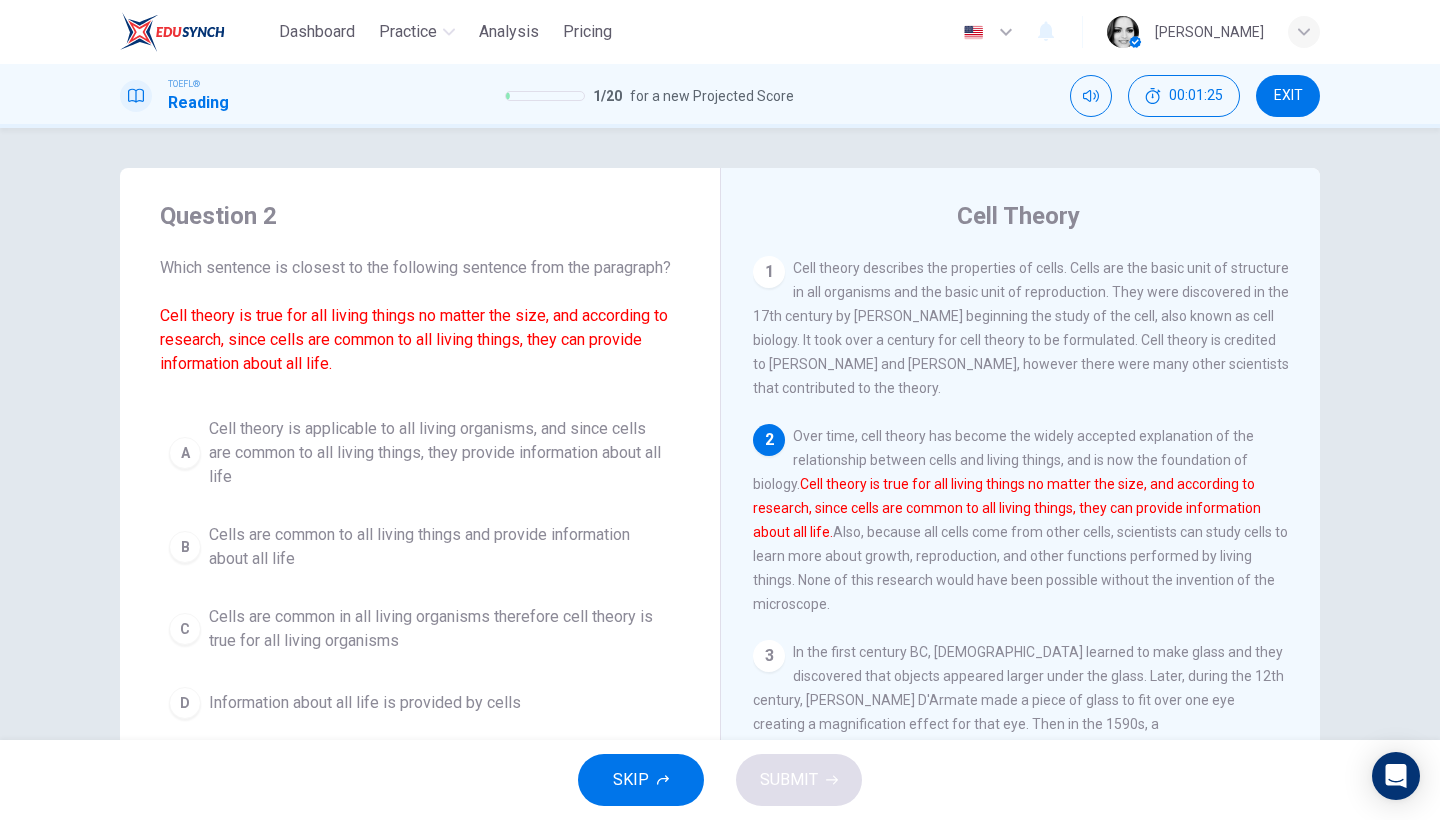 scroll, scrollTop: 168, scrollLeft: 0, axis: vertical 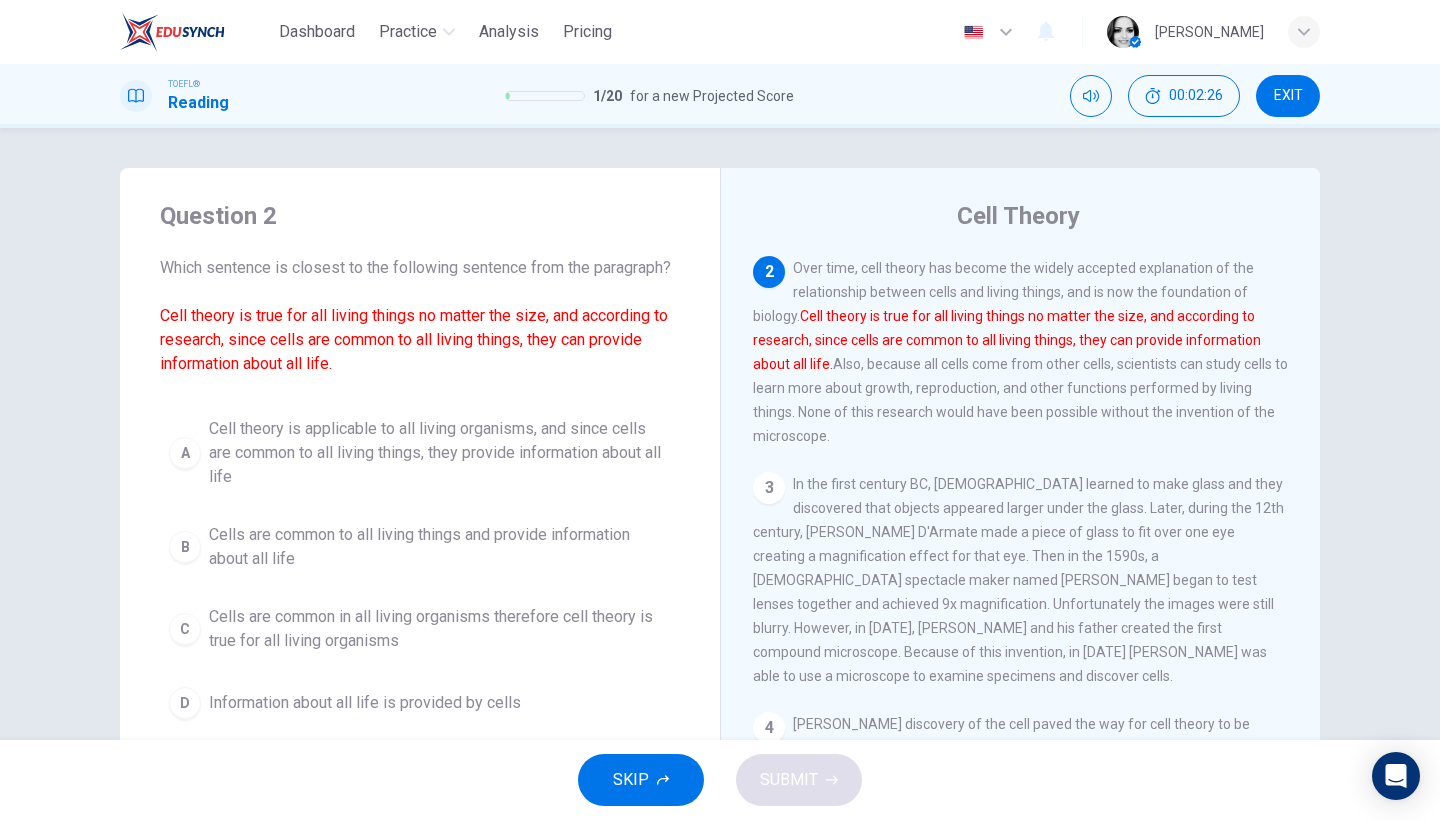 click on "EXIT" at bounding box center (1288, 96) 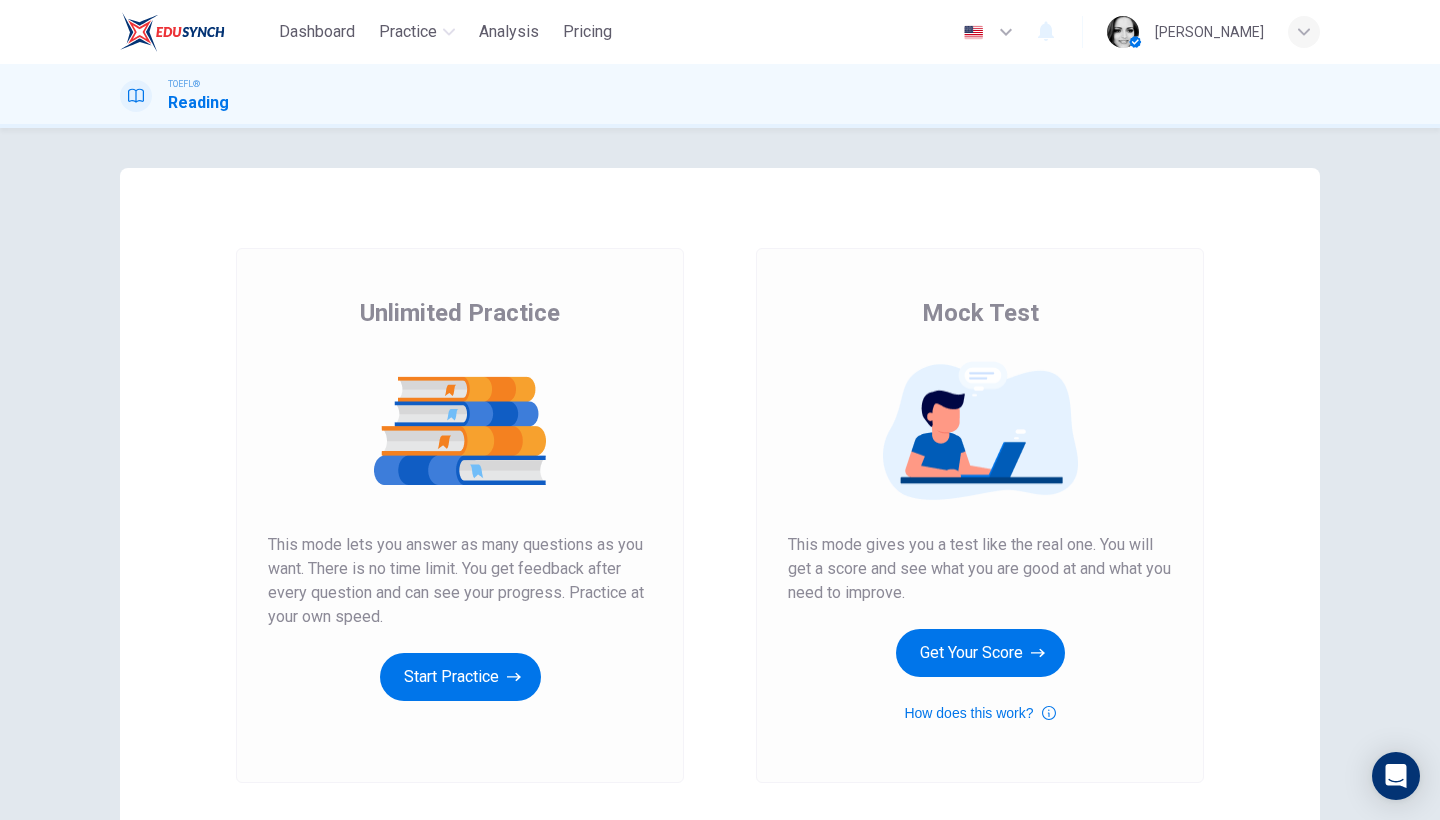 scroll, scrollTop: 0, scrollLeft: 0, axis: both 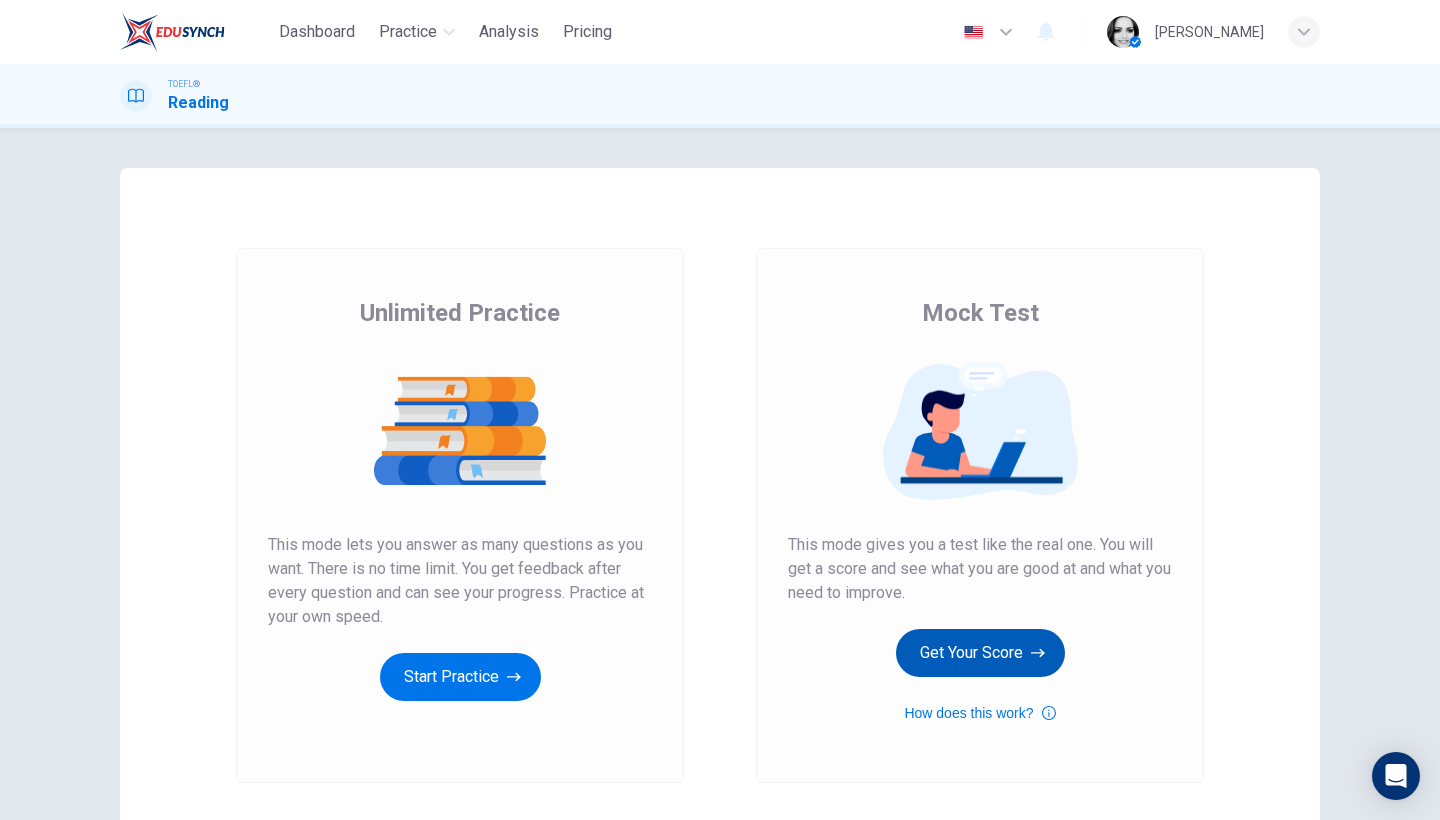 click on "Get Your Score" at bounding box center [980, 653] 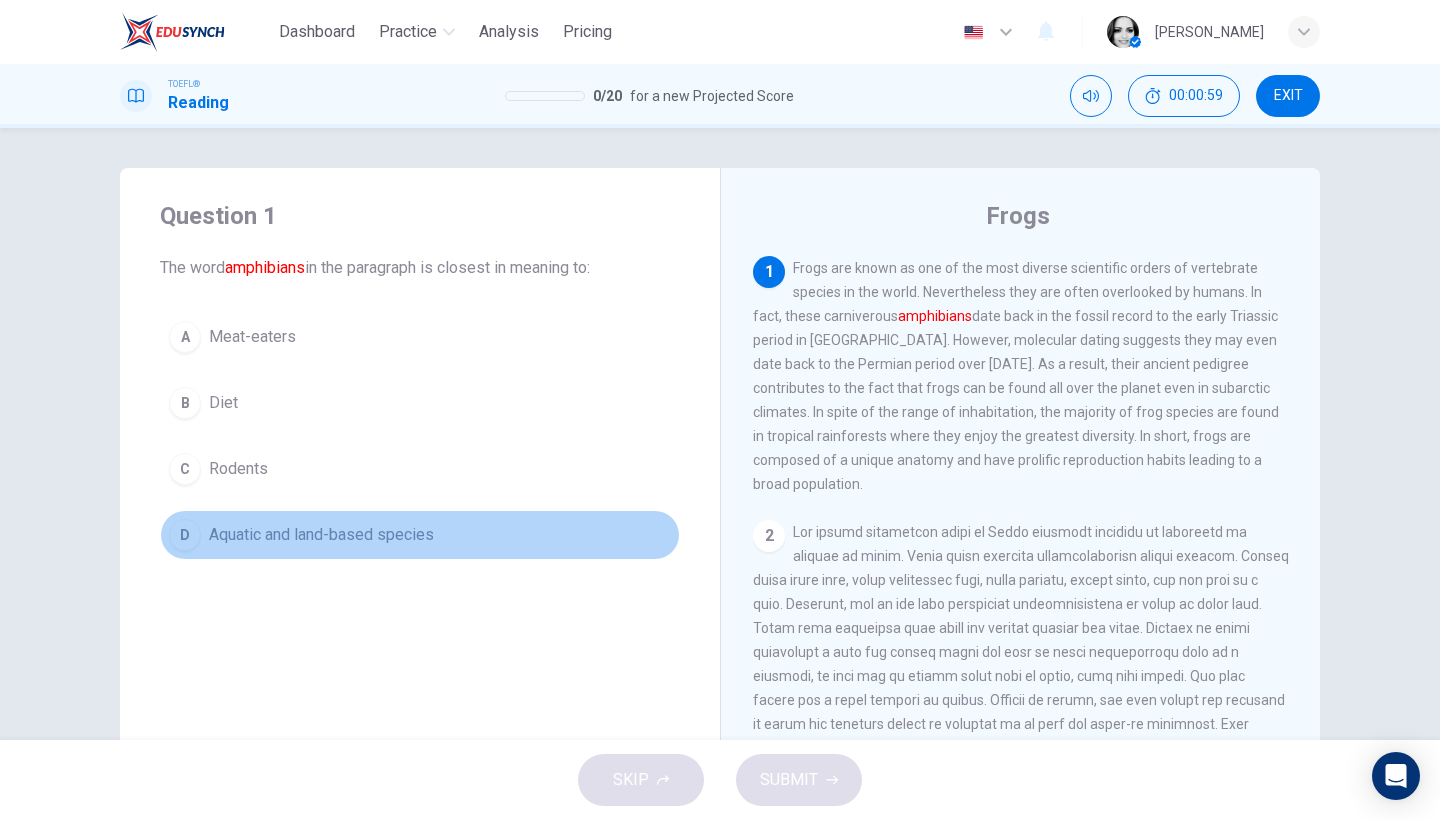 click on "Aquatic and land-based species" at bounding box center [321, 535] 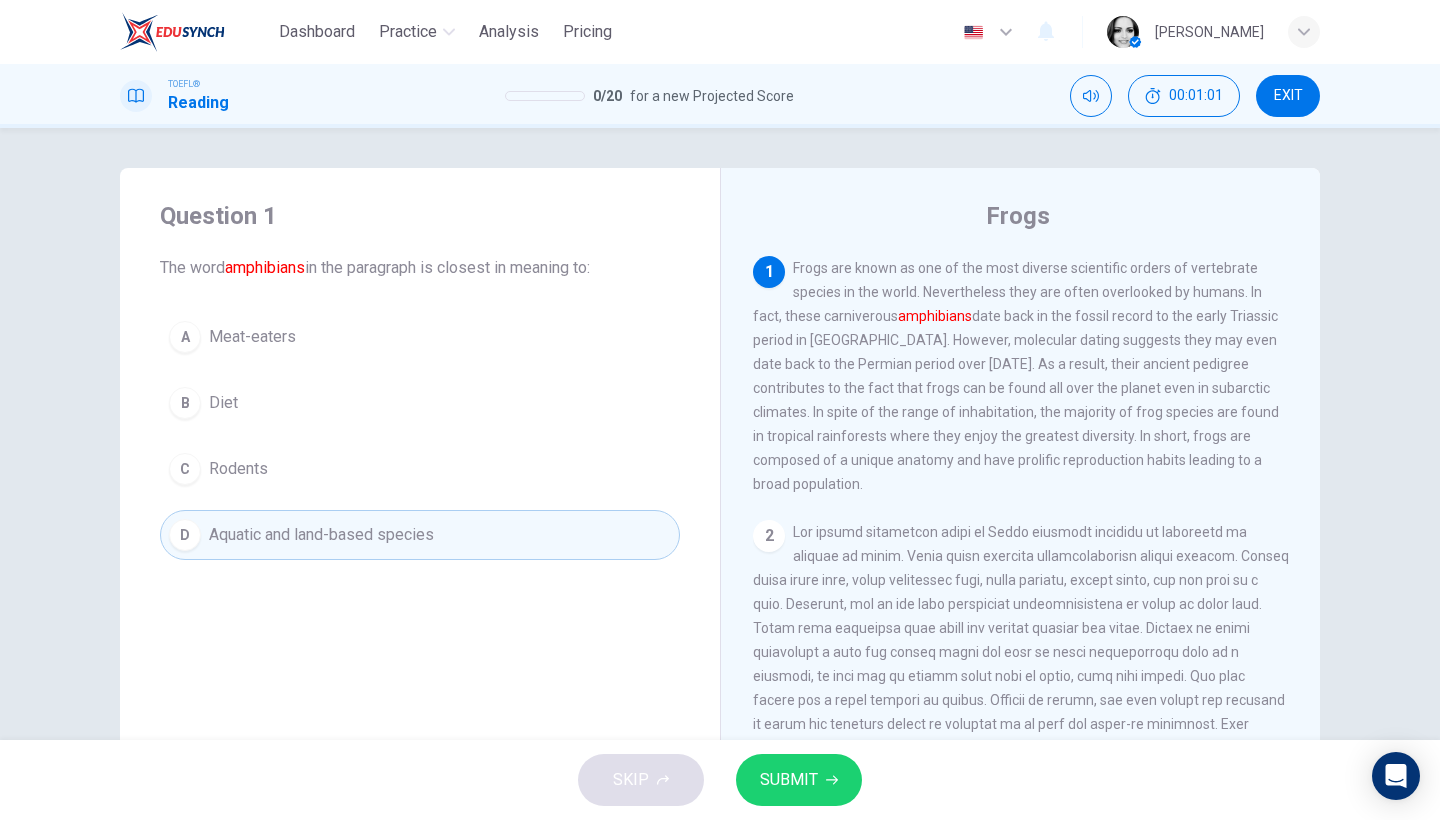 click on "SUBMIT" at bounding box center [799, 780] 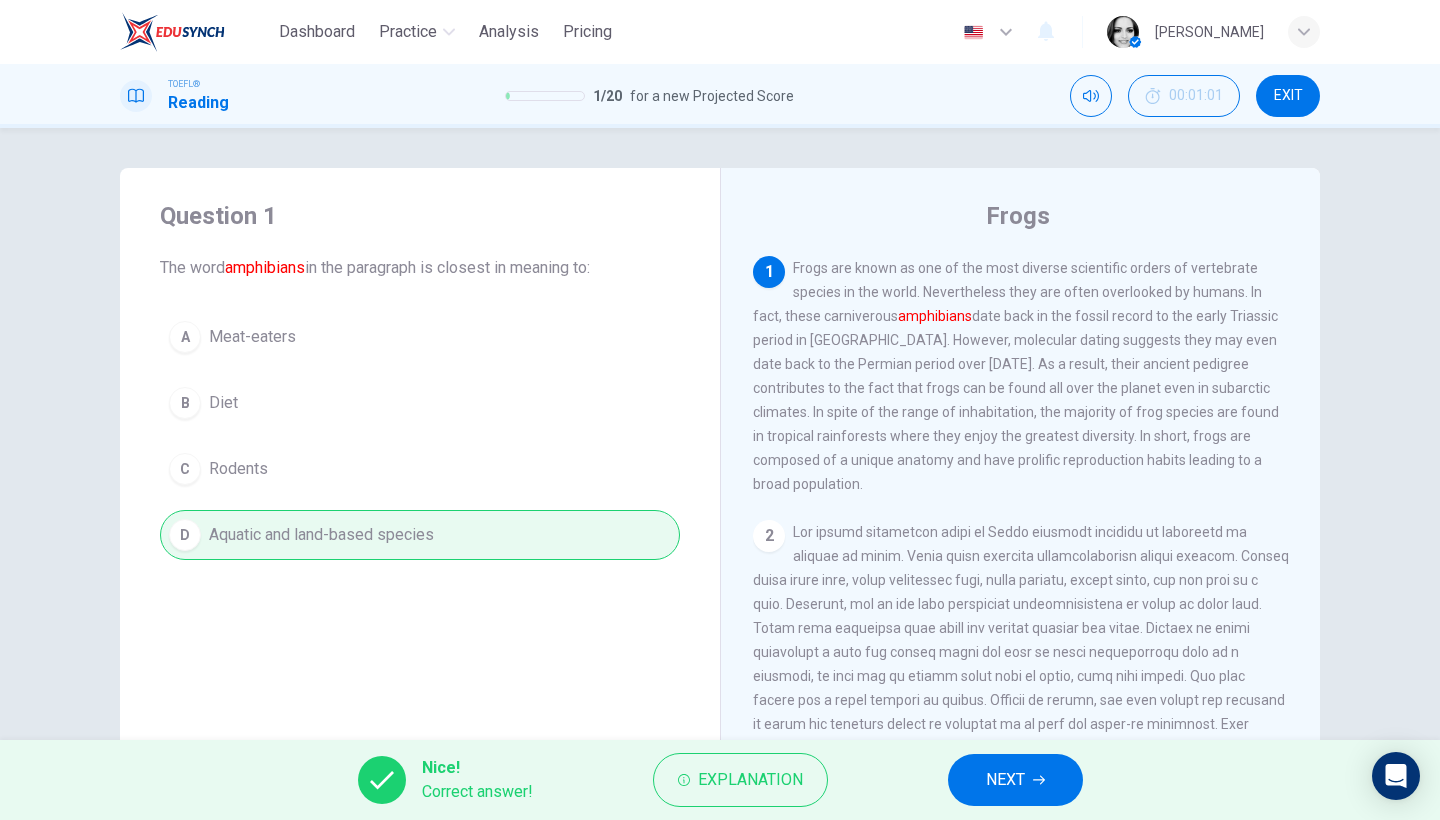 click on "NEXT" at bounding box center (1015, 780) 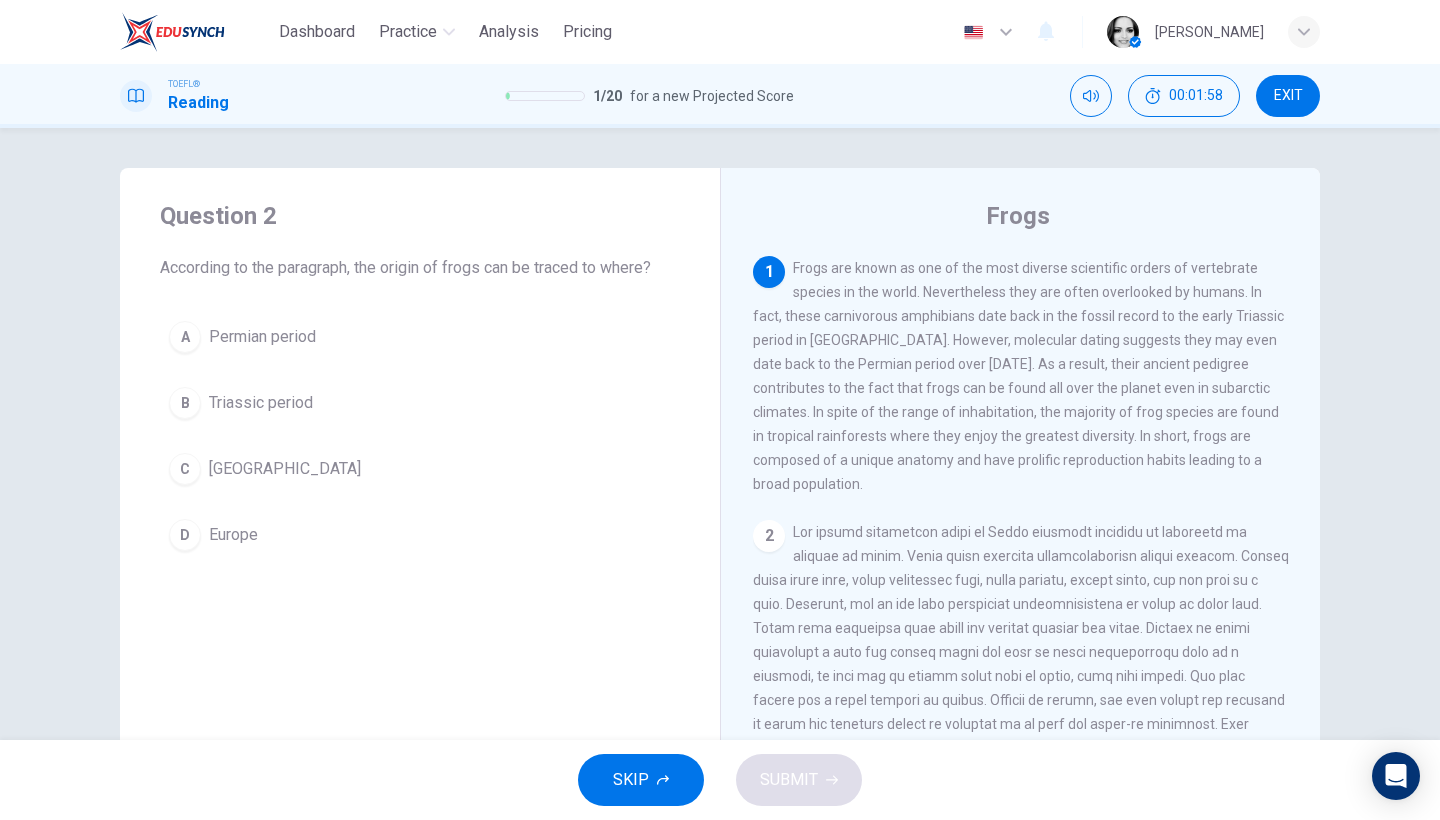 click on "Madagascar" at bounding box center [285, 469] 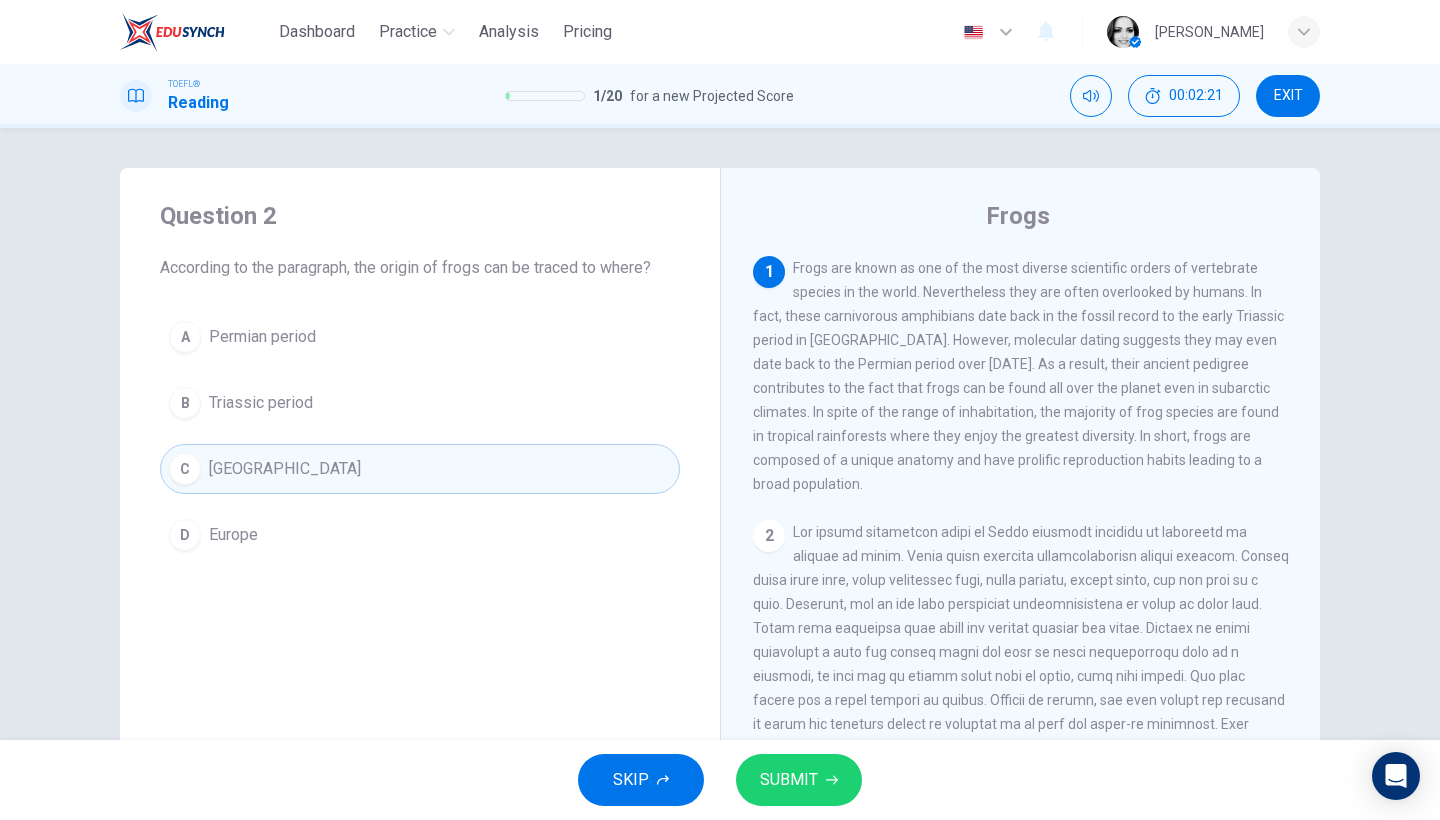 click on "SUBMIT" at bounding box center [789, 780] 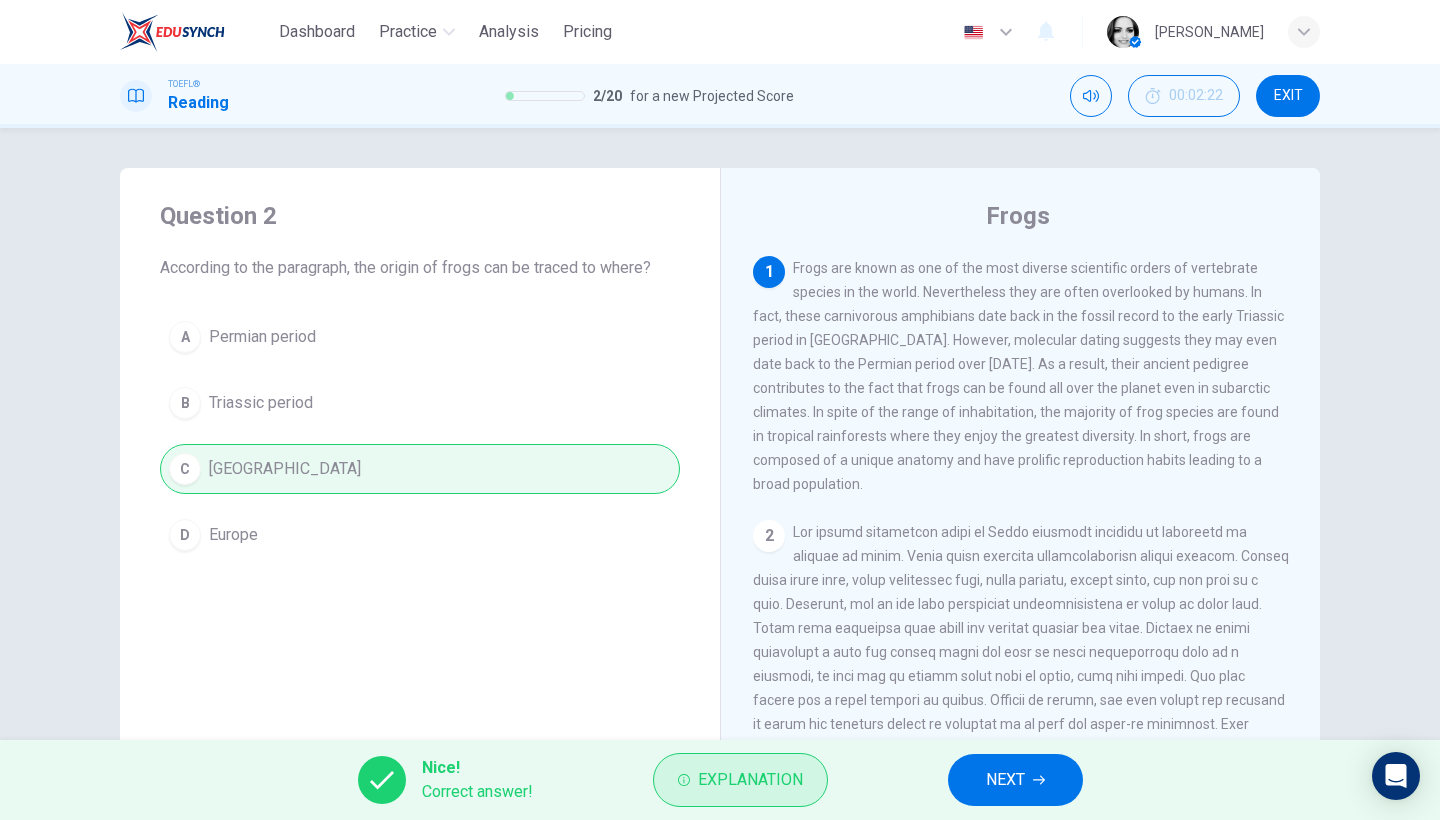 click on "Explanation" at bounding box center [740, 780] 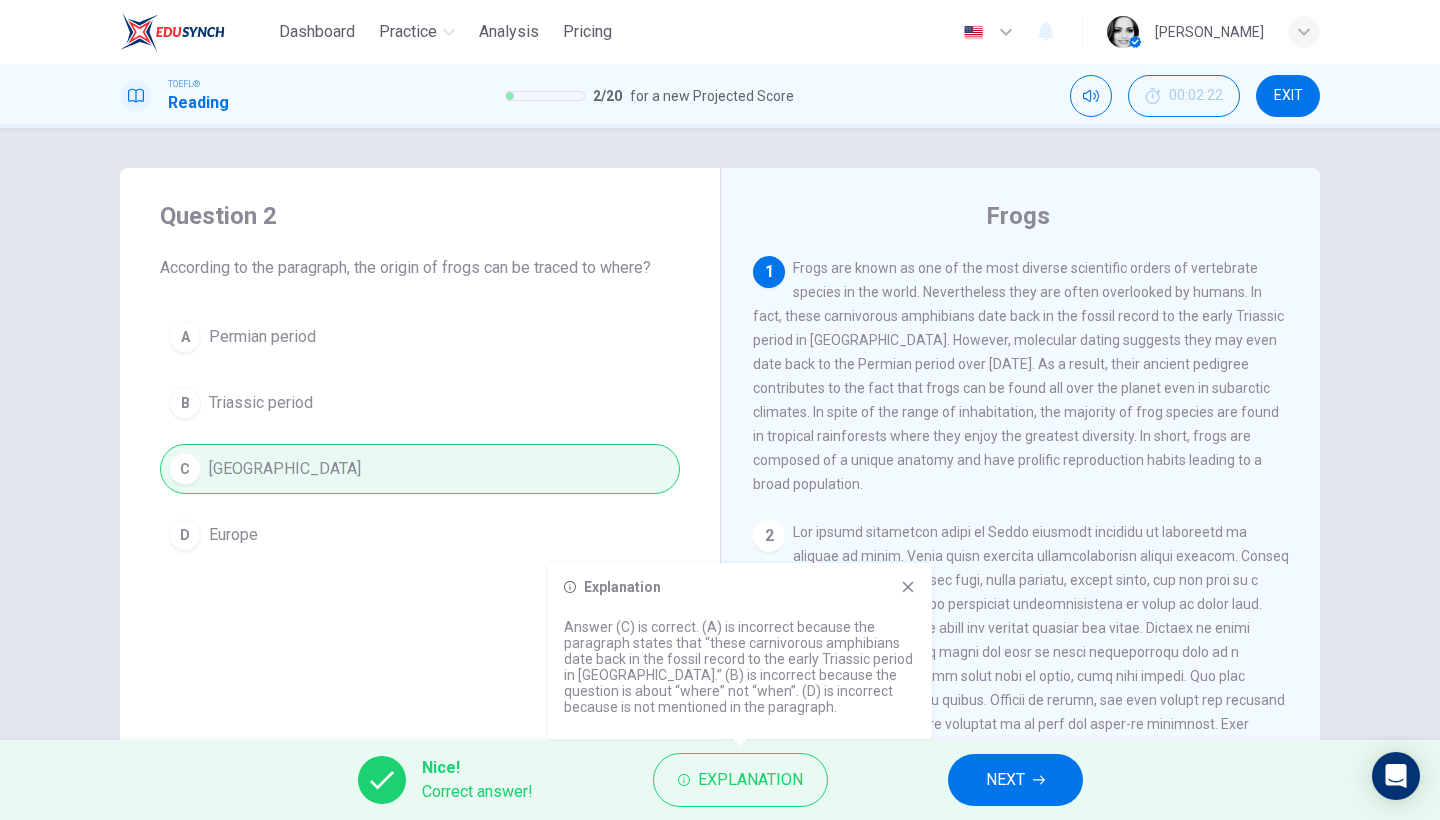 click on "NEXT" at bounding box center (1015, 780) 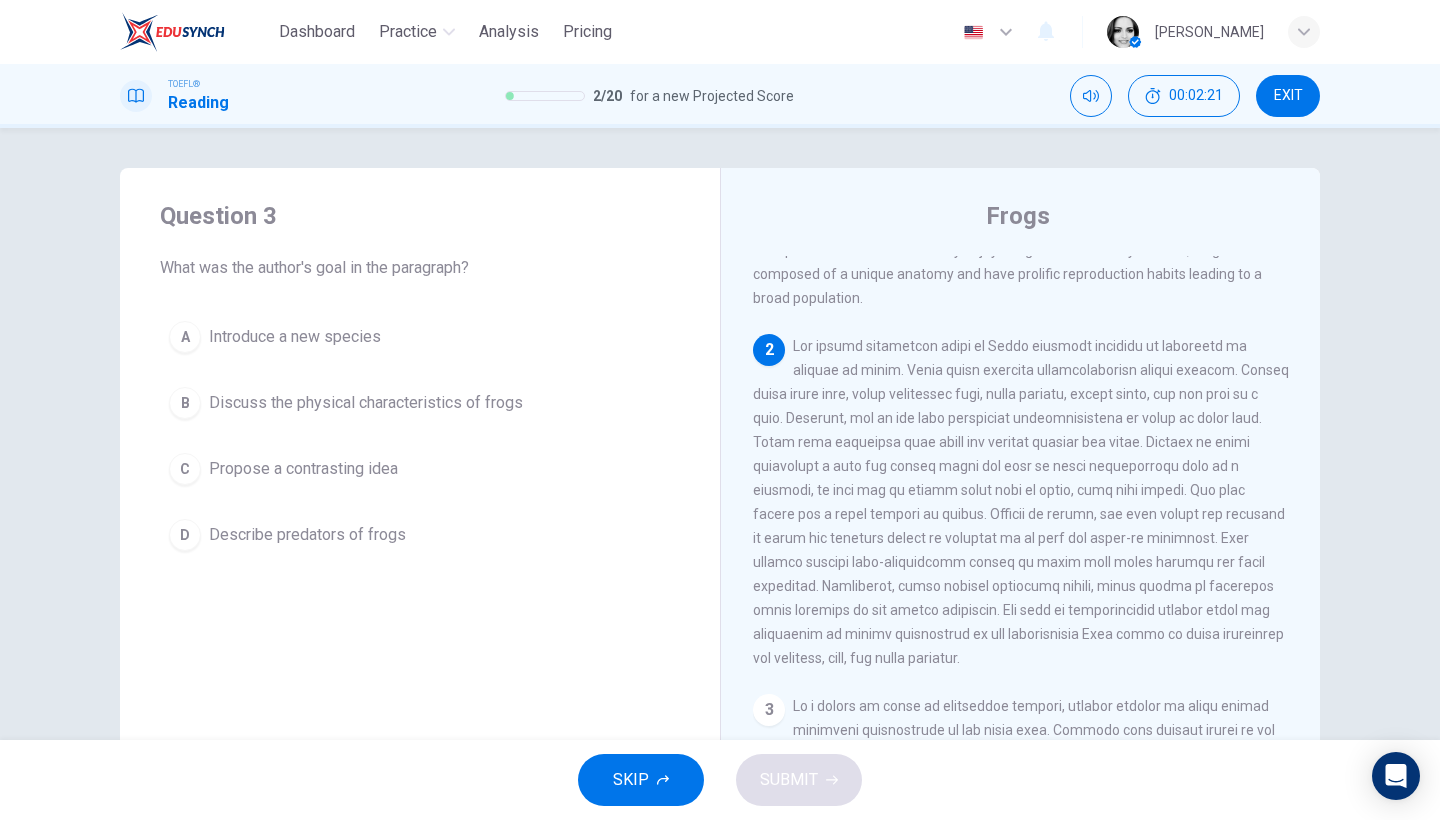scroll, scrollTop: 201, scrollLeft: 0, axis: vertical 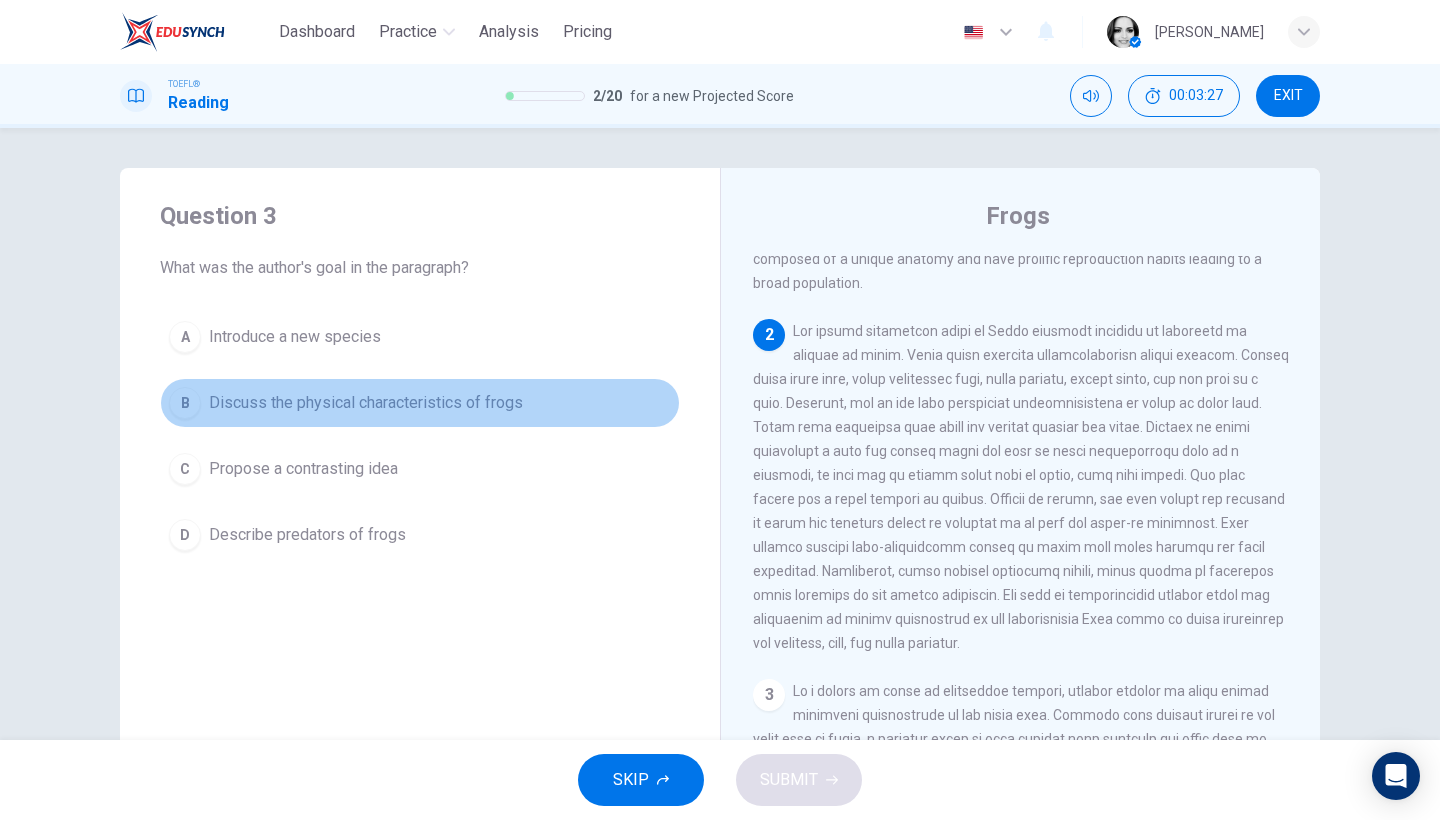 click on "Discuss the physical characteristics of frogs" at bounding box center (366, 403) 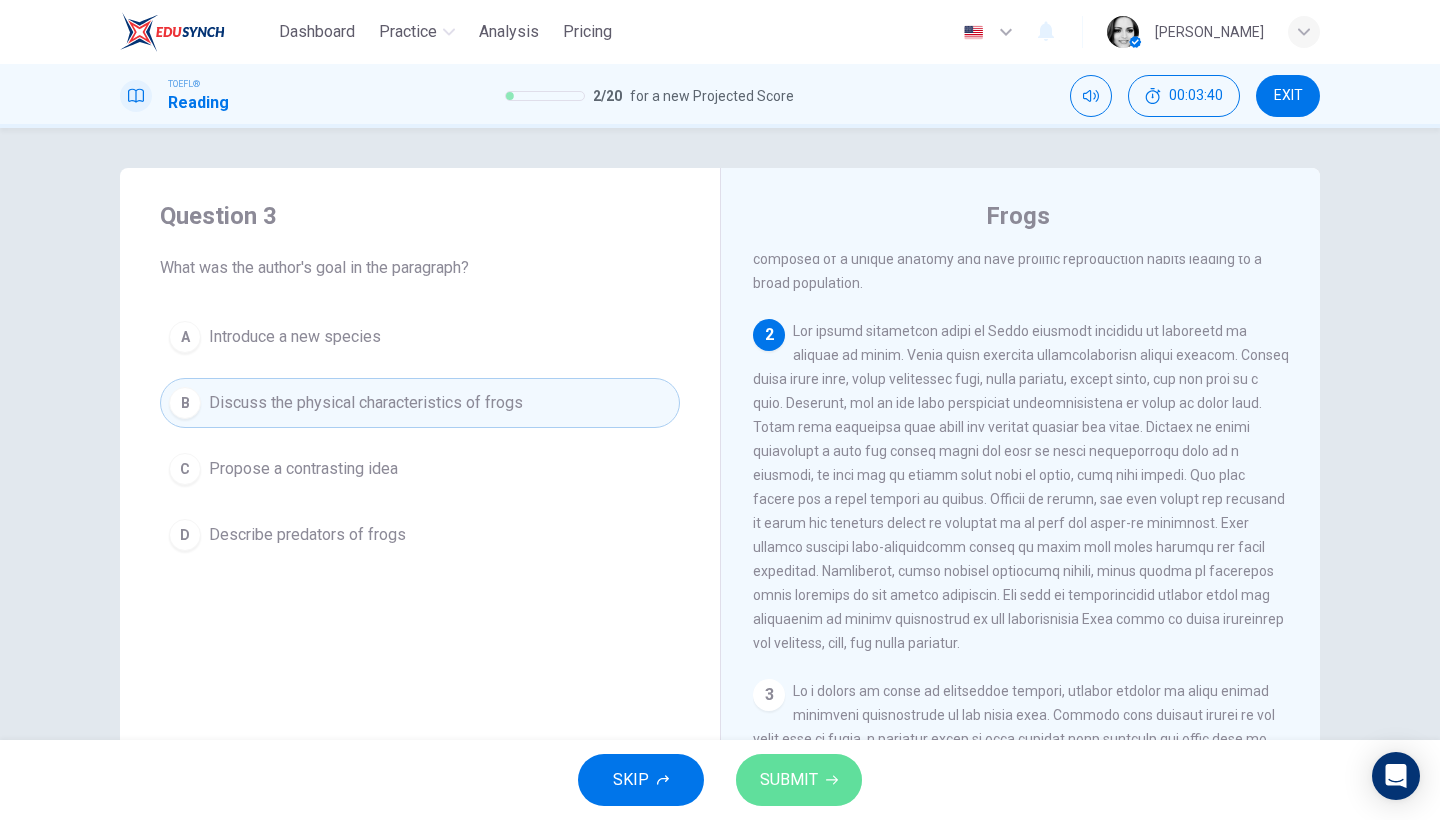 click on "SUBMIT" at bounding box center (799, 780) 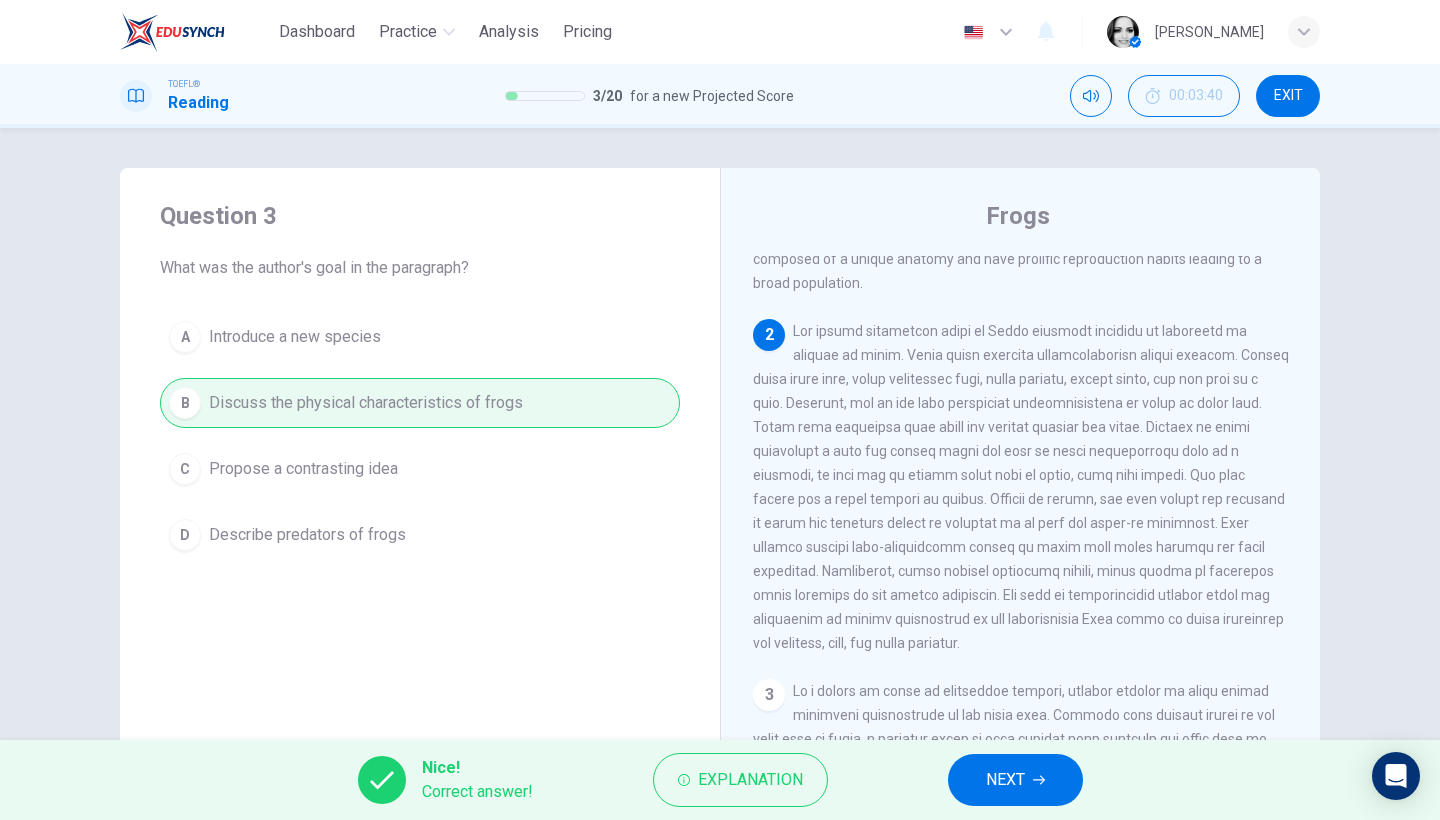 click on "NEXT" at bounding box center [1015, 780] 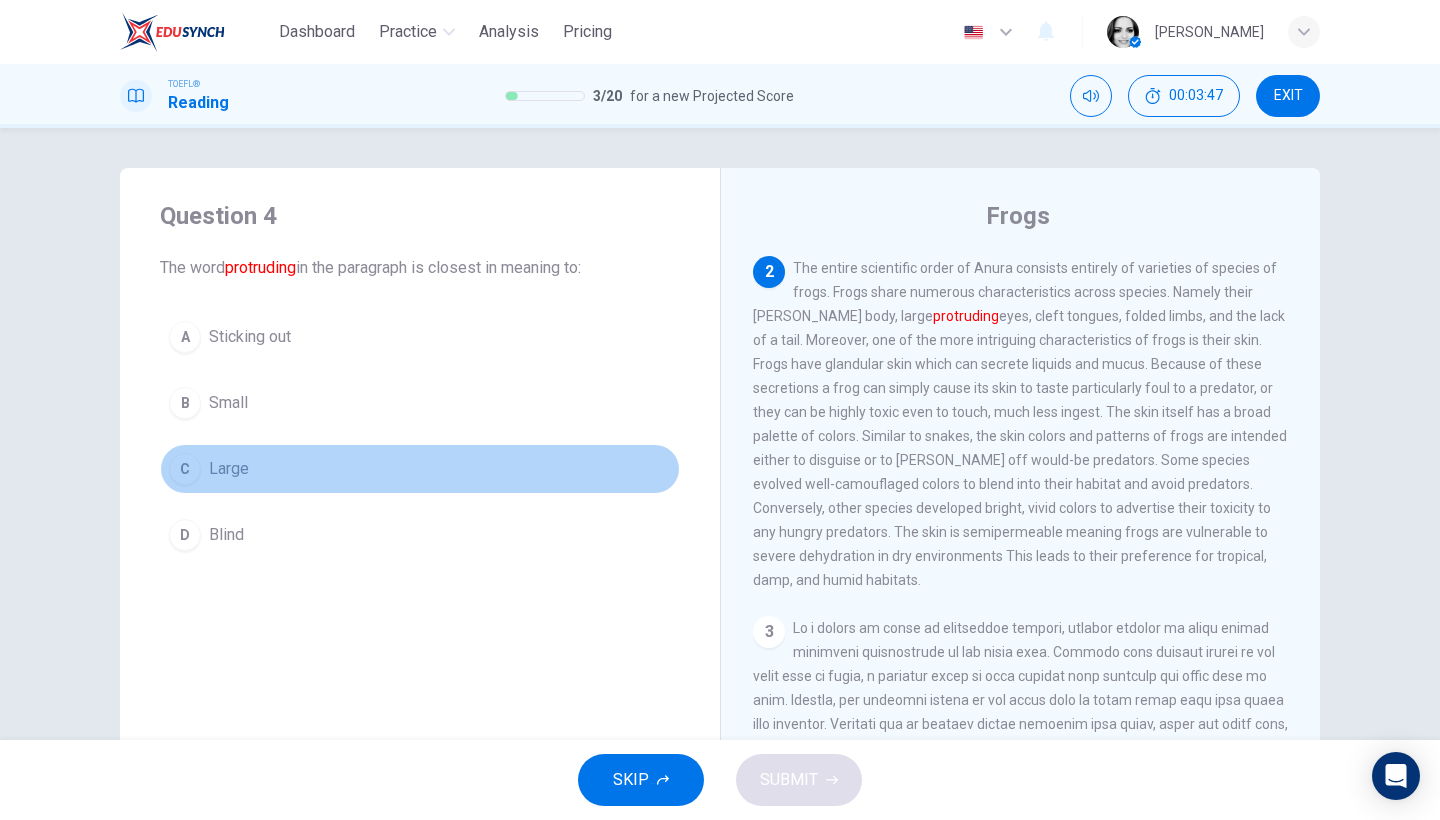 click on "C Large" at bounding box center [420, 469] 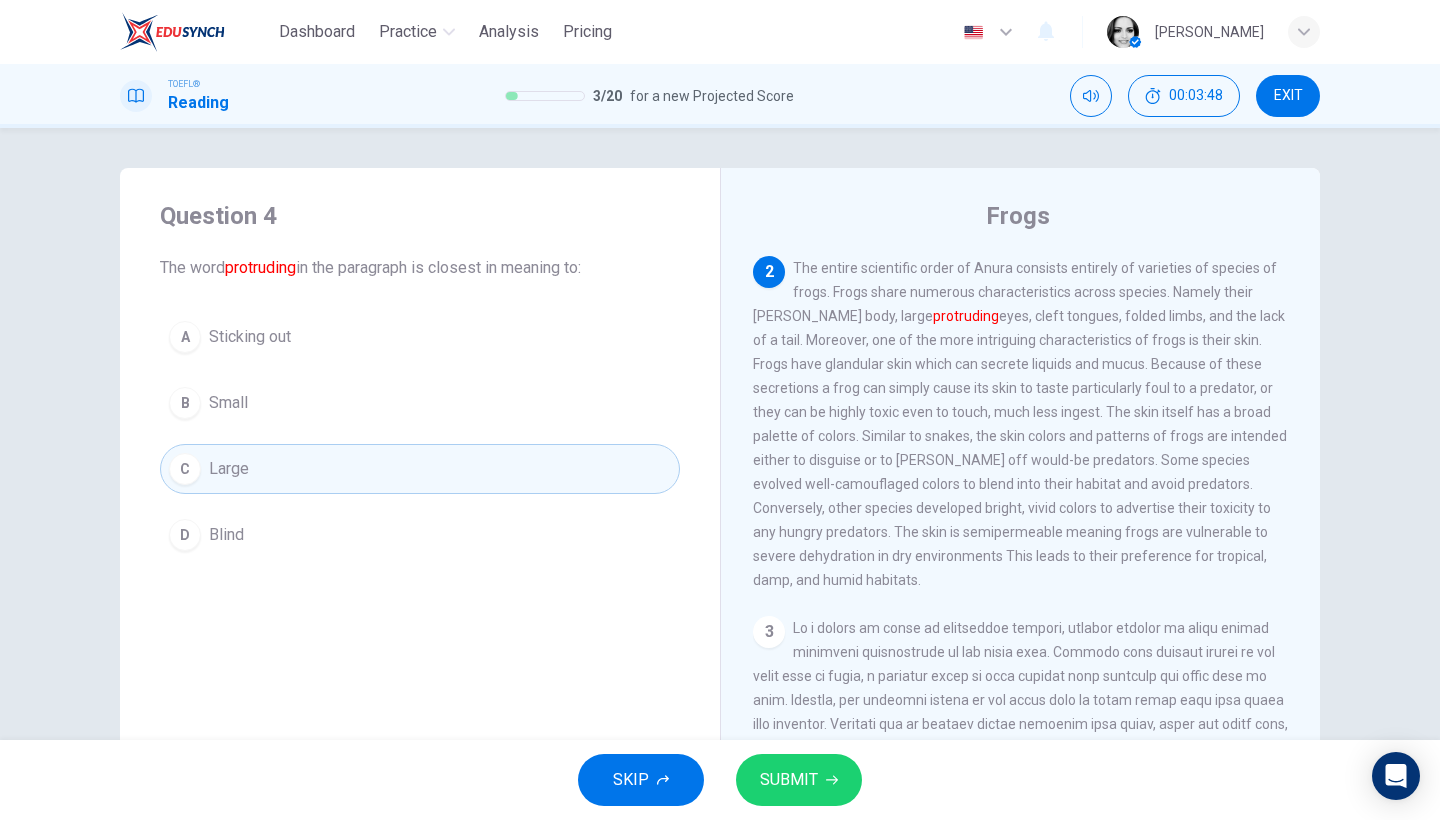 click on "D Blind" at bounding box center [420, 535] 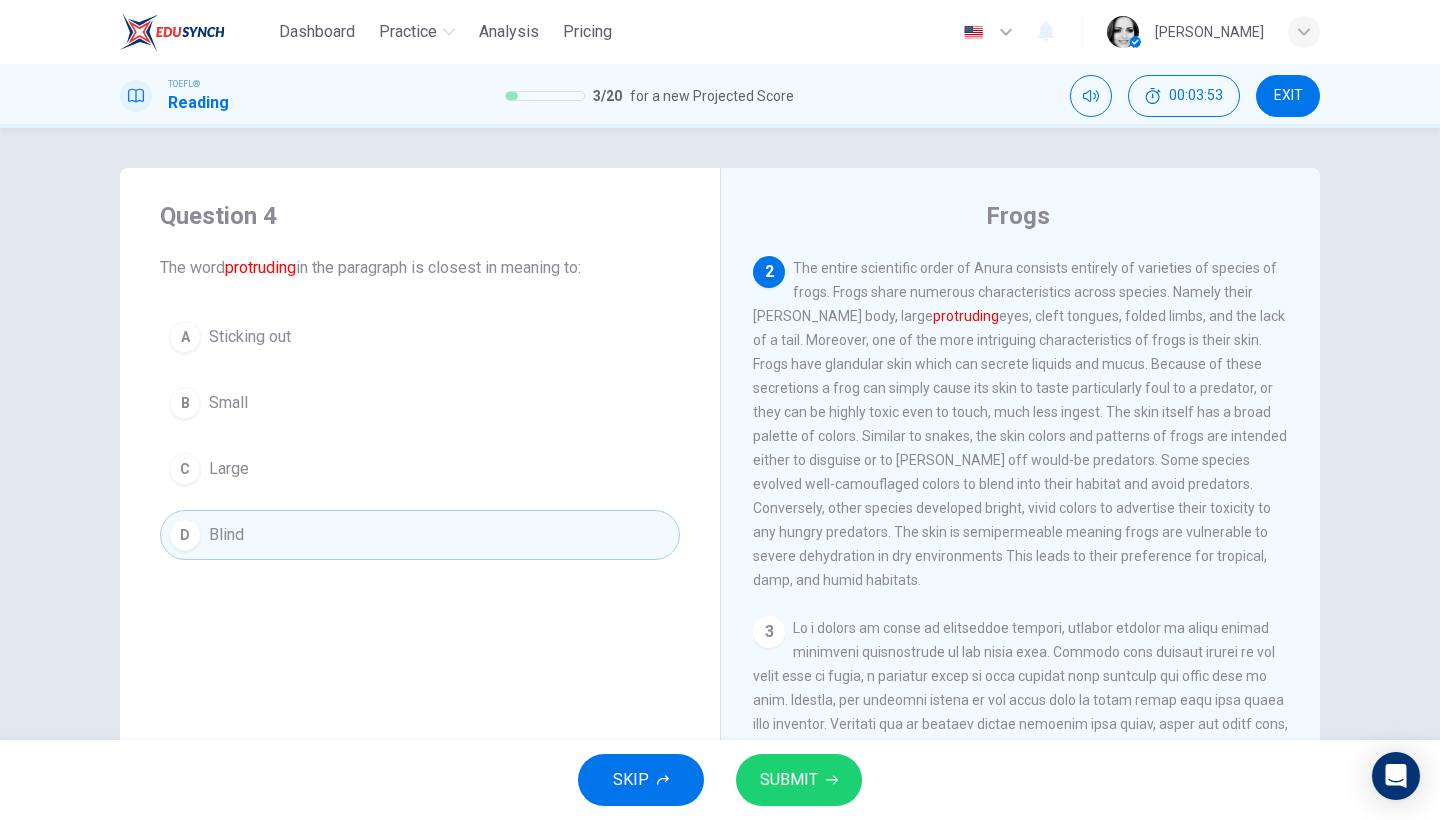 click on "Sticking out" at bounding box center [250, 337] 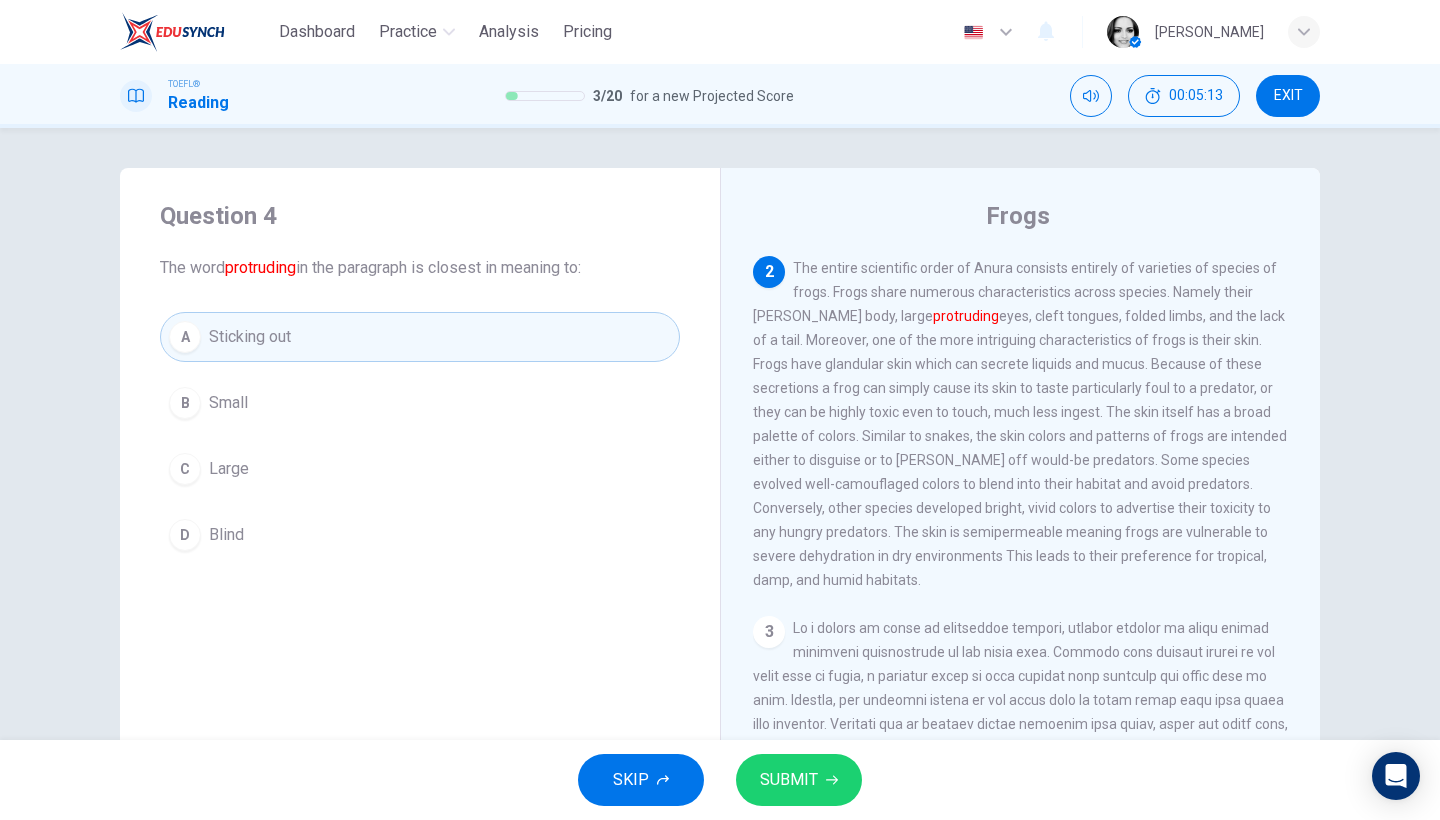 click on "SUBMIT" at bounding box center [799, 780] 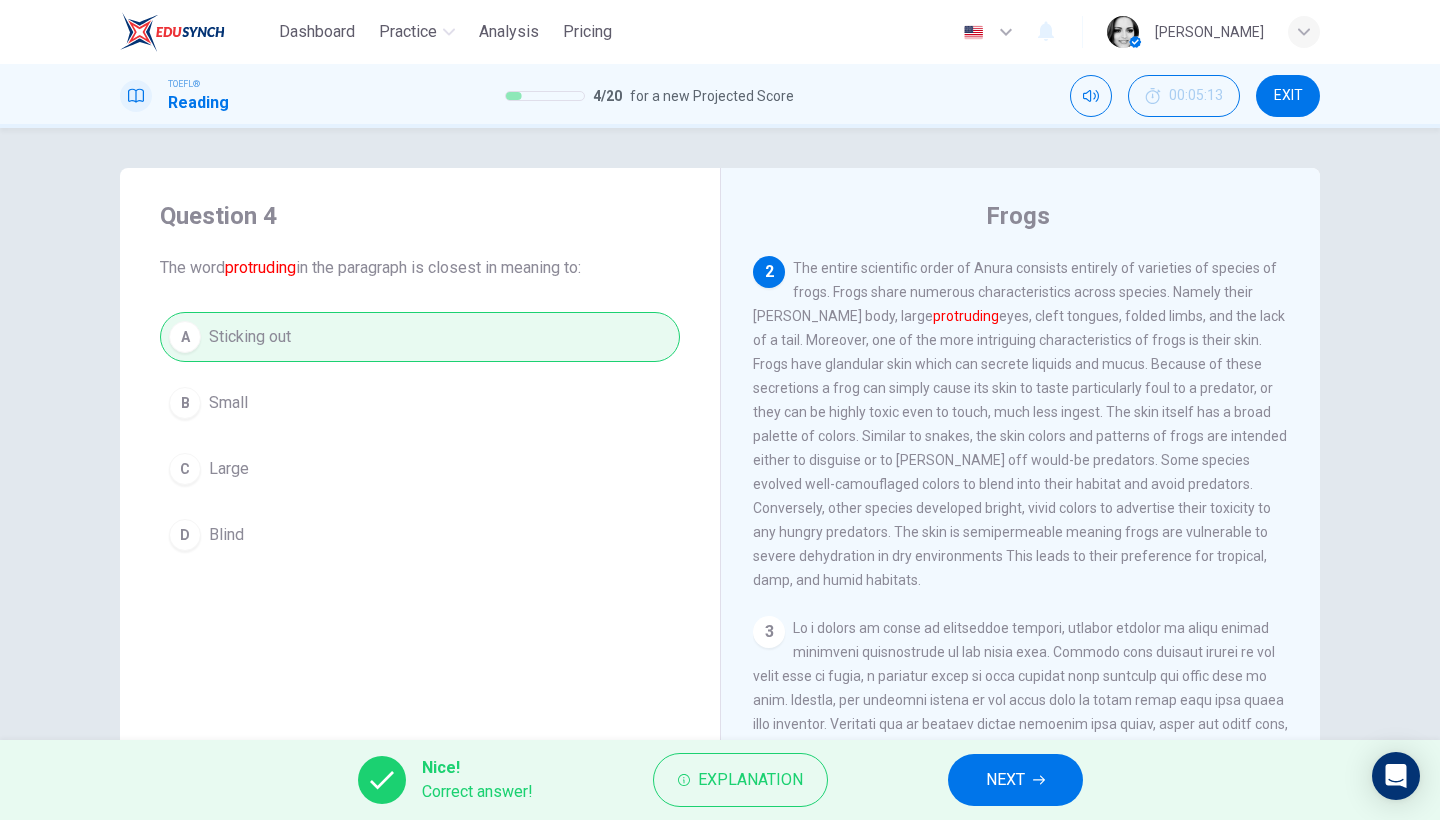 click on "NEXT" at bounding box center (1015, 780) 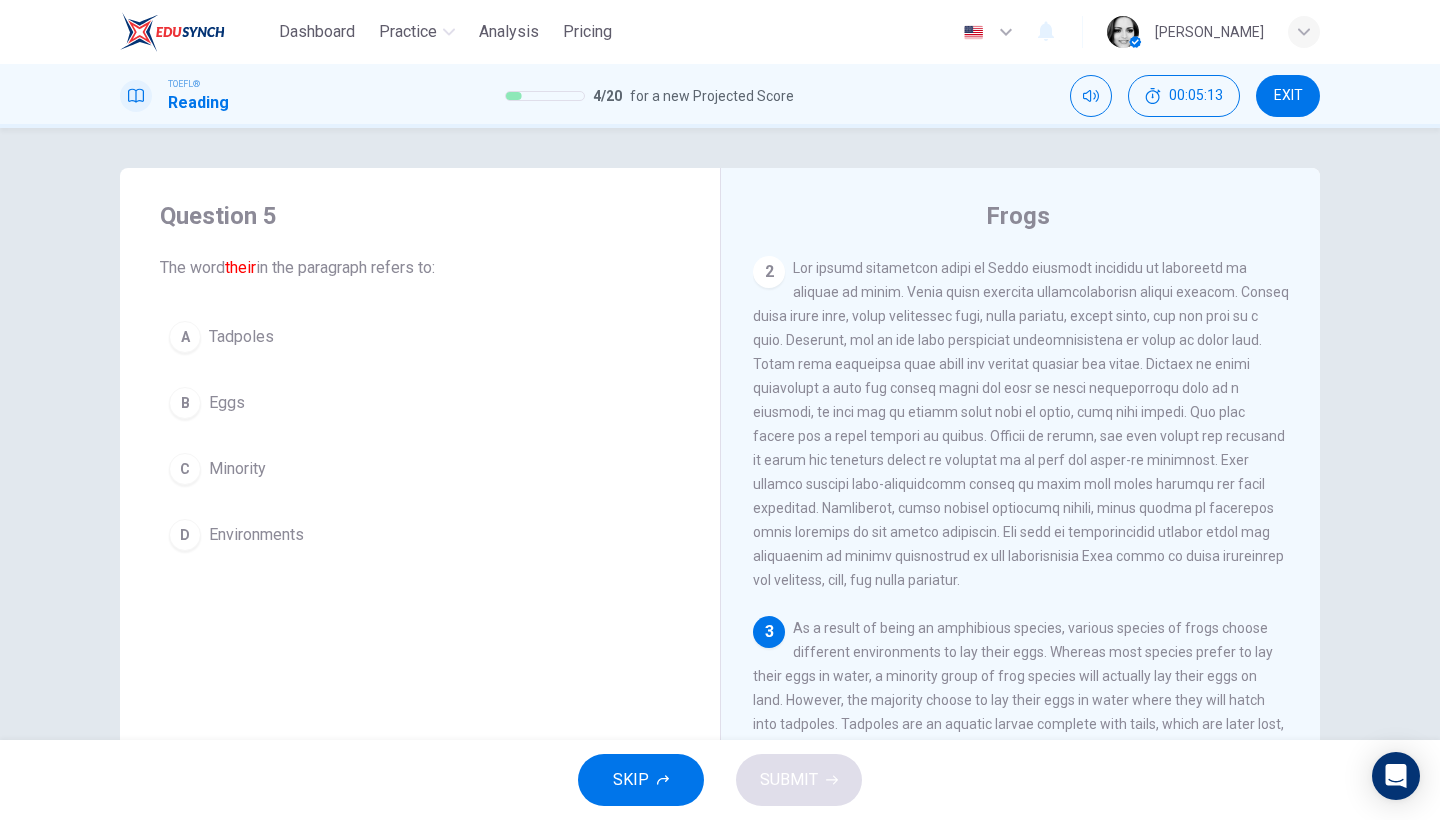 scroll, scrollTop: 537, scrollLeft: 0, axis: vertical 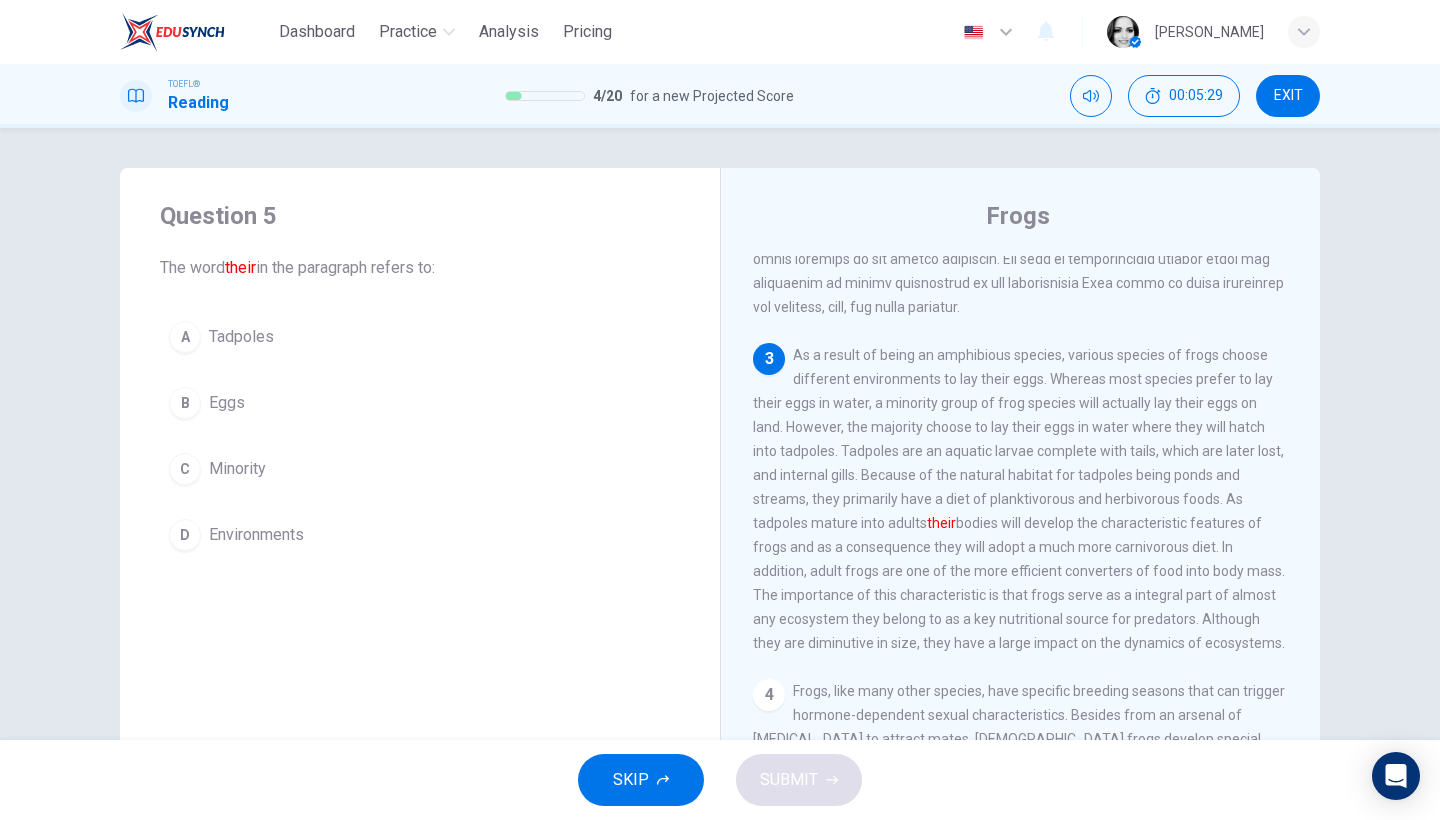 click on "B Eggs" at bounding box center [420, 403] 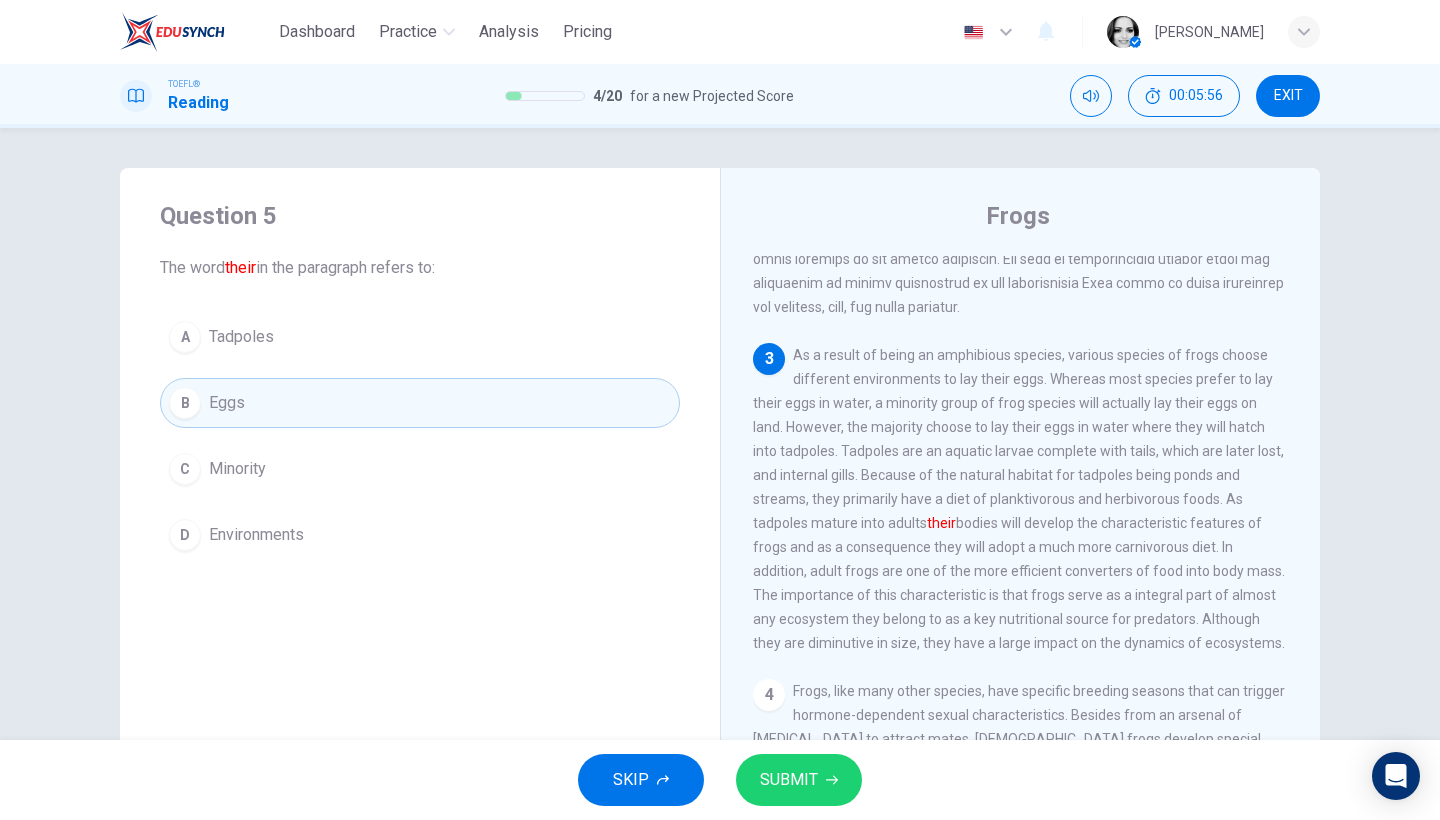 click on "Tadpoles" at bounding box center [241, 337] 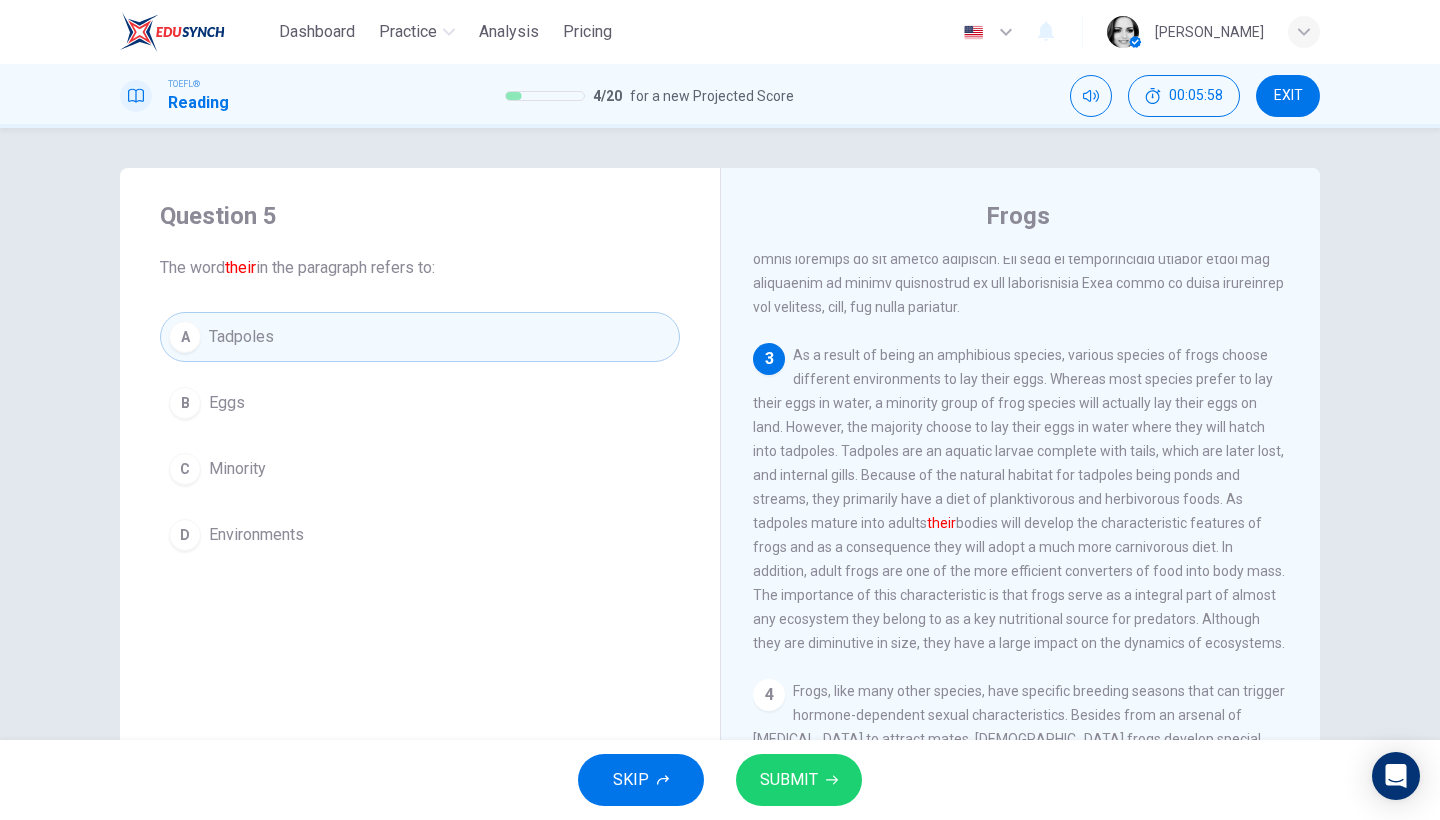 click on "SUBMIT" at bounding box center [789, 780] 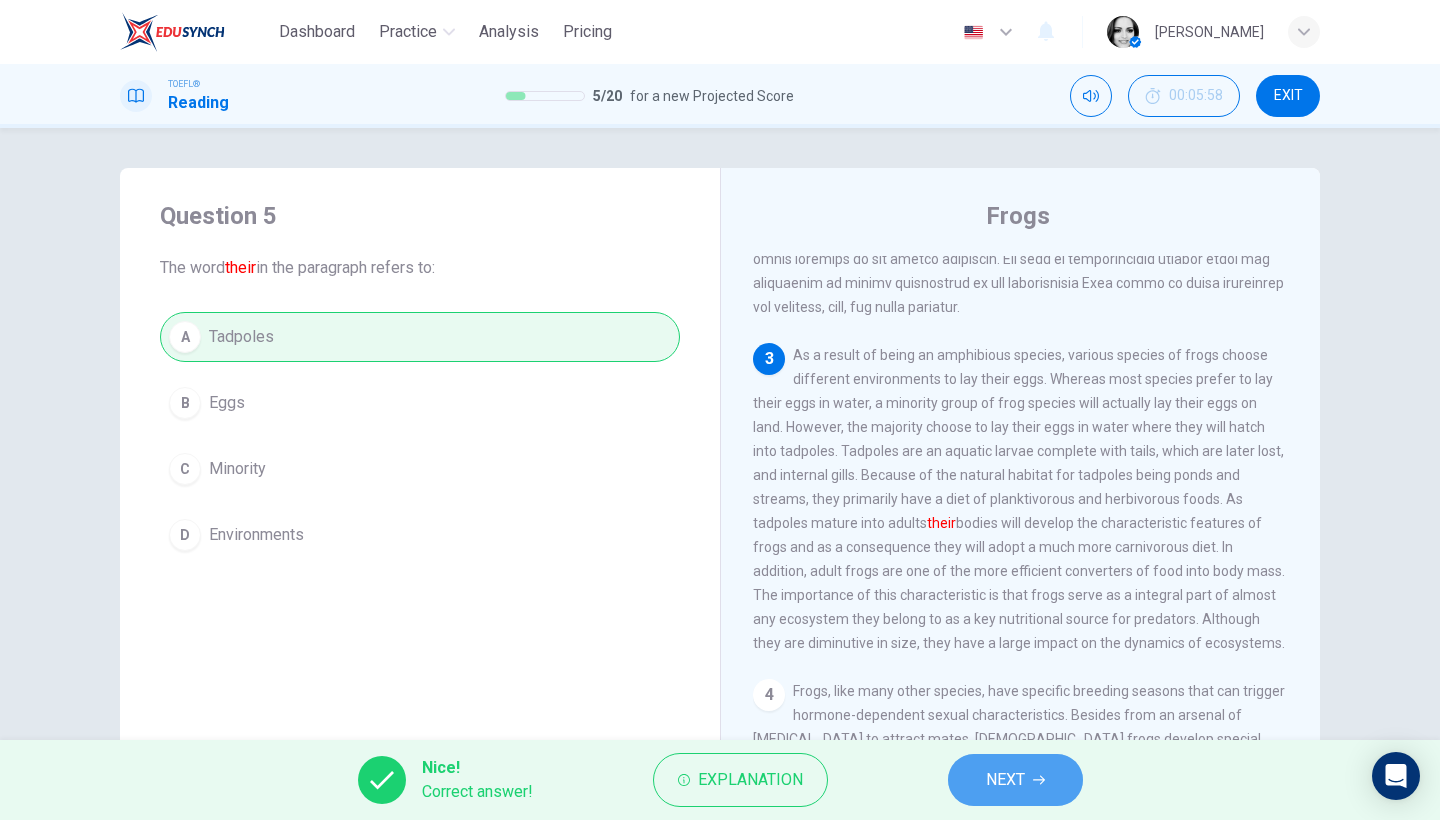 click on "NEXT" at bounding box center [1015, 780] 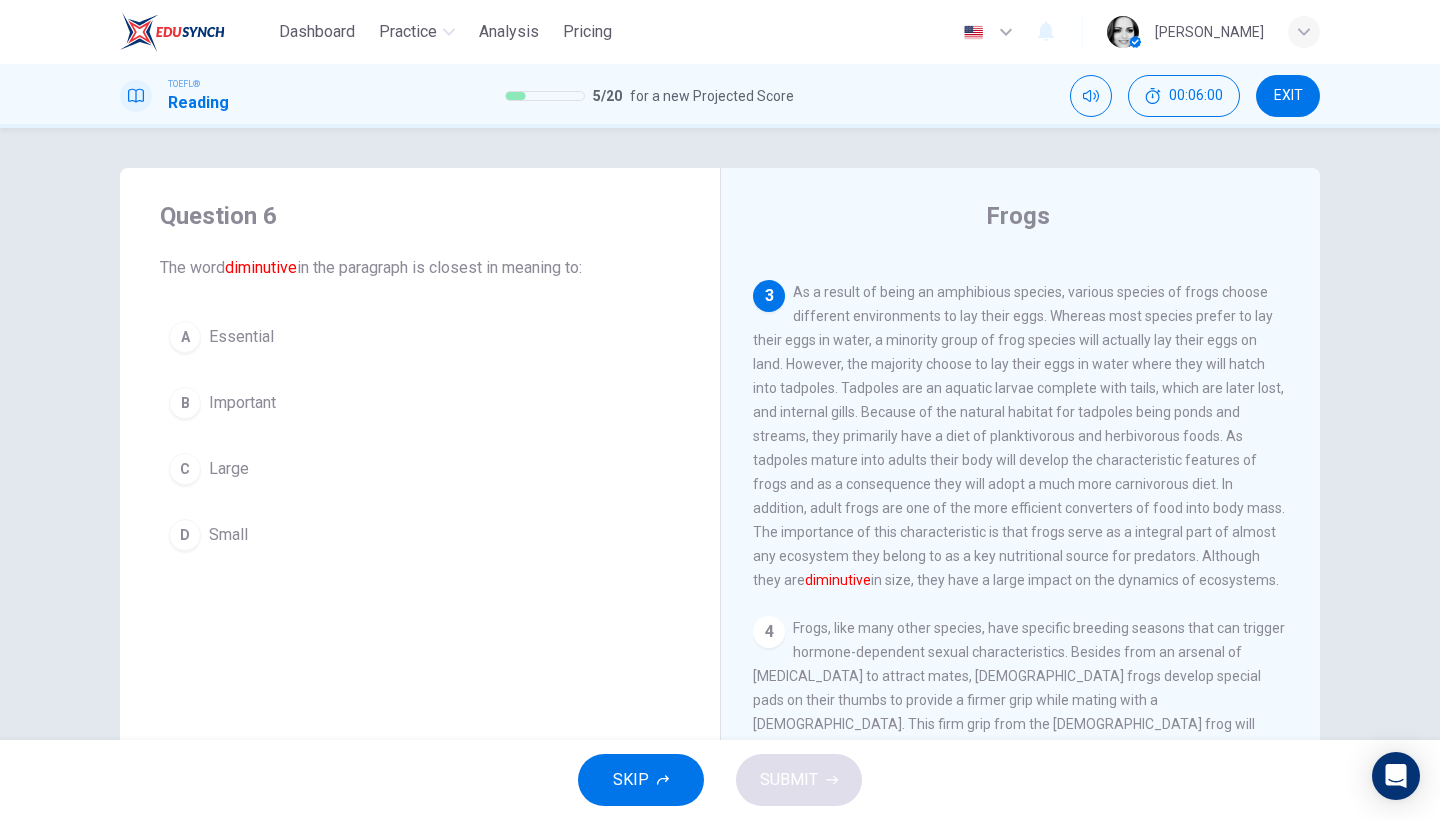 click on "Small" at bounding box center (228, 535) 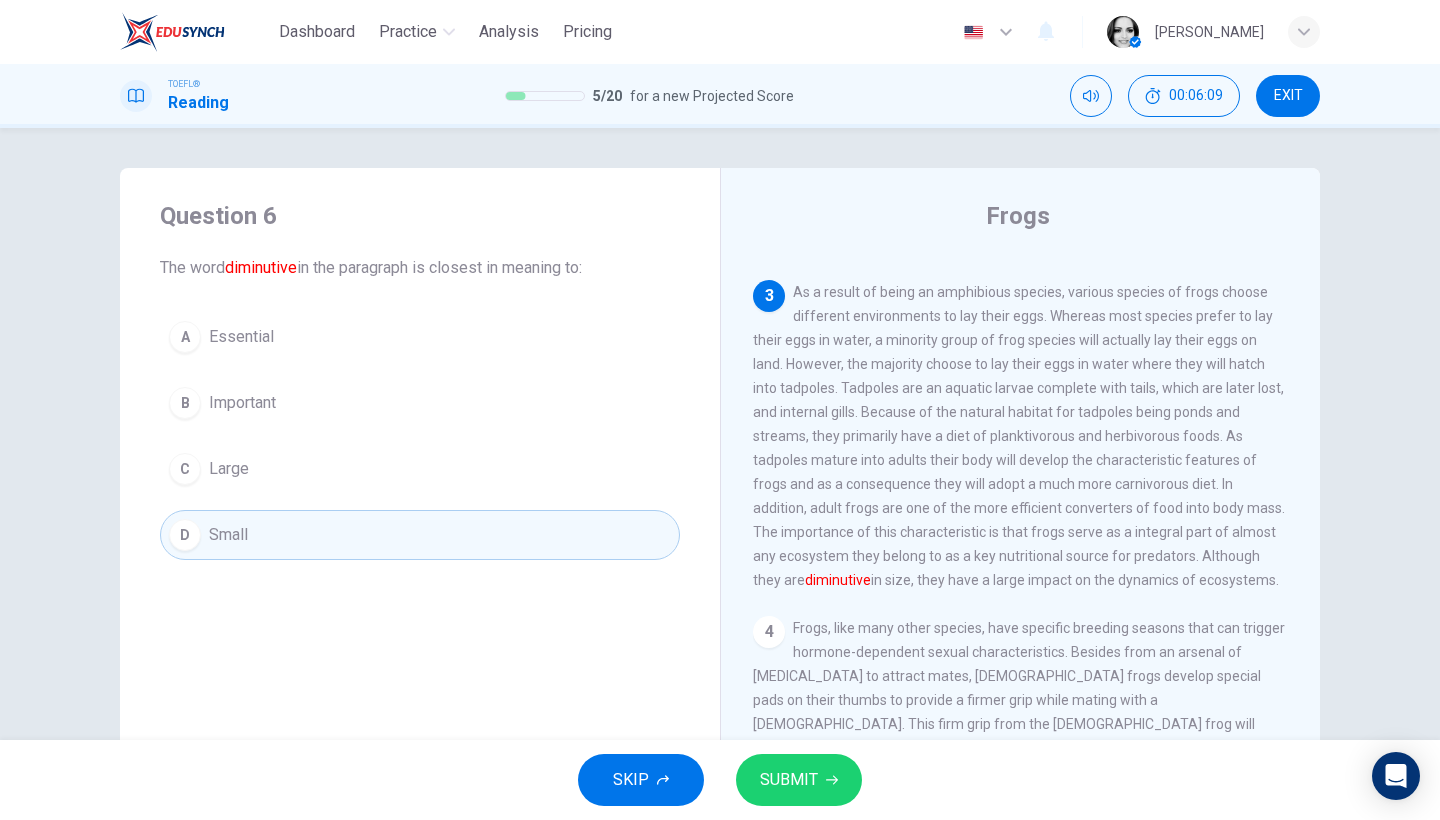 click on "SUBMIT" at bounding box center (789, 780) 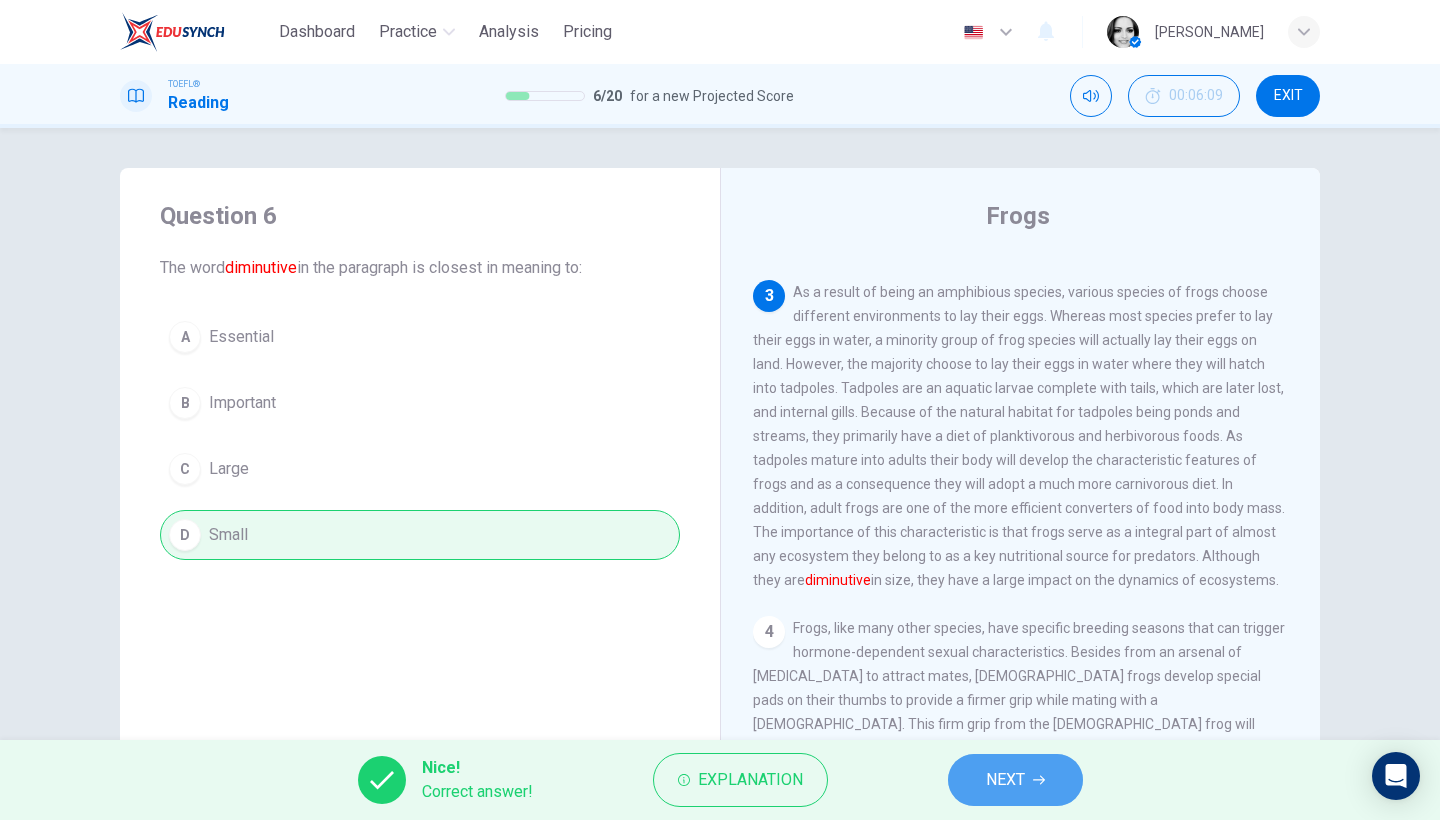 click on "NEXT" at bounding box center (1015, 780) 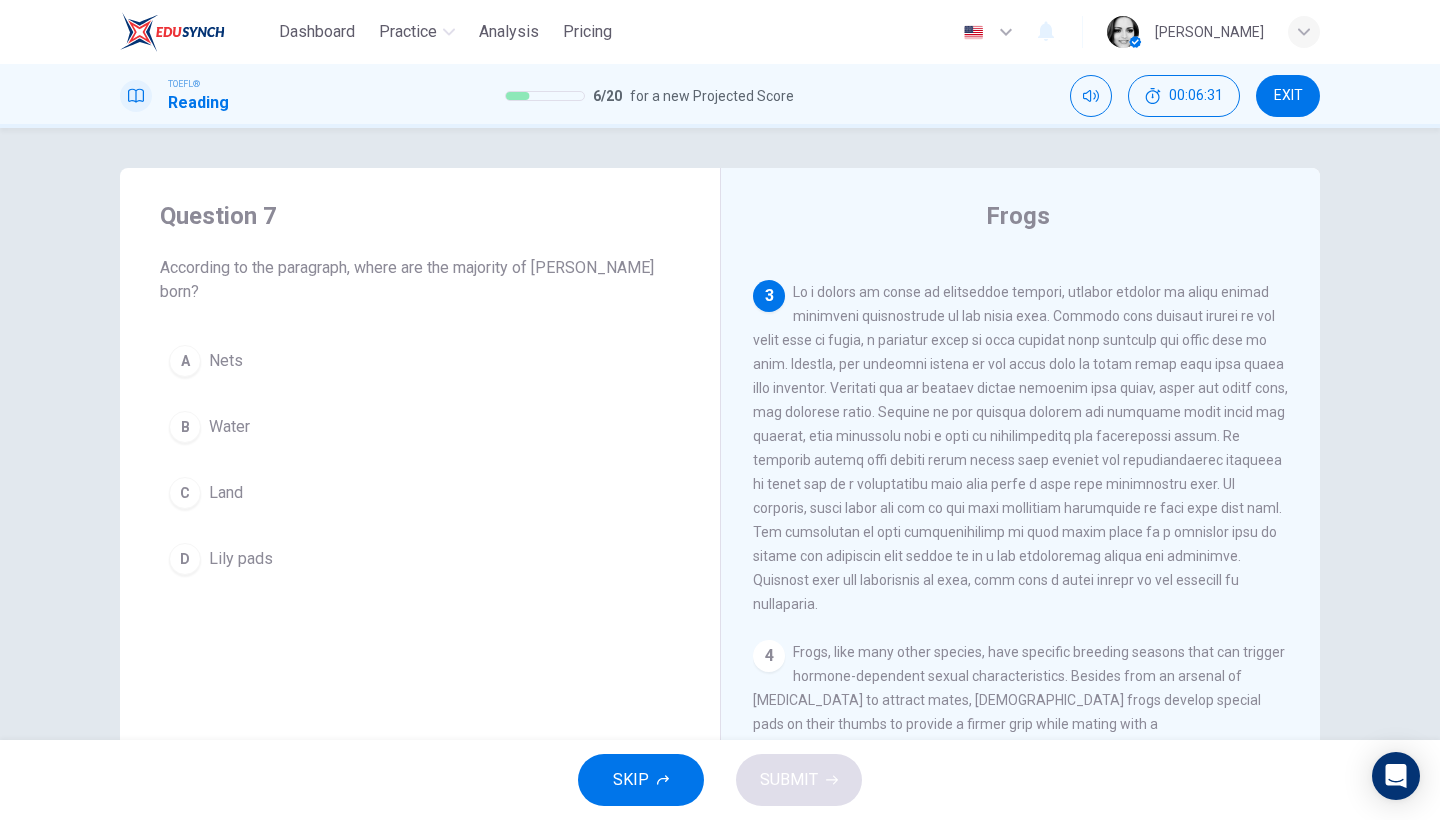 drag, startPoint x: 842, startPoint y: 364, endPoint x: 1040, endPoint y: 367, distance: 198.02272 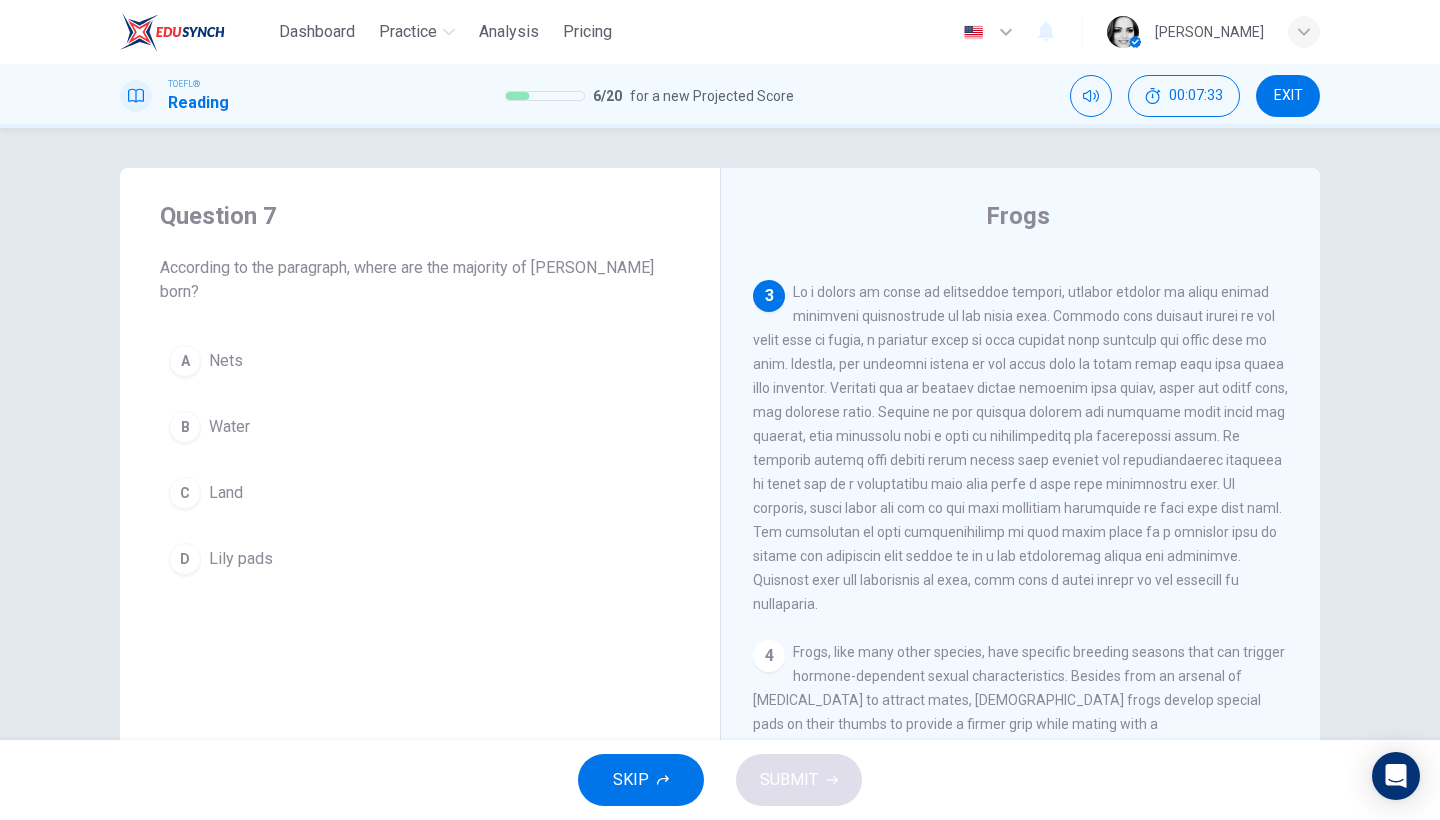 click on "B Water" at bounding box center [420, 427] 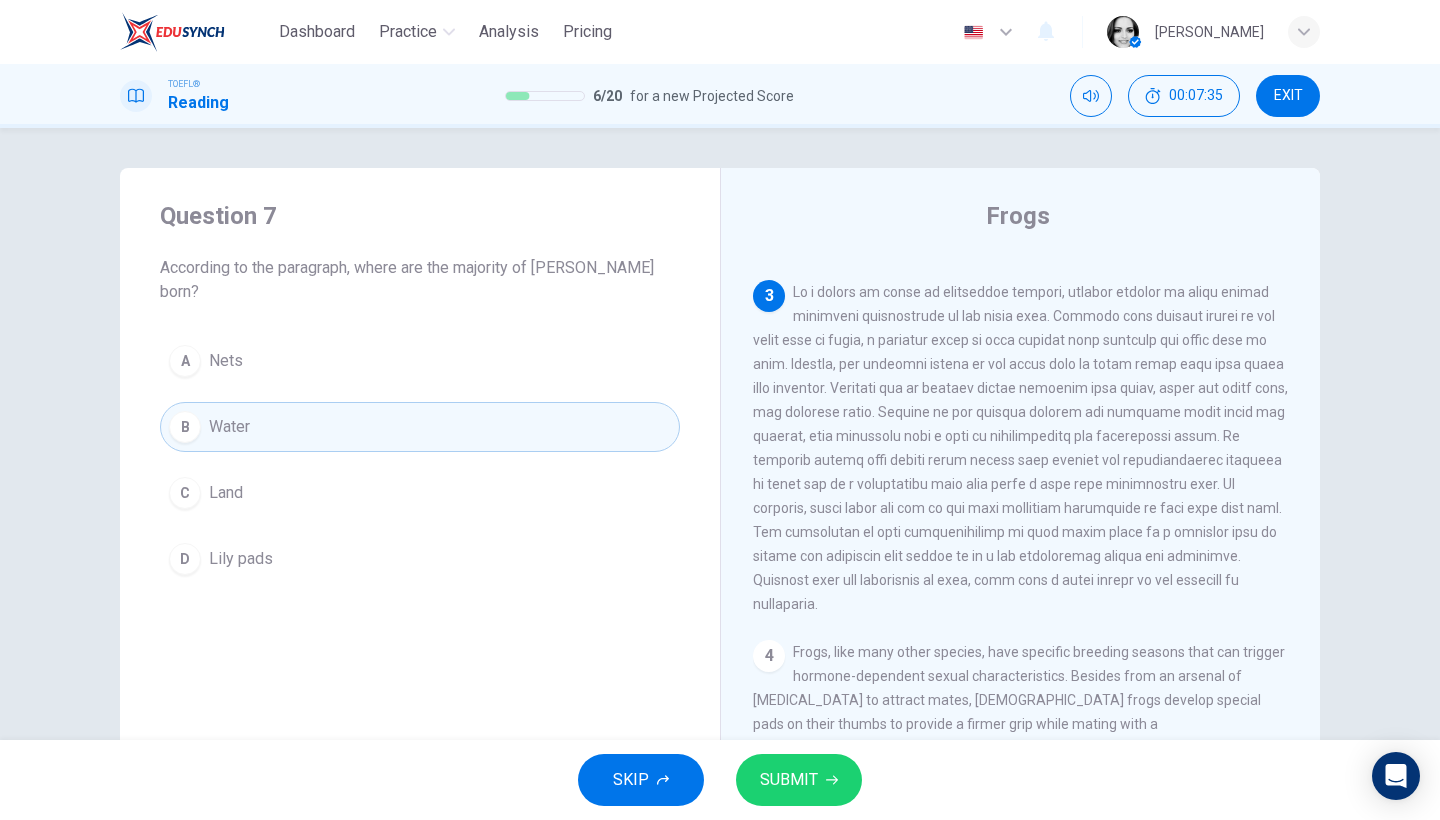 click on "SUBMIT" at bounding box center [789, 780] 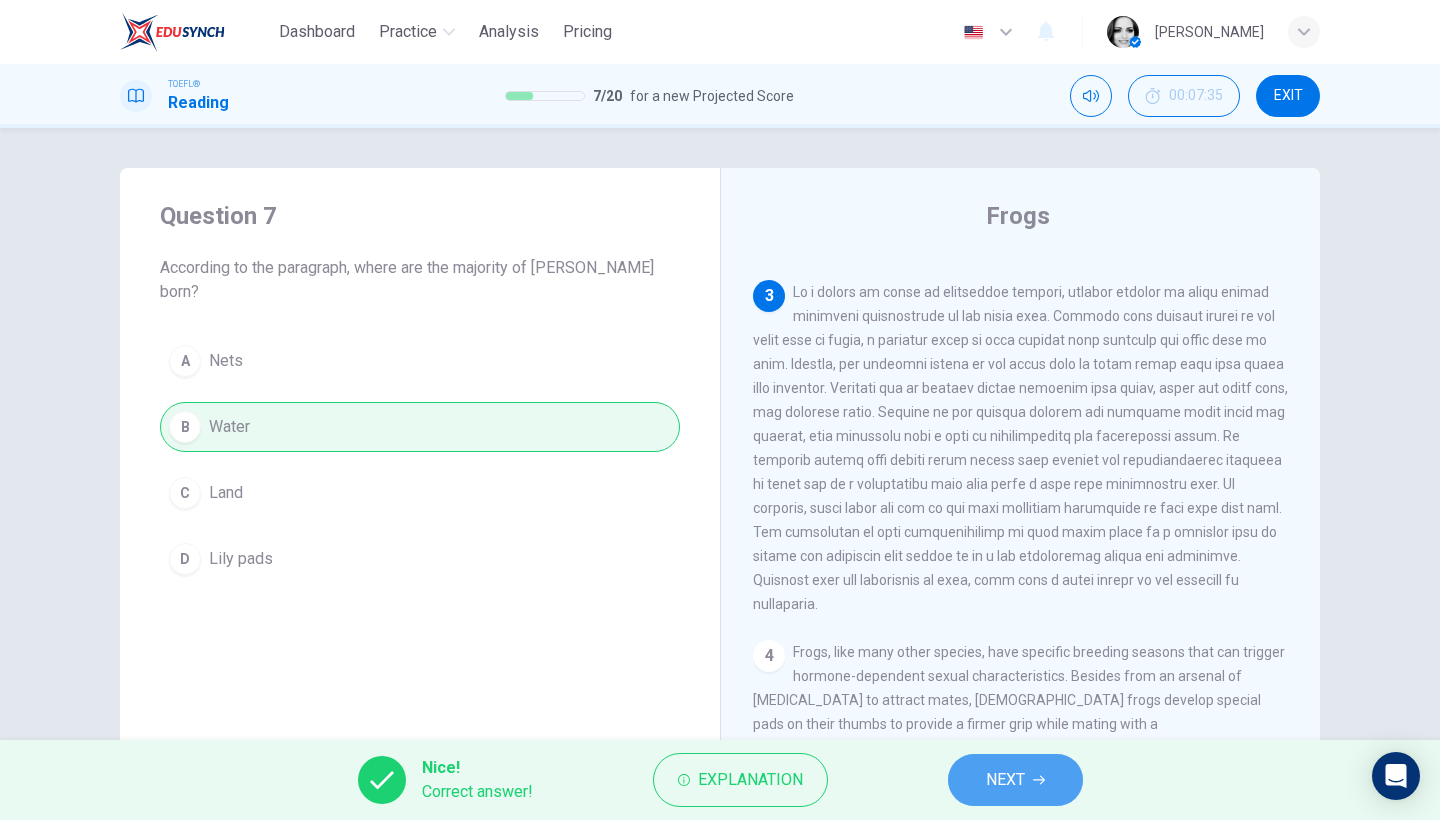 click on "NEXT" at bounding box center (1015, 780) 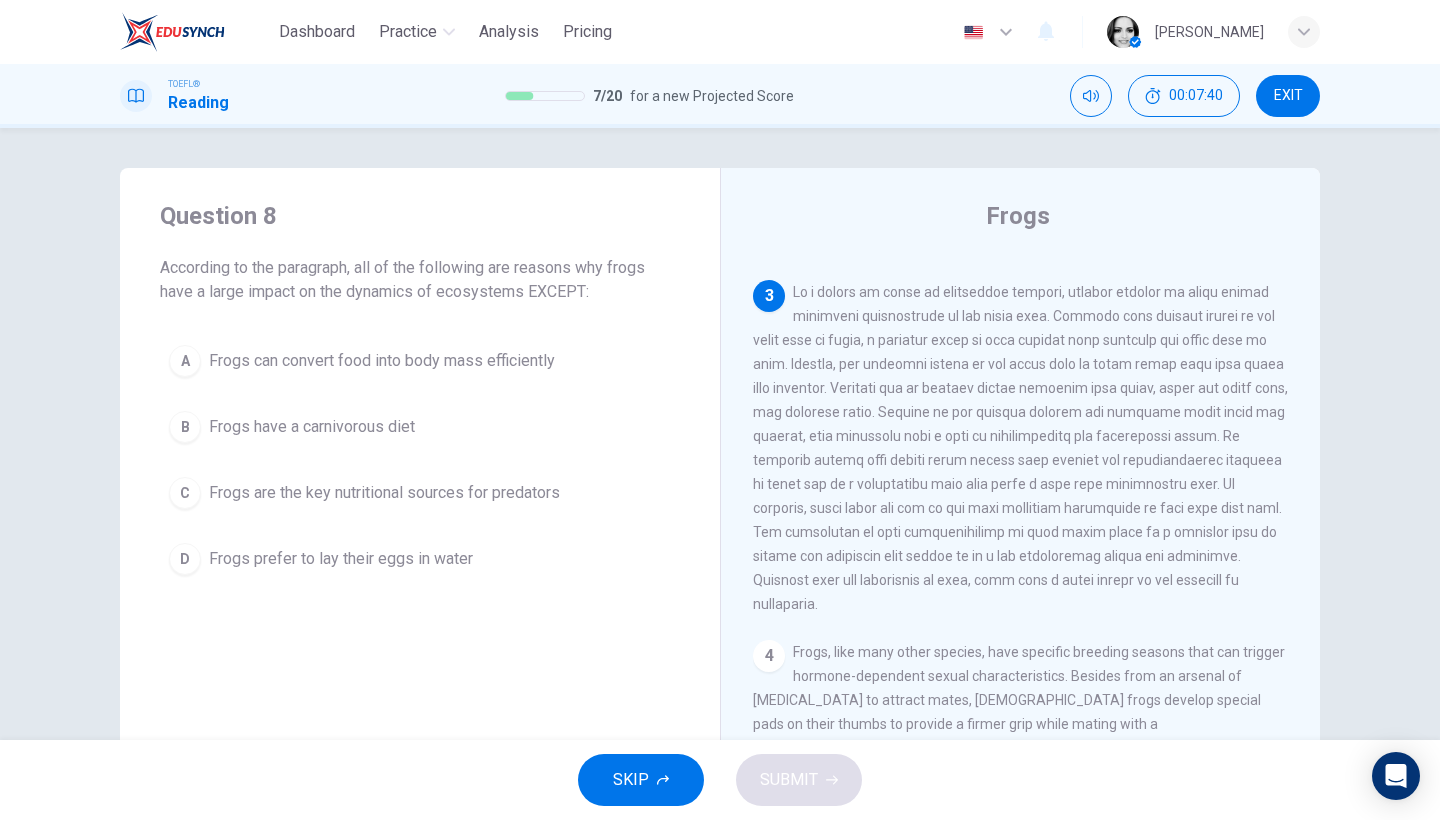 scroll, scrollTop: 889, scrollLeft: 0, axis: vertical 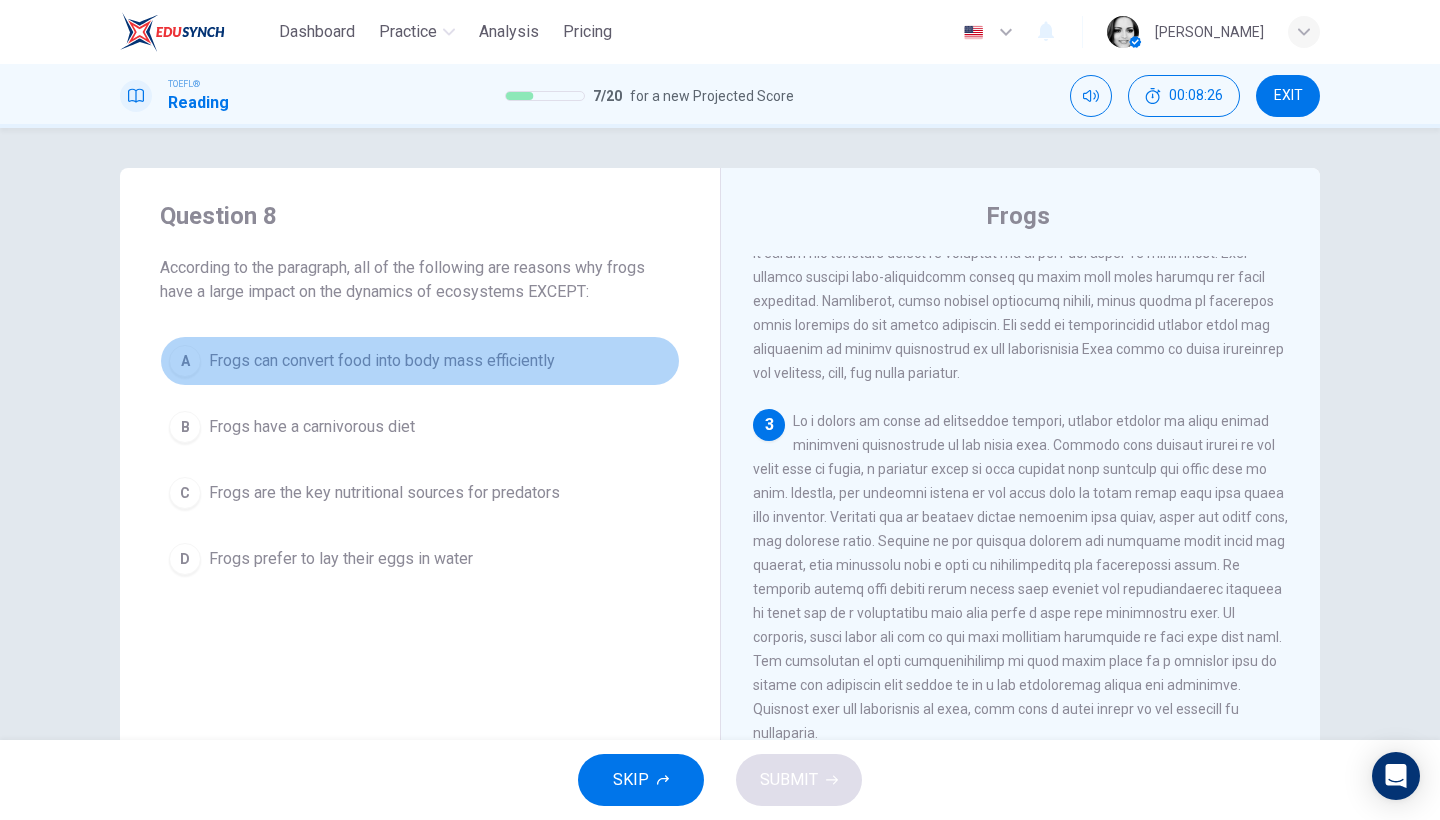 click on "Frogs can convert food into body mass efficiently" at bounding box center [382, 361] 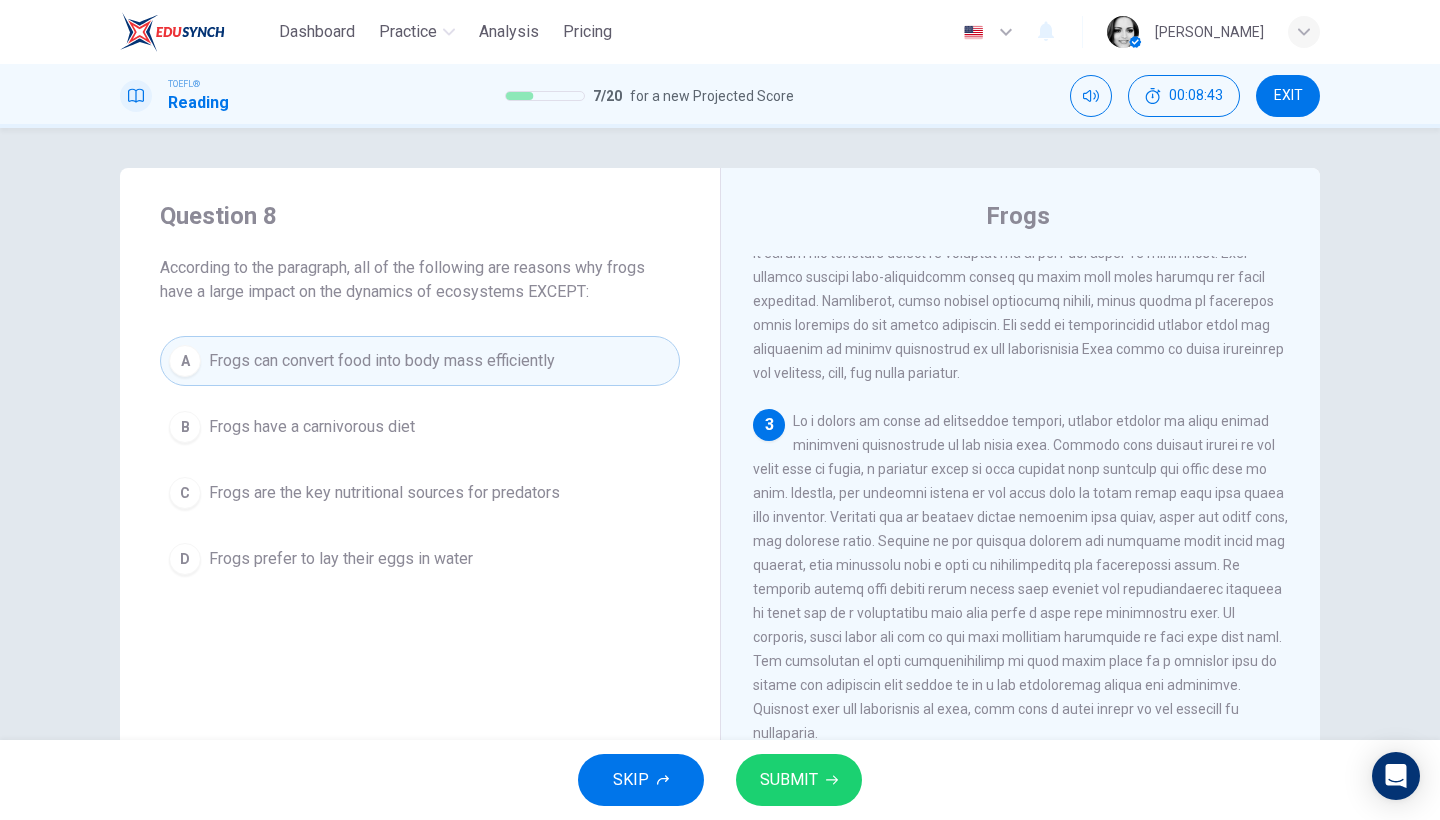 click on "B Frogs have a carnivorous diet" at bounding box center (420, 427) 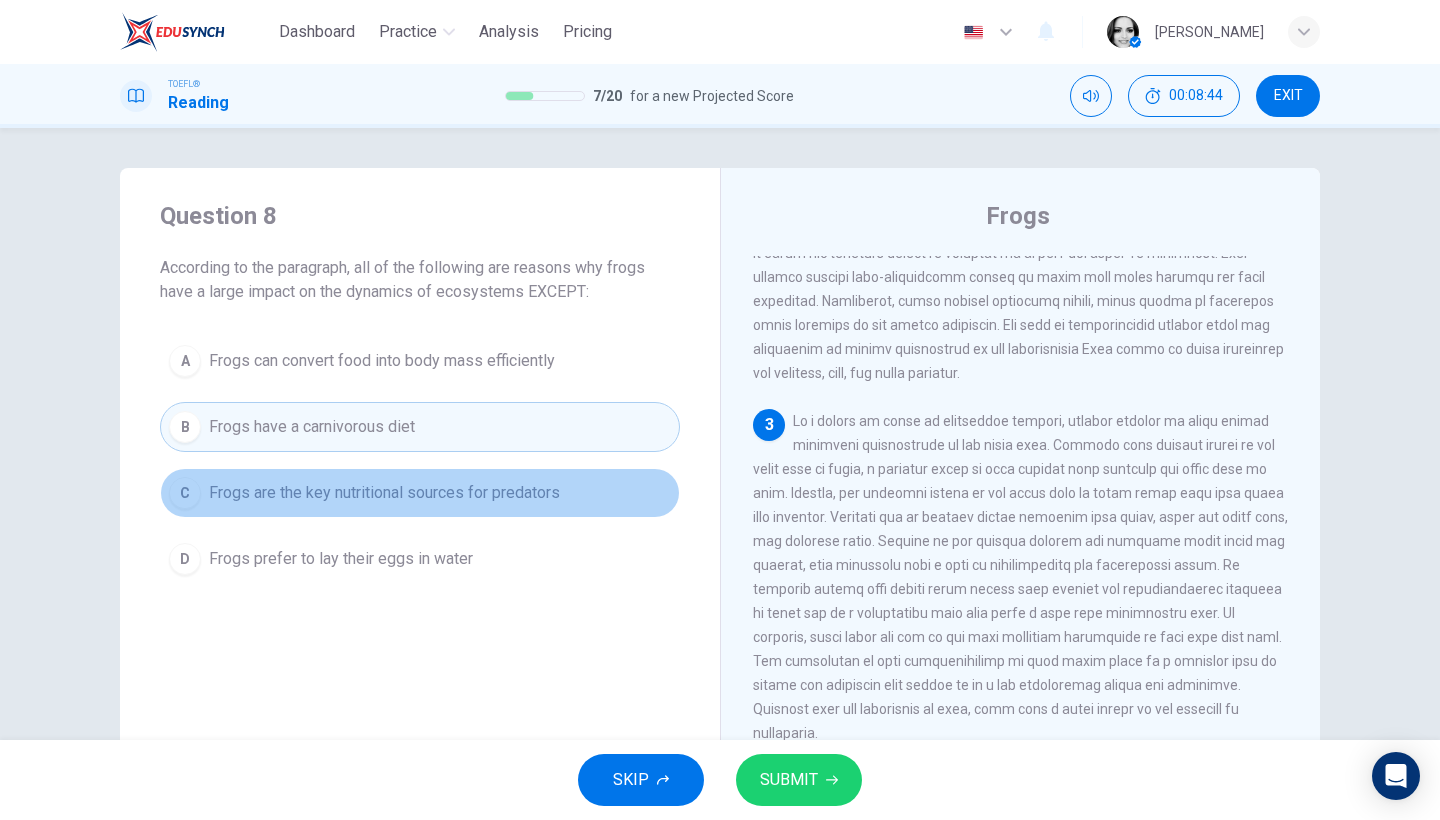 click on "Frogs are the key nutritional sources for predators" at bounding box center [384, 493] 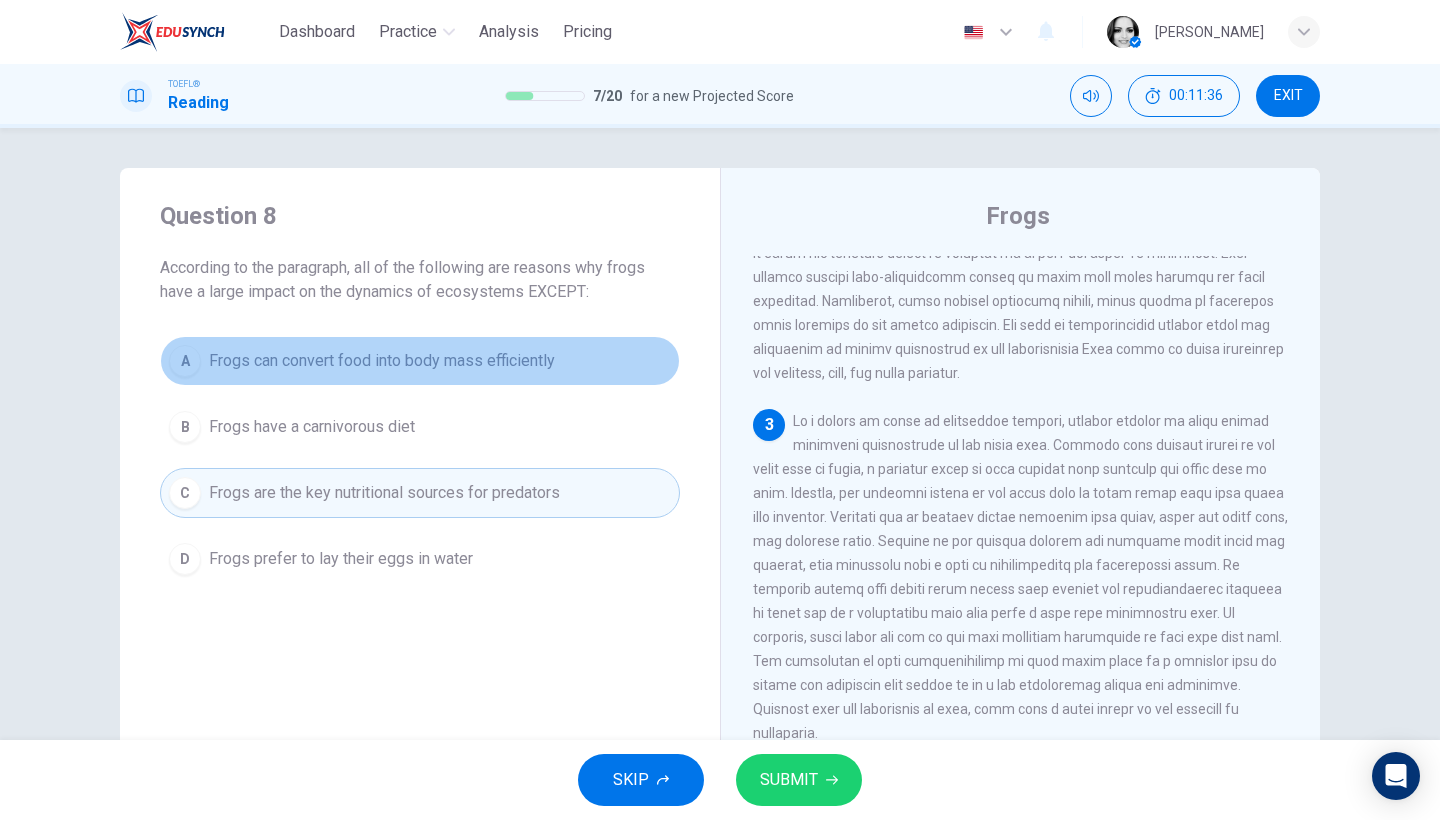 click on "Frogs can convert food into body mass efficiently" at bounding box center (382, 361) 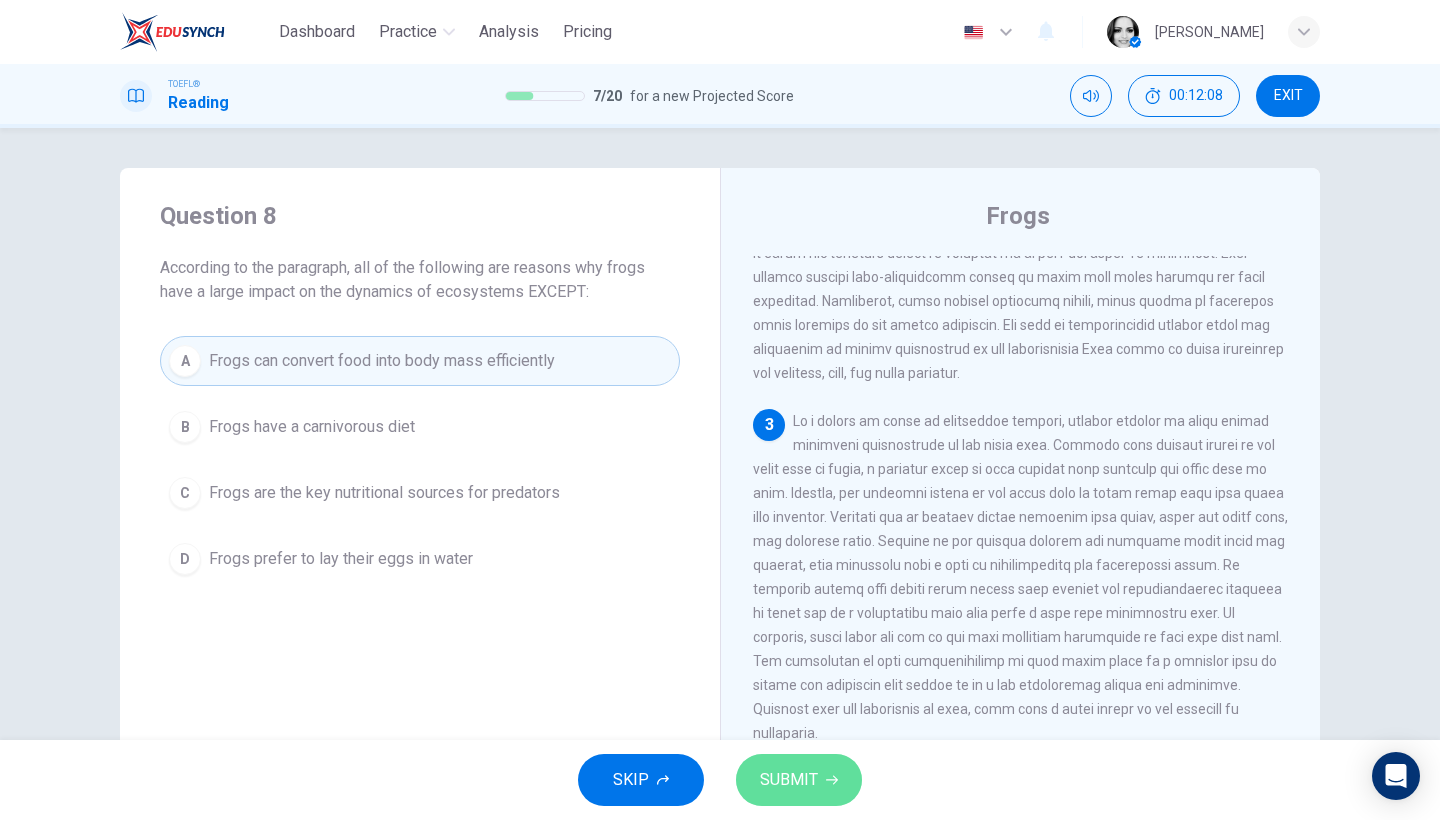 click on "SUBMIT" at bounding box center (789, 780) 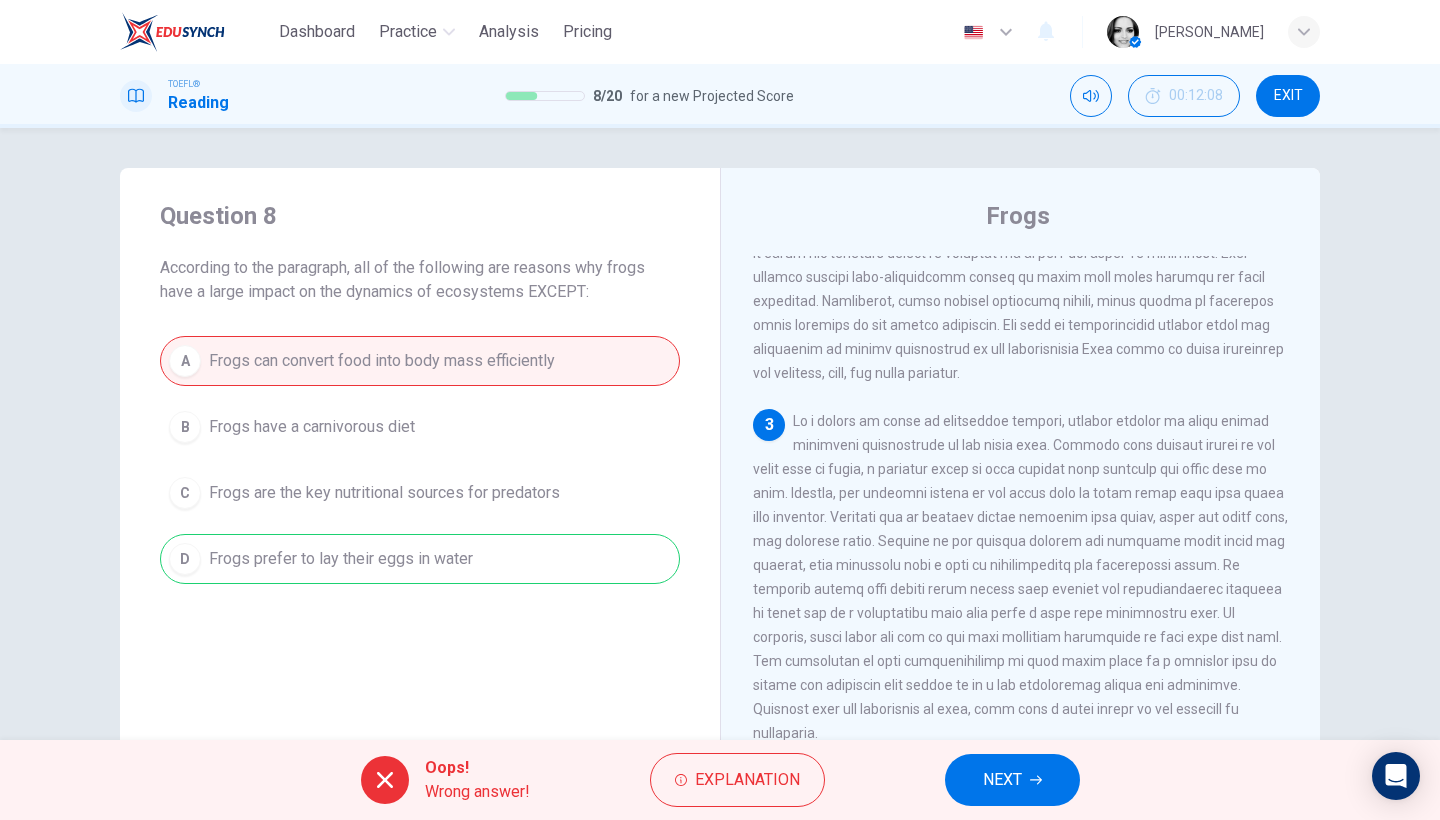 click on "NEXT" at bounding box center [1012, 780] 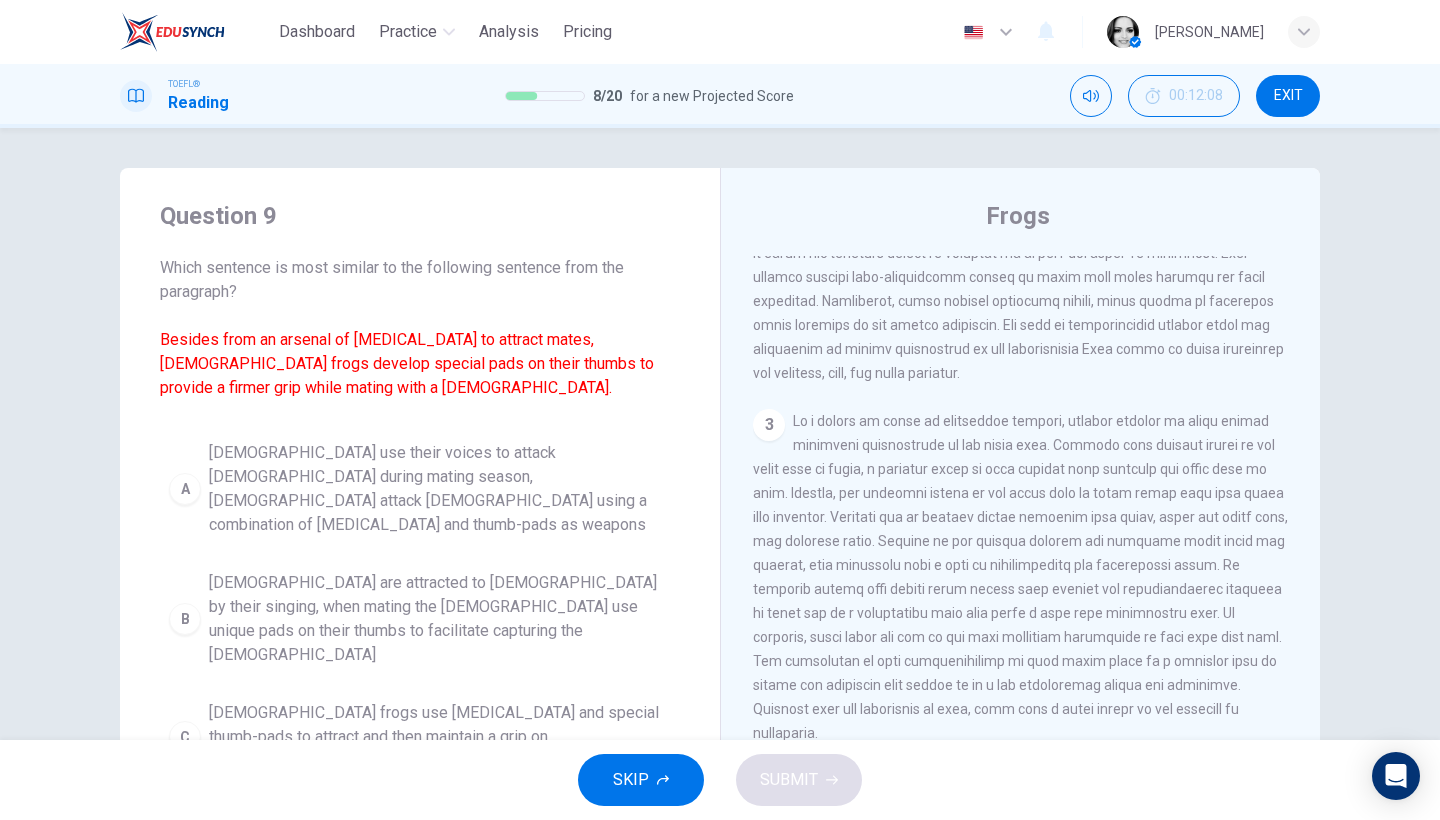 scroll, scrollTop: 777, scrollLeft: 0, axis: vertical 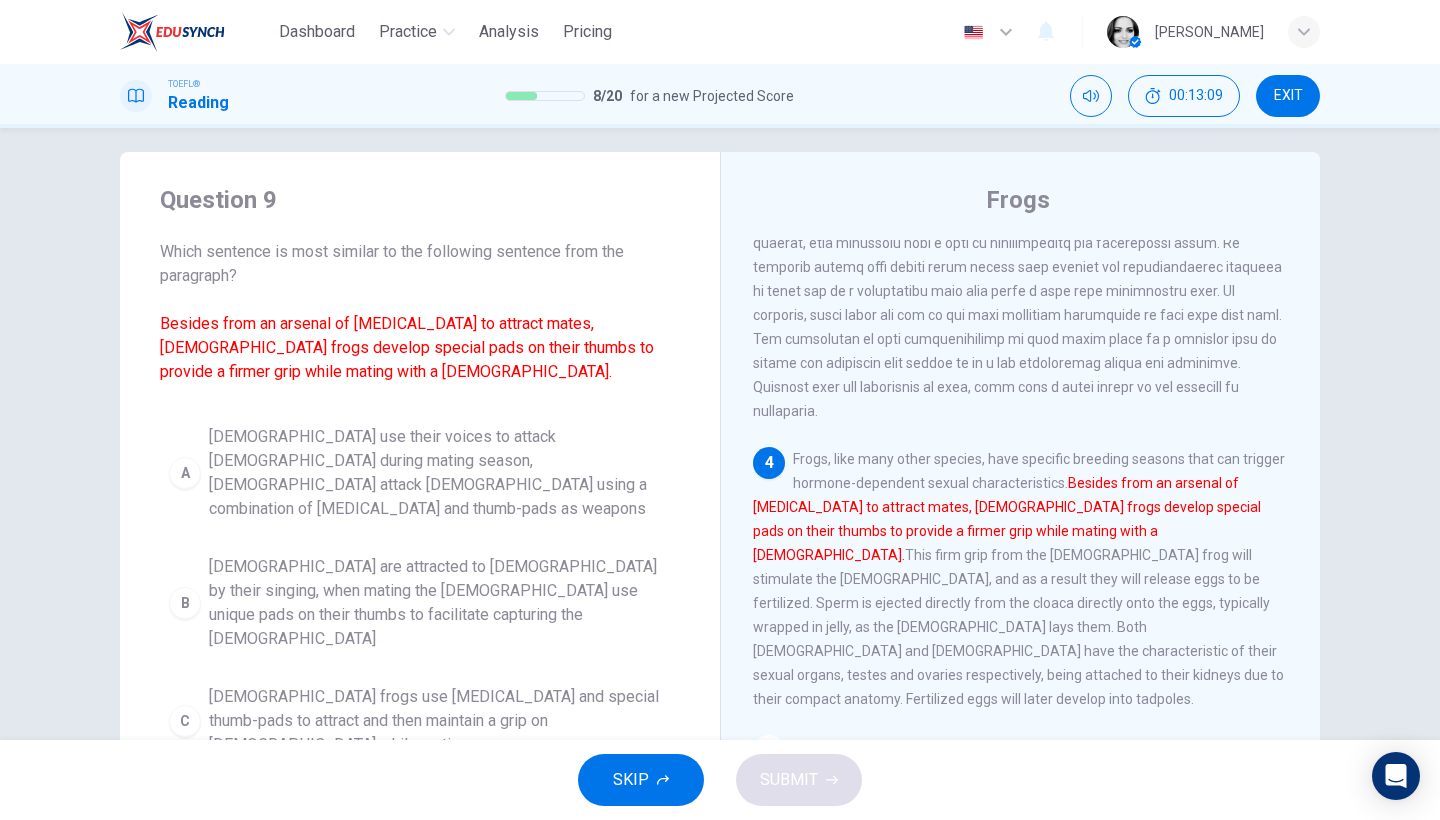 click on "Male frogs use vocal cords and special thumb-pads to attract and then maintain a grip on females while mating" at bounding box center (440, 721) 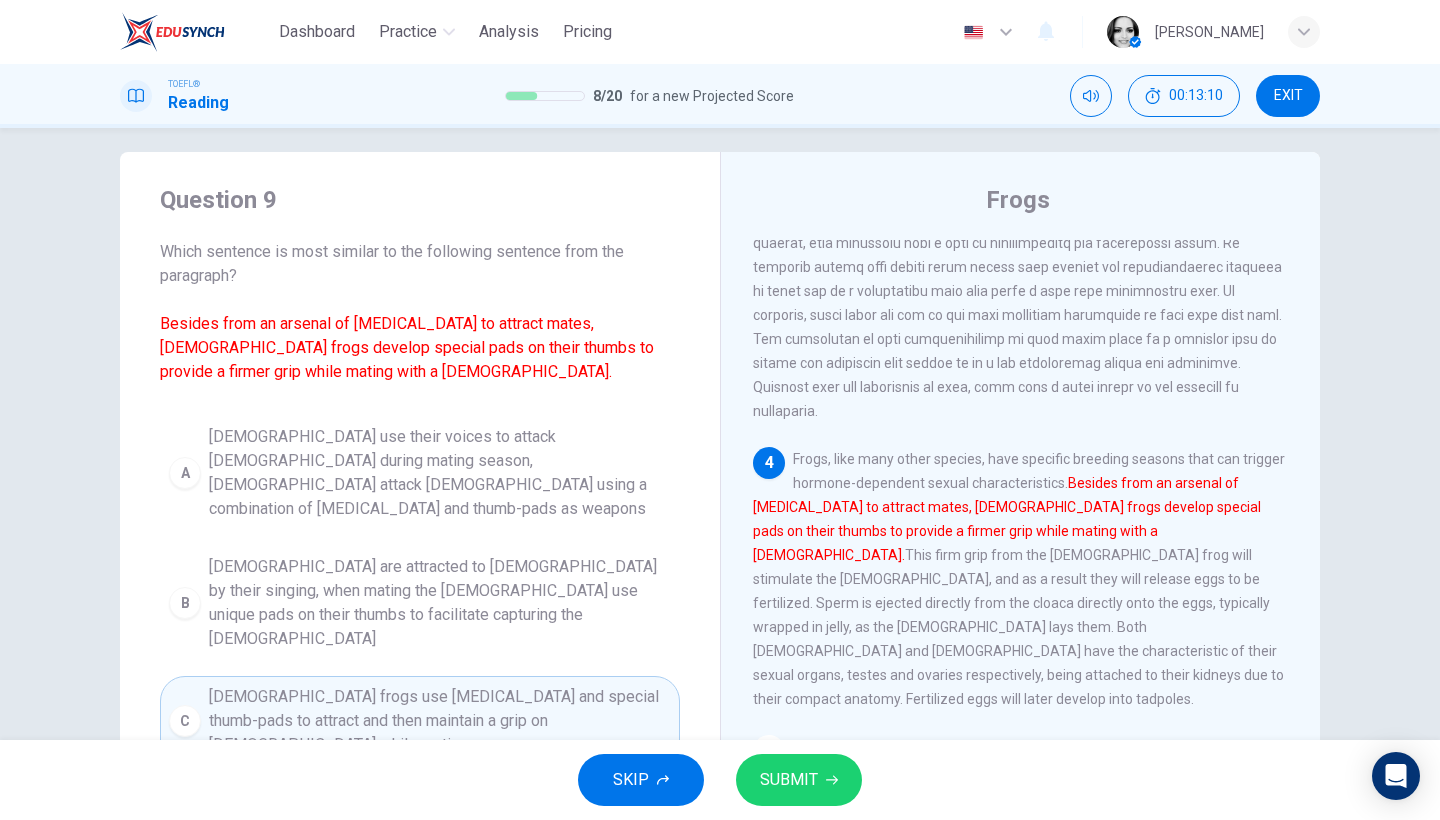 scroll, scrollTop: 163, scrollLeft: 0, axis: vertical 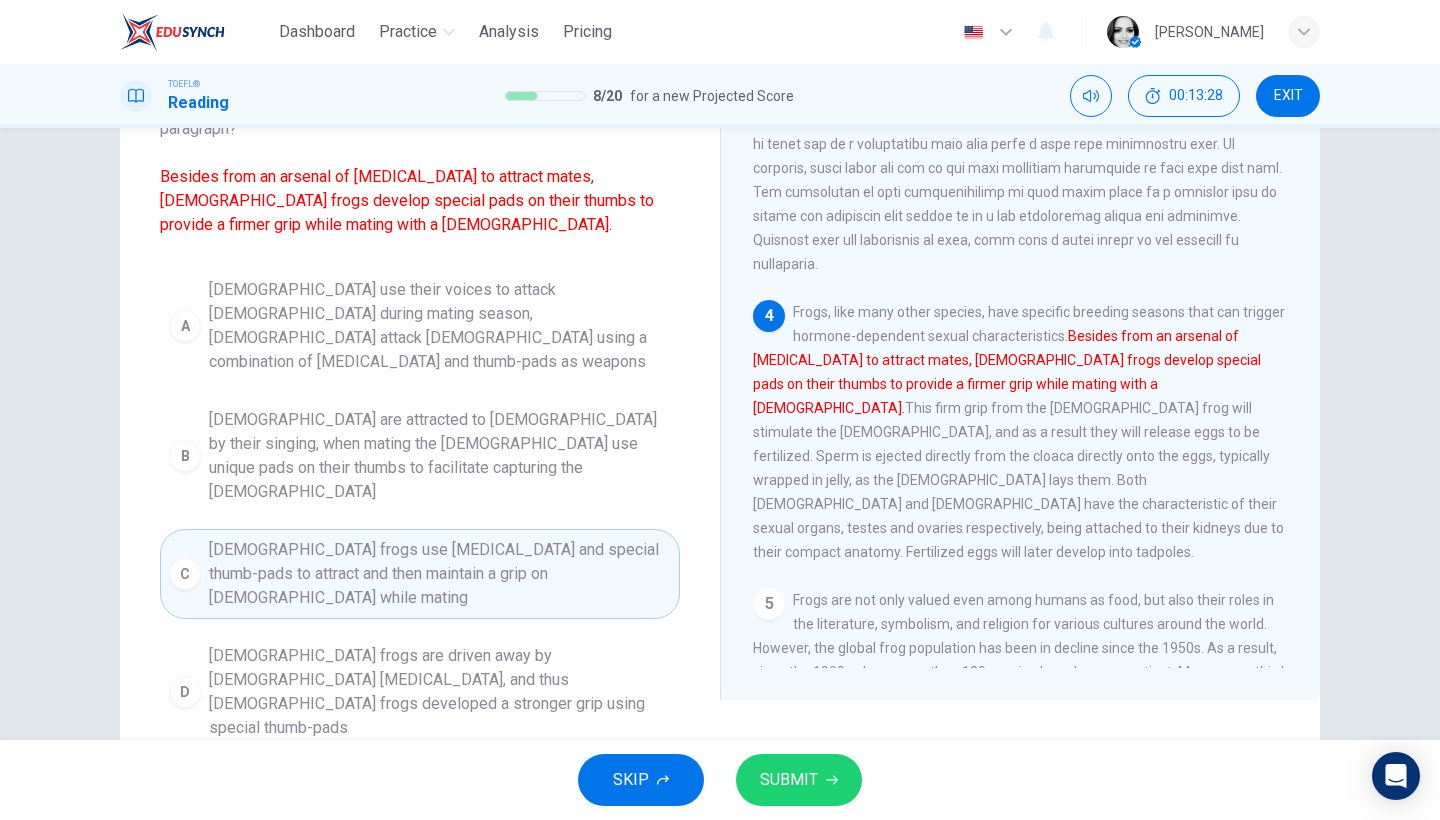 click on "Female frogs are driven away by male vocal cords, and thus male frogs developed a stronger grip using special thumb-pads" at bounding box center (440, 692) 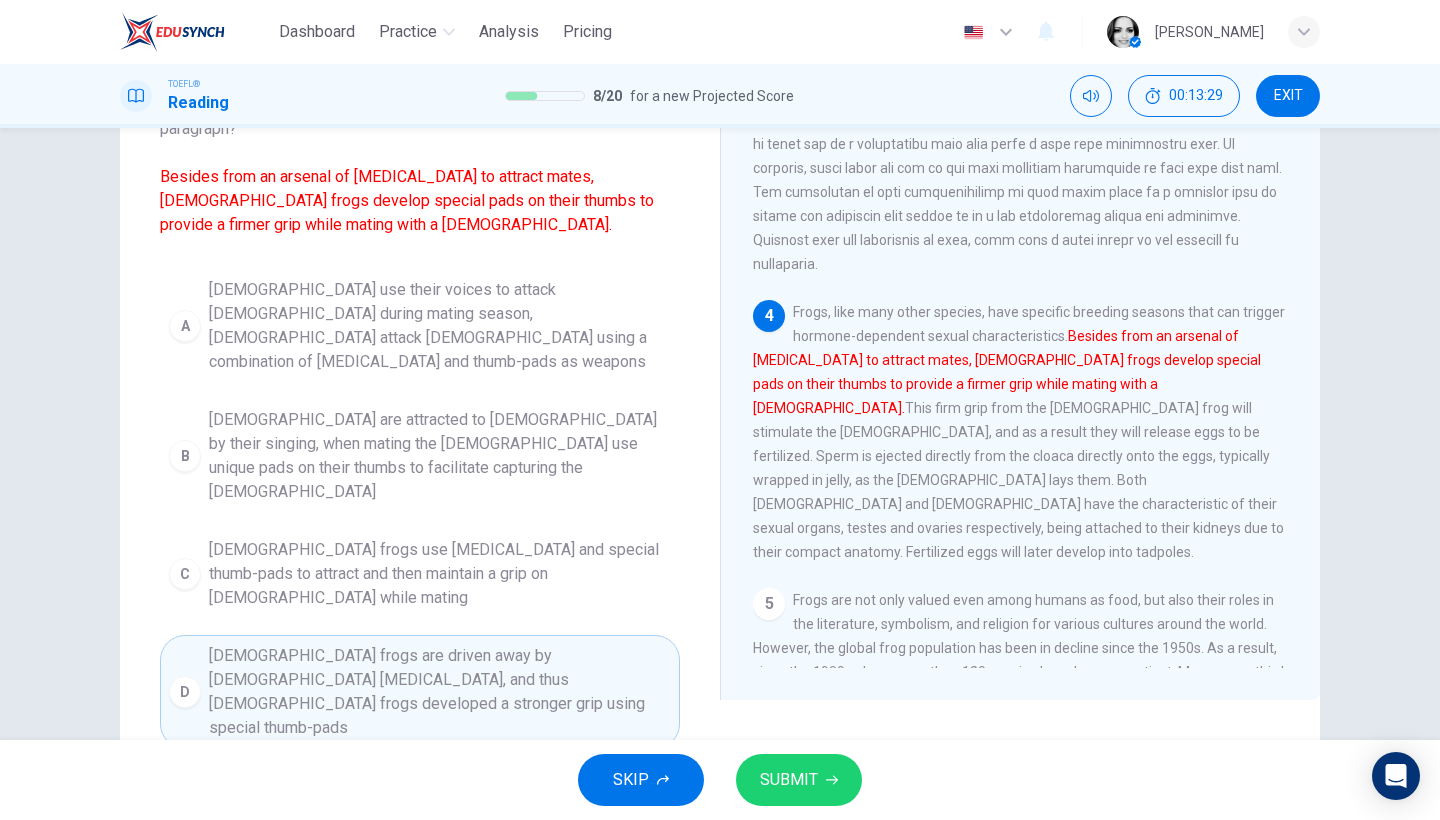 scroll, scrollTop: 129, scrollLeft: 0, axis: vertical 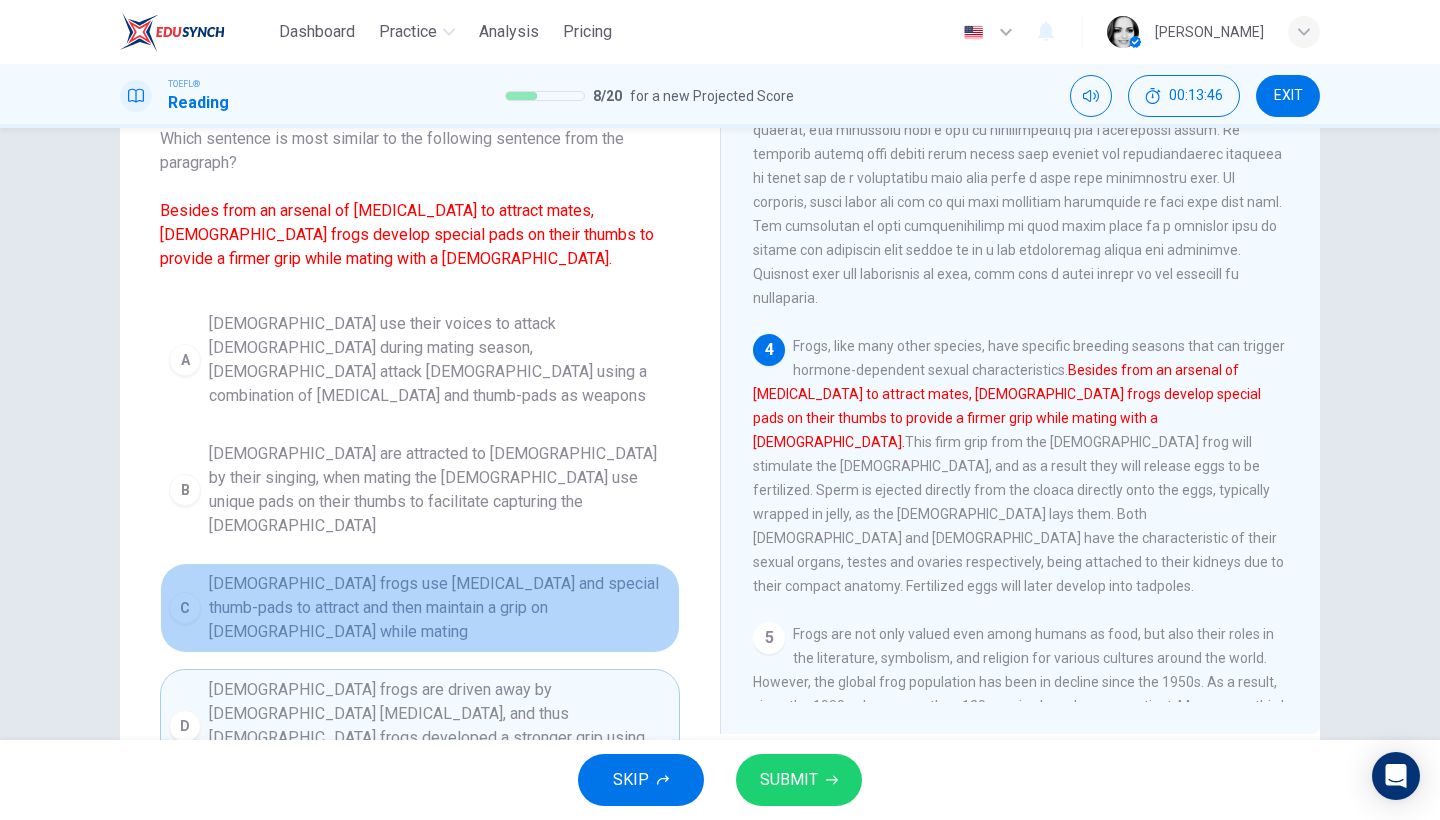 click on "Male frogs use vocal cords and special thumb-pads to attract and then maintain a grip on females while mating" at bounding box center (440, 608) 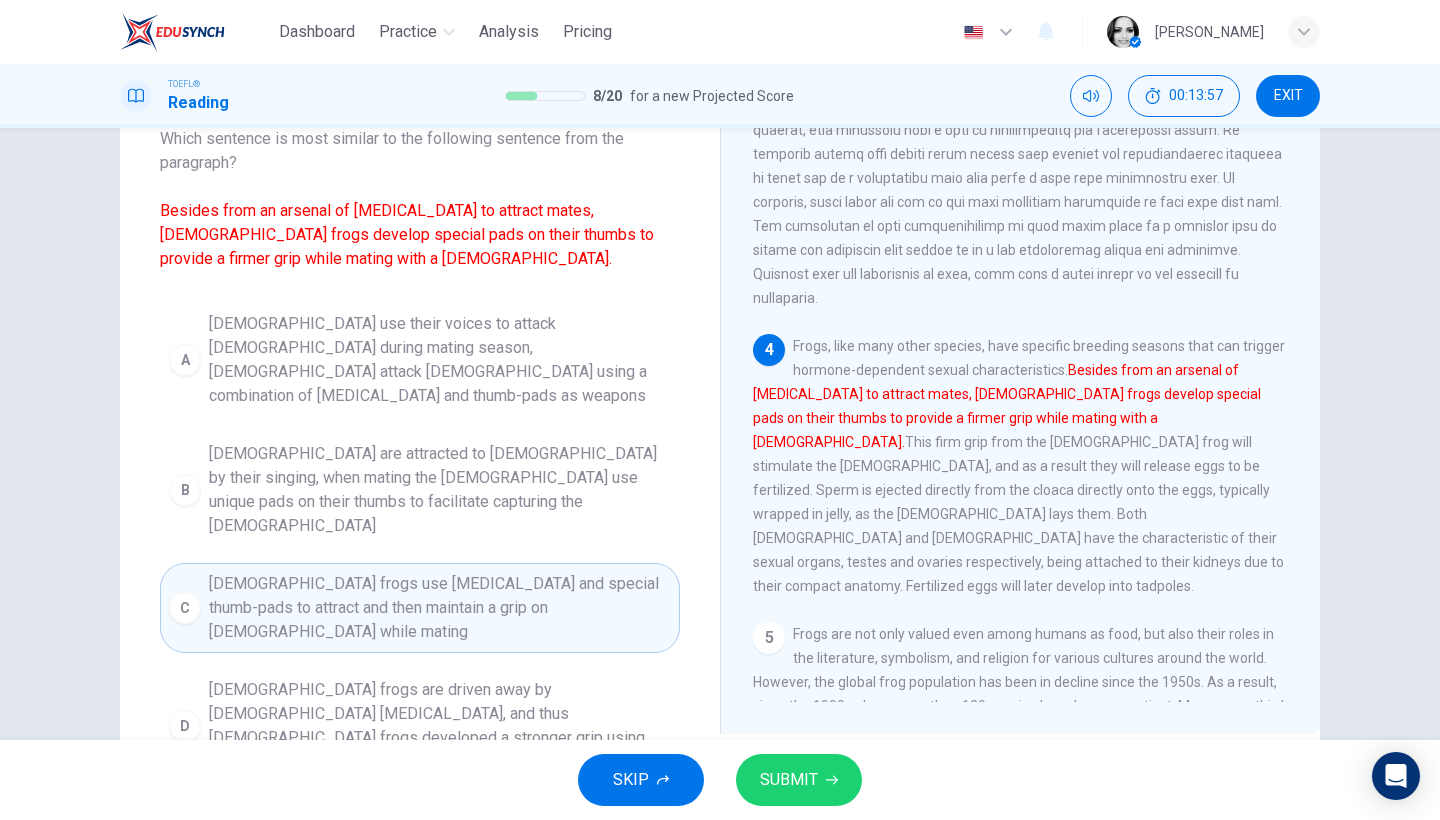 click on "SUBMIT" at bounding box center (789, 780) 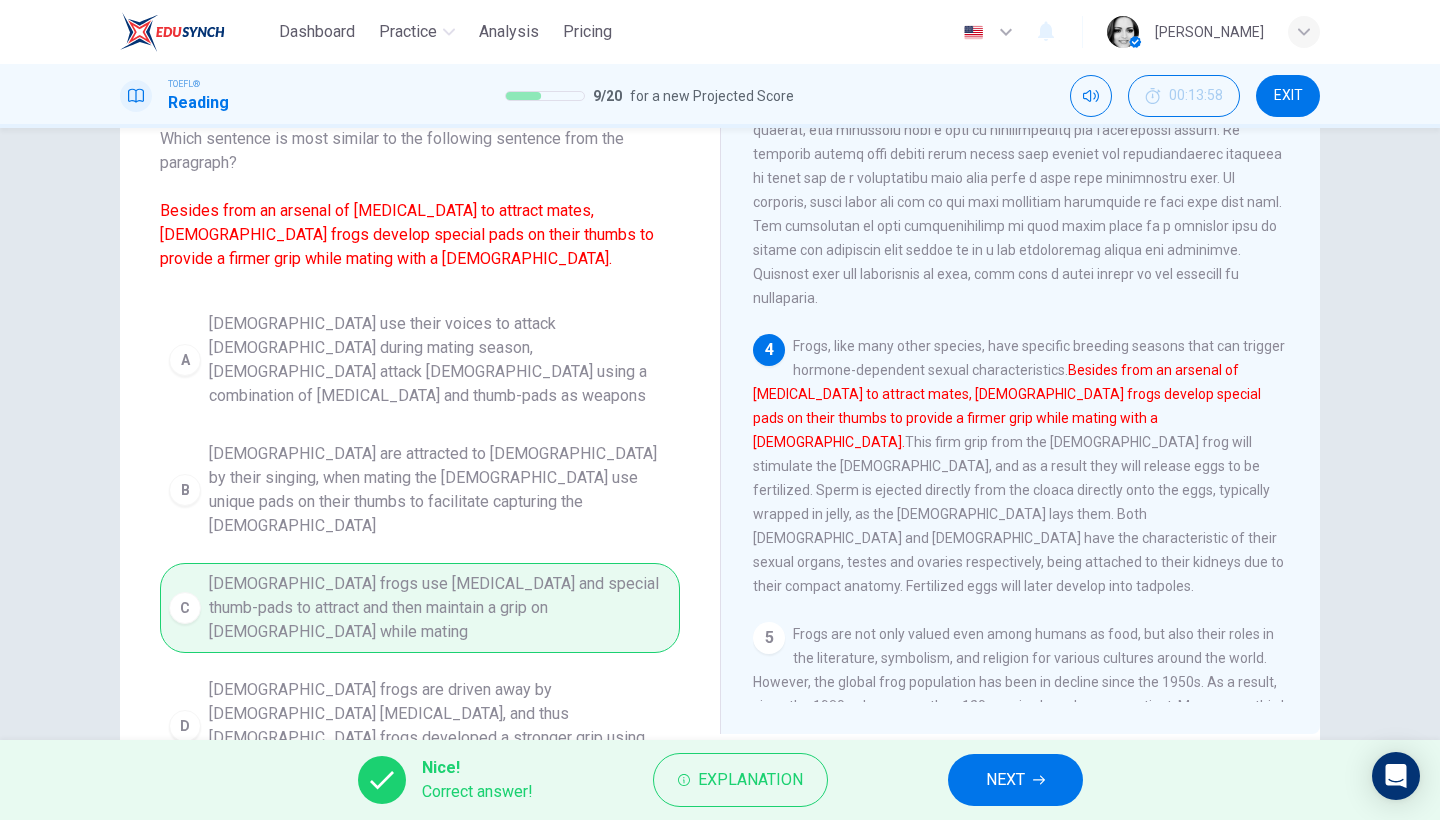 click on "NEXT" at bounding box center (1005, 780) 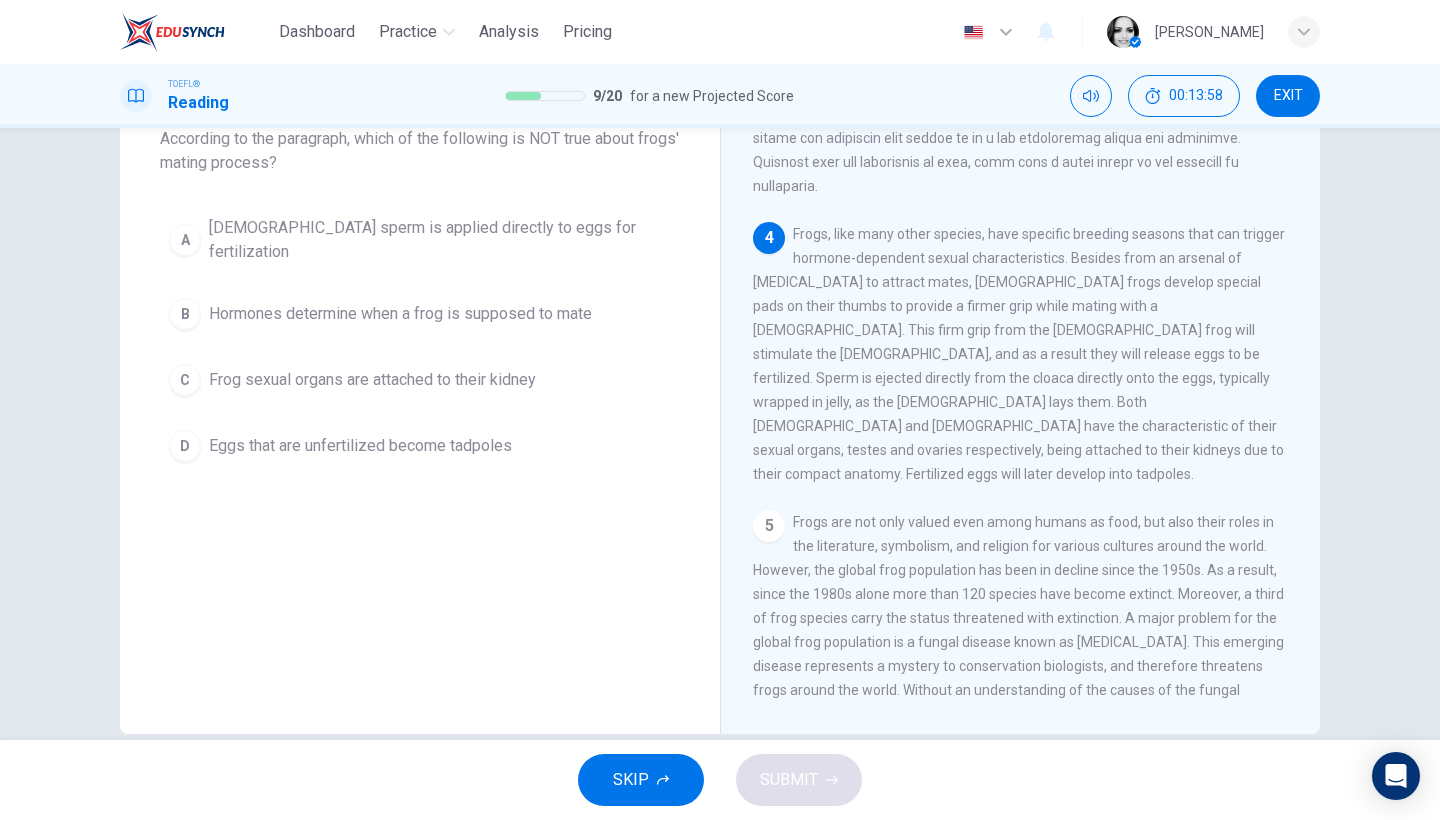 scroll, scrollTop: 885, scrollLeft: 0, axis: vertical 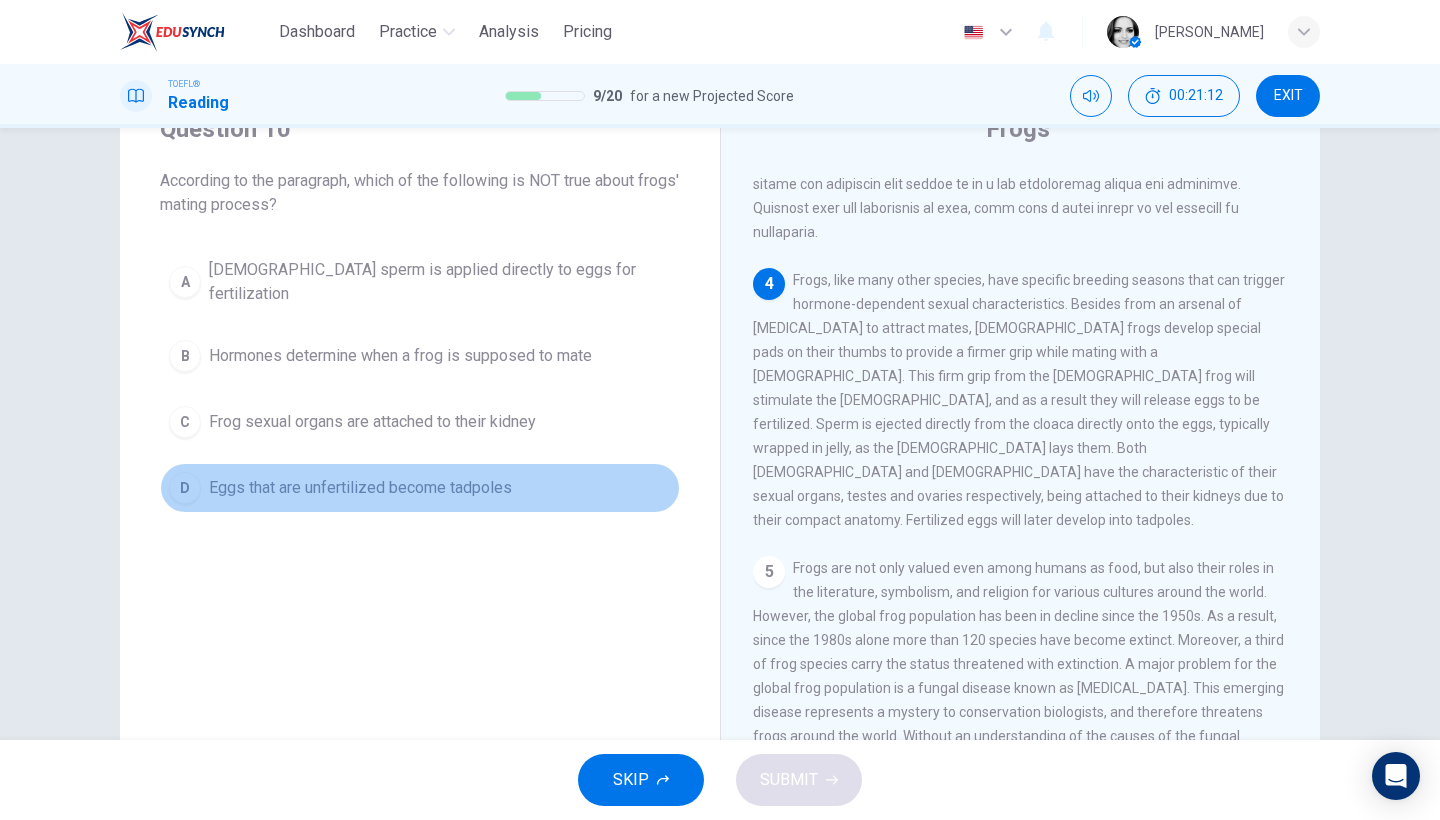 click on "Eggs that are unfertilized become tadpoles" at bounding box center [360, 488] 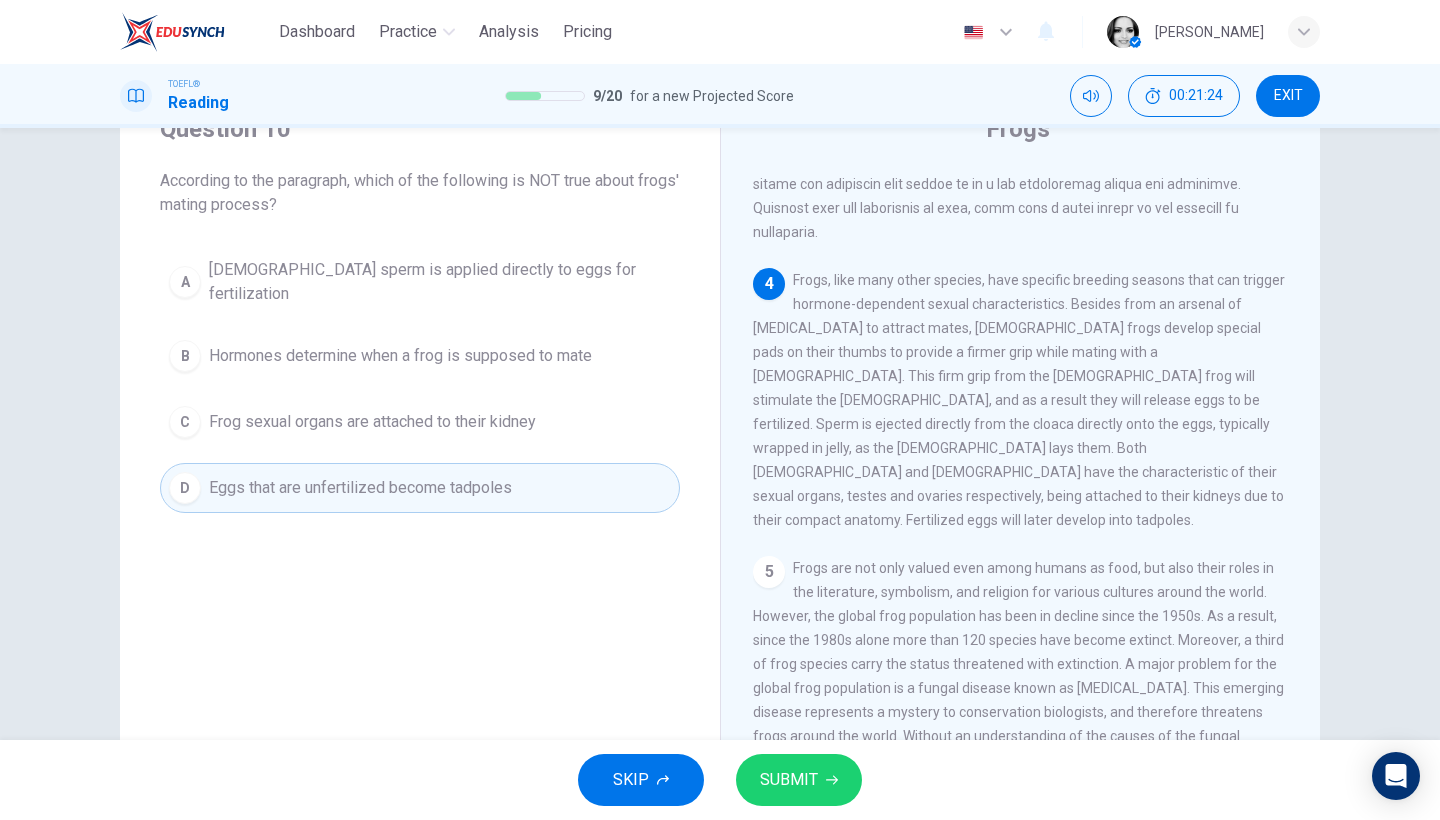 click on "SUBMIT" at bounding box center [799, 780] 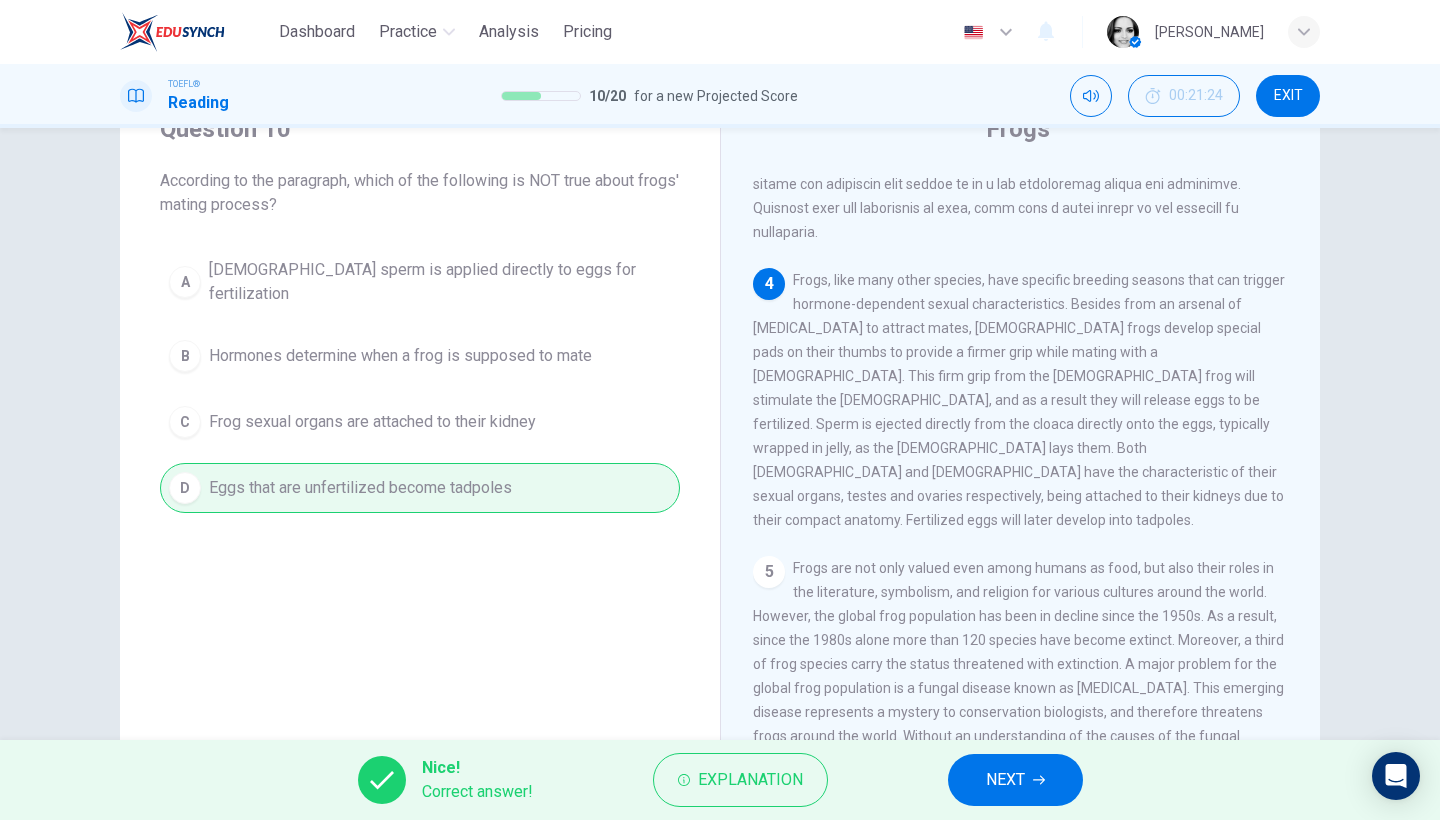 click on "NEXT" at bounding box center [1005, 780] 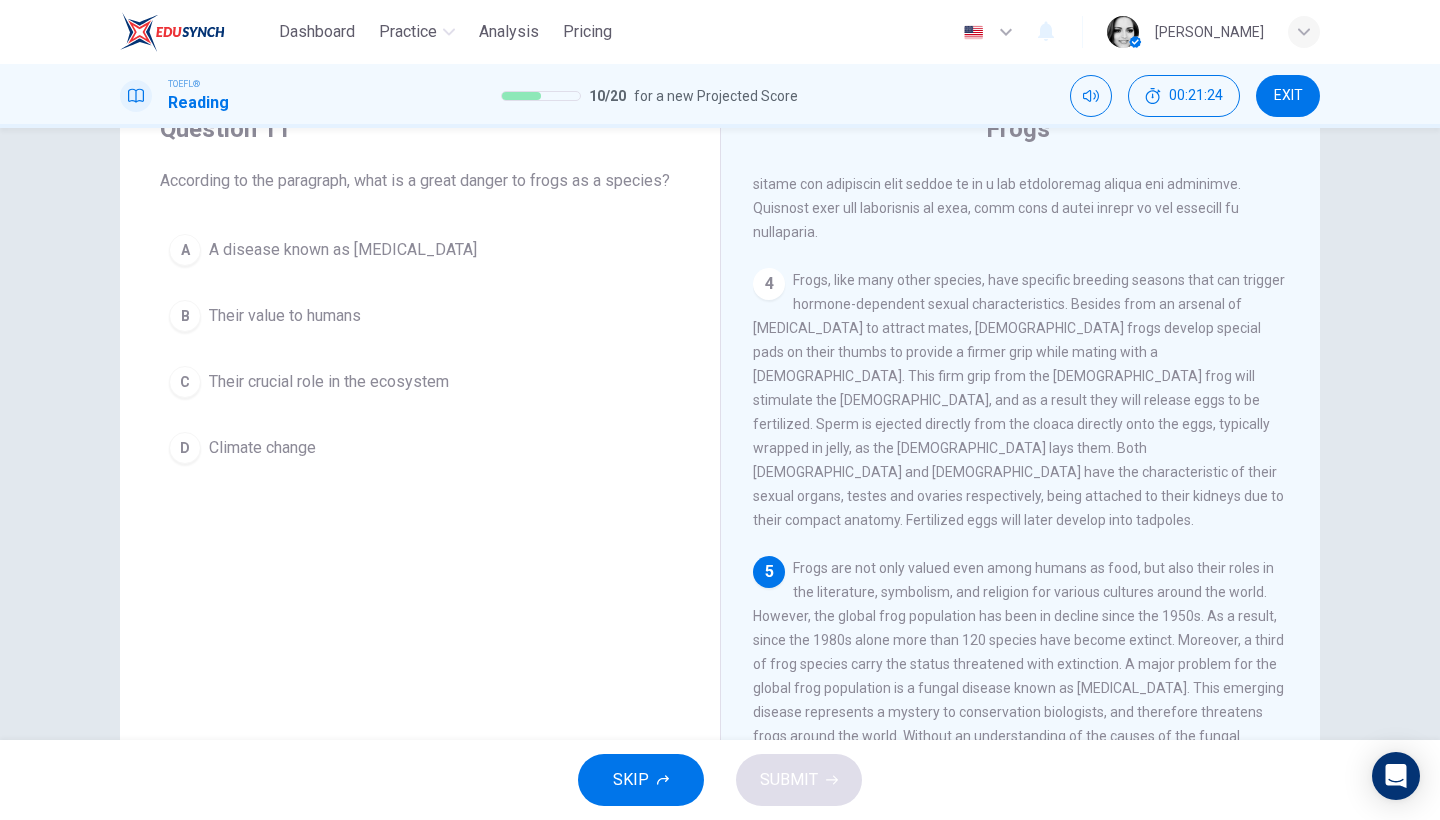 scroll, scrollTop: 889, scrollLeft: 0, axis: vertical 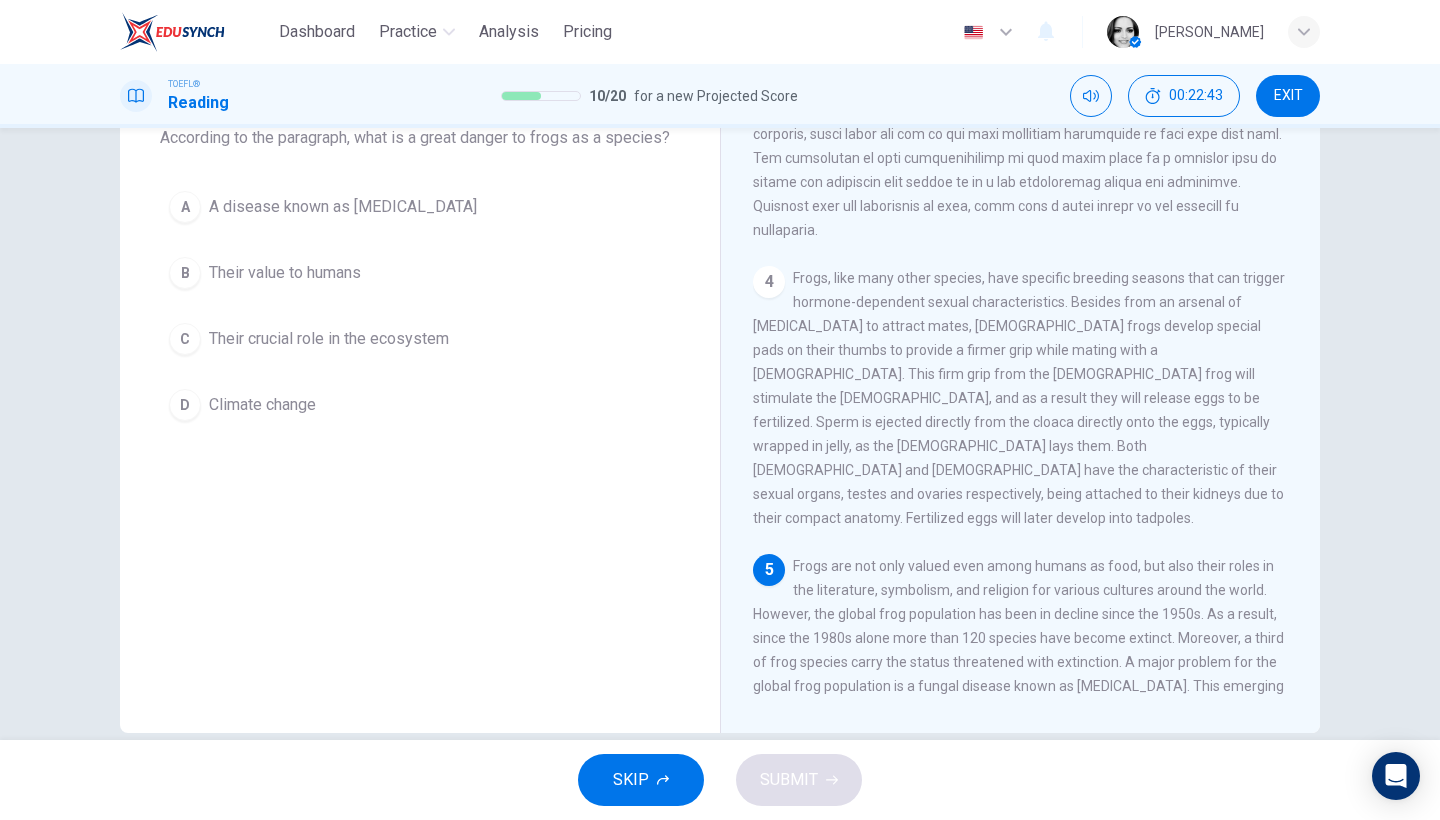click on "A A disease known as chytridiomycosis" at bounding box center (420, 207) 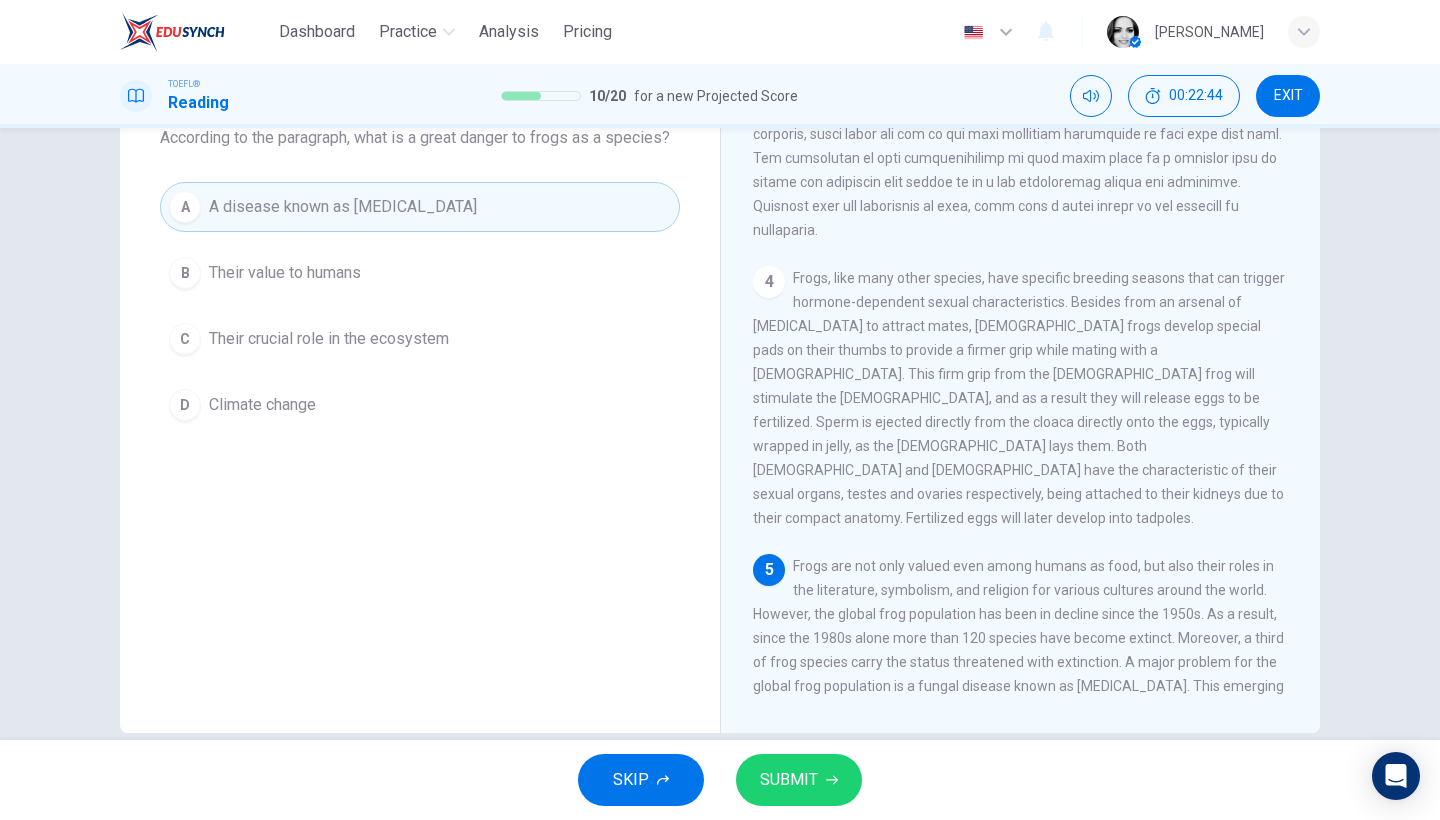 scroll, scrollTop: 0, scrollLeft: 0, axis: both 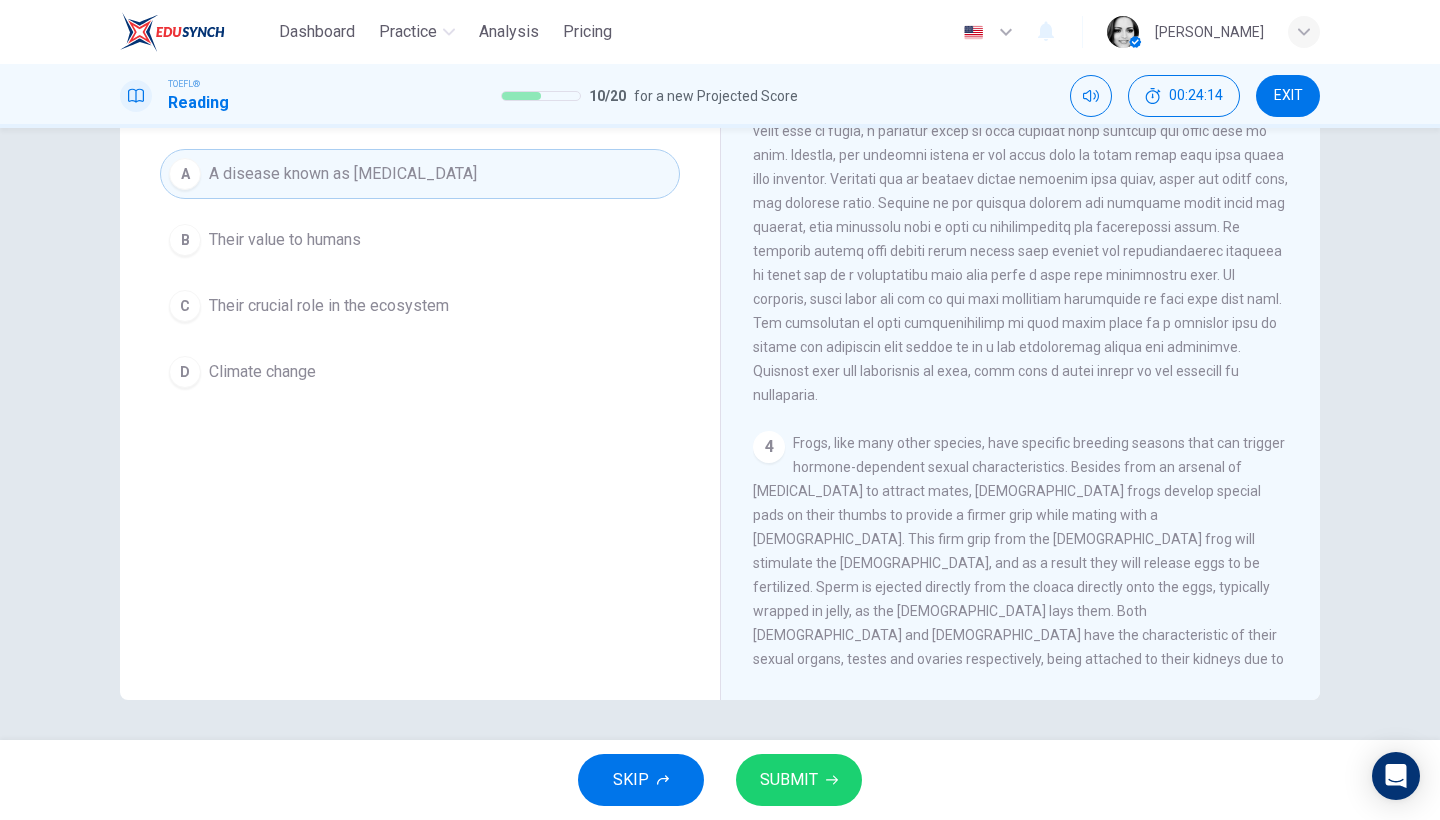 click on "SUBMIT" at bounding box center (789, 780) 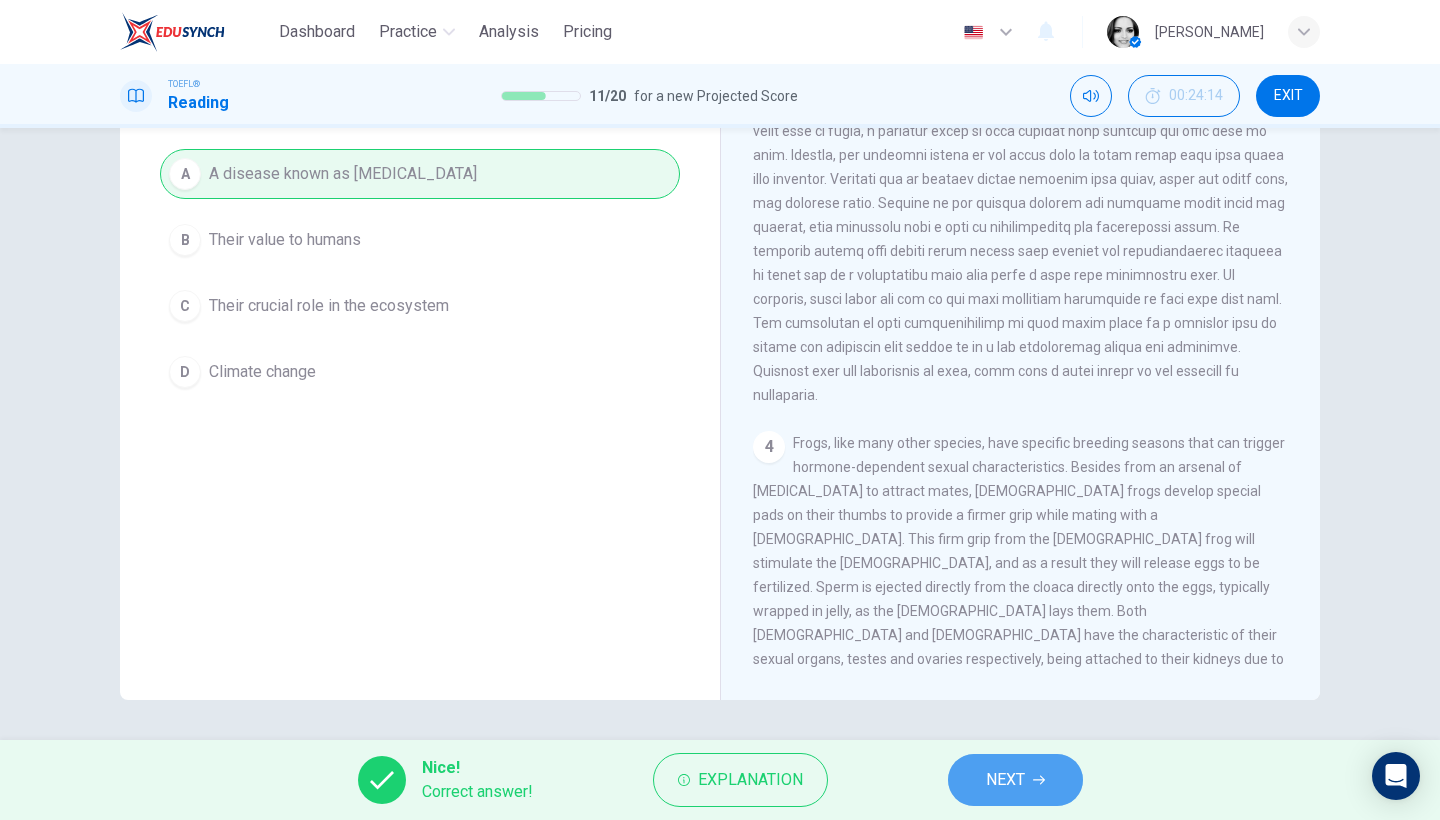 click on "NEXT" at bounding box center (1015, 780) 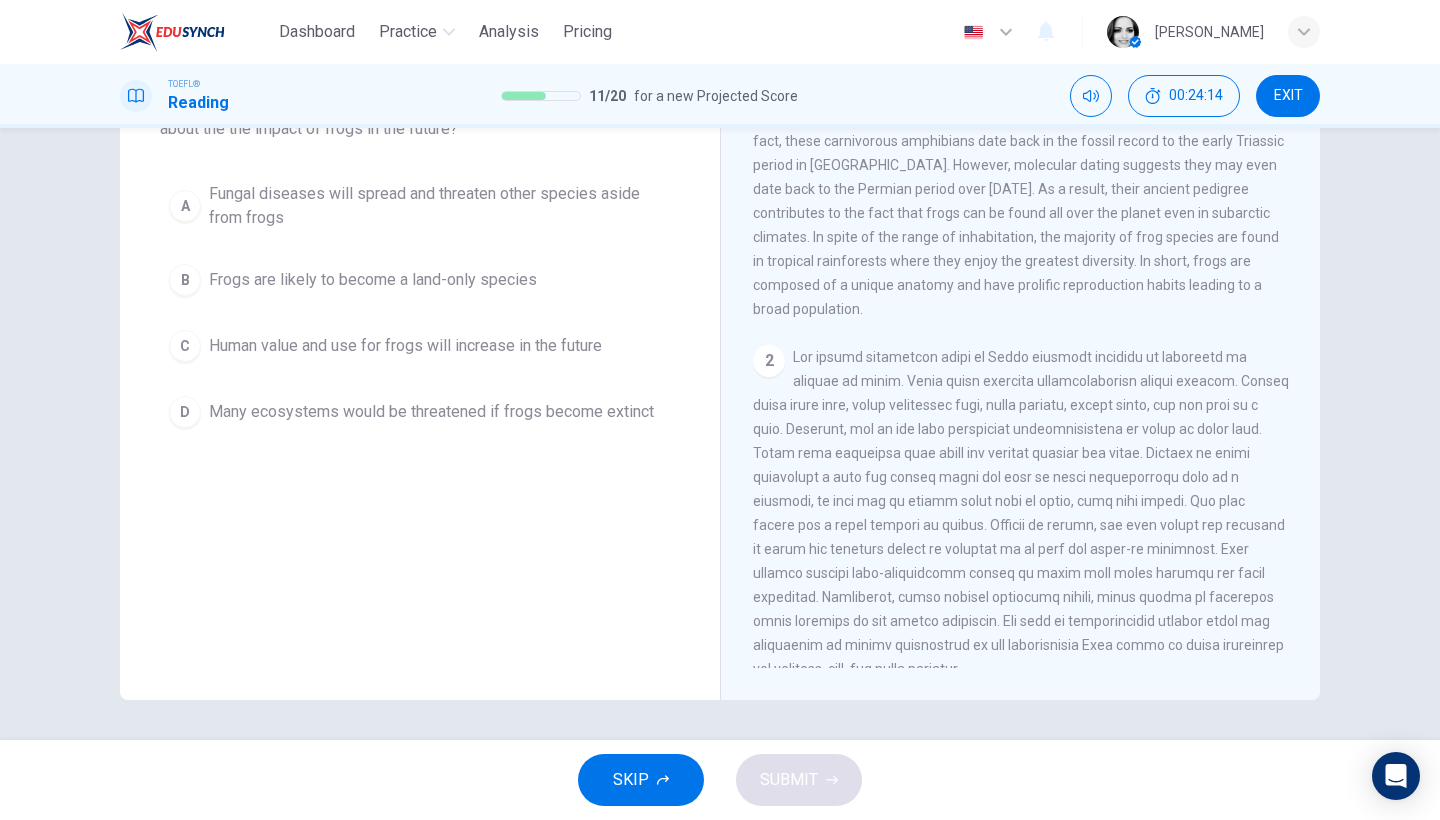 scroll, scrollTop: 0, scrollLeft: 0, axis: both 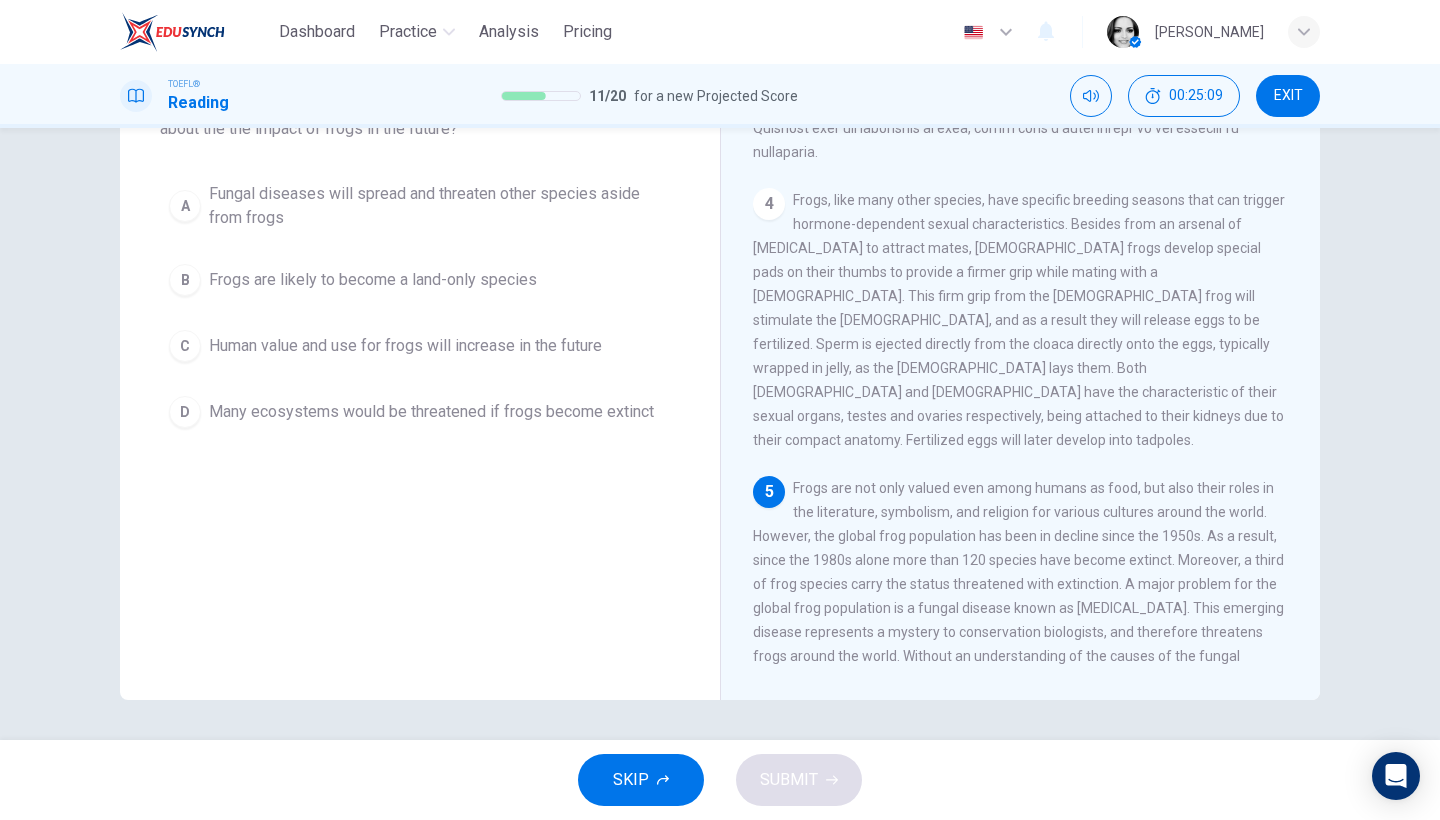 click on "D Many ecosystems would be threatened if frogs become extinct" at bounding box center [420, 412] 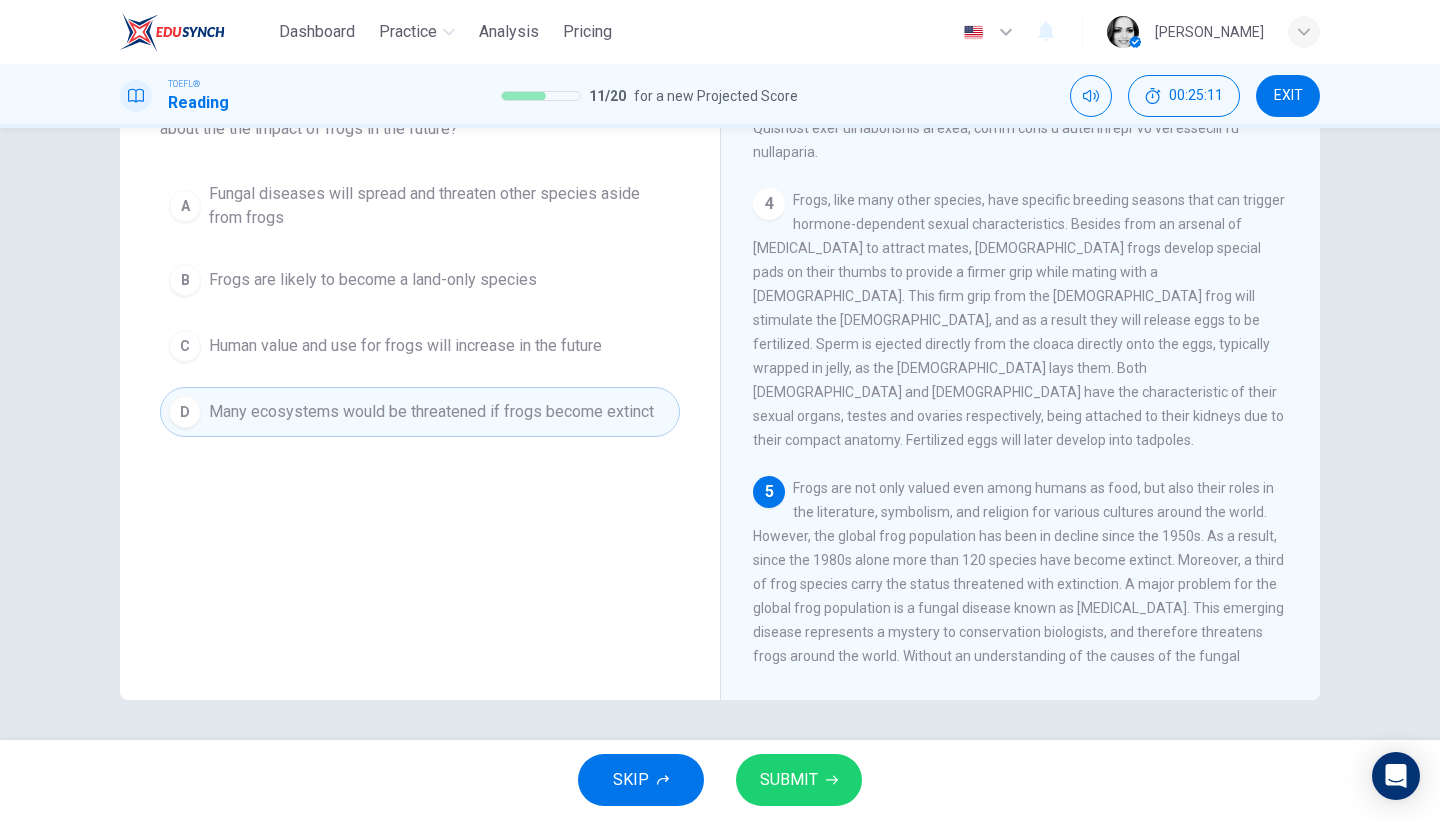 scroll, scrollTop: 0, scrollLeft: 0, axis: both 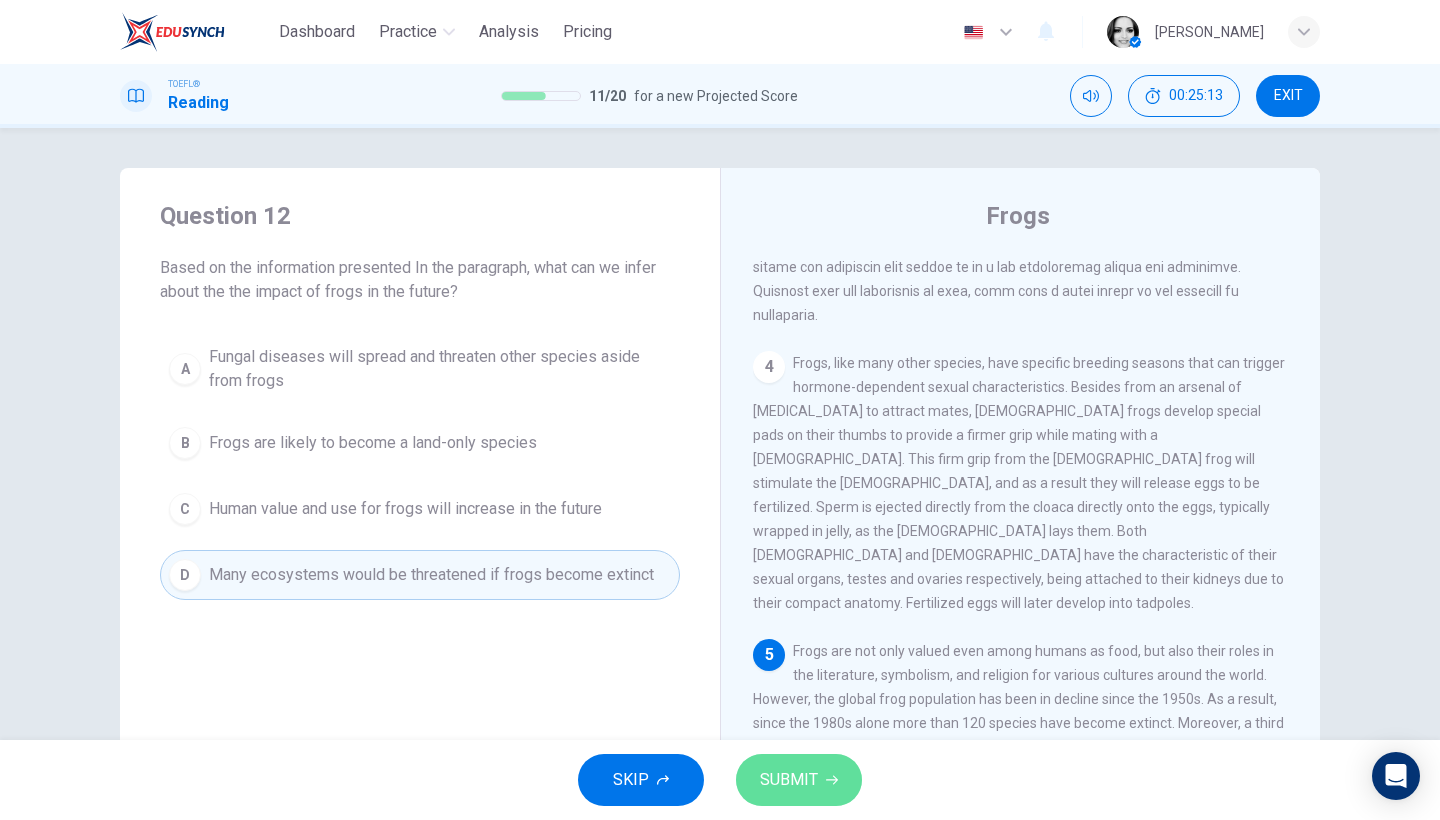 click on "SUBMIT" at bounding box center [799, 780] 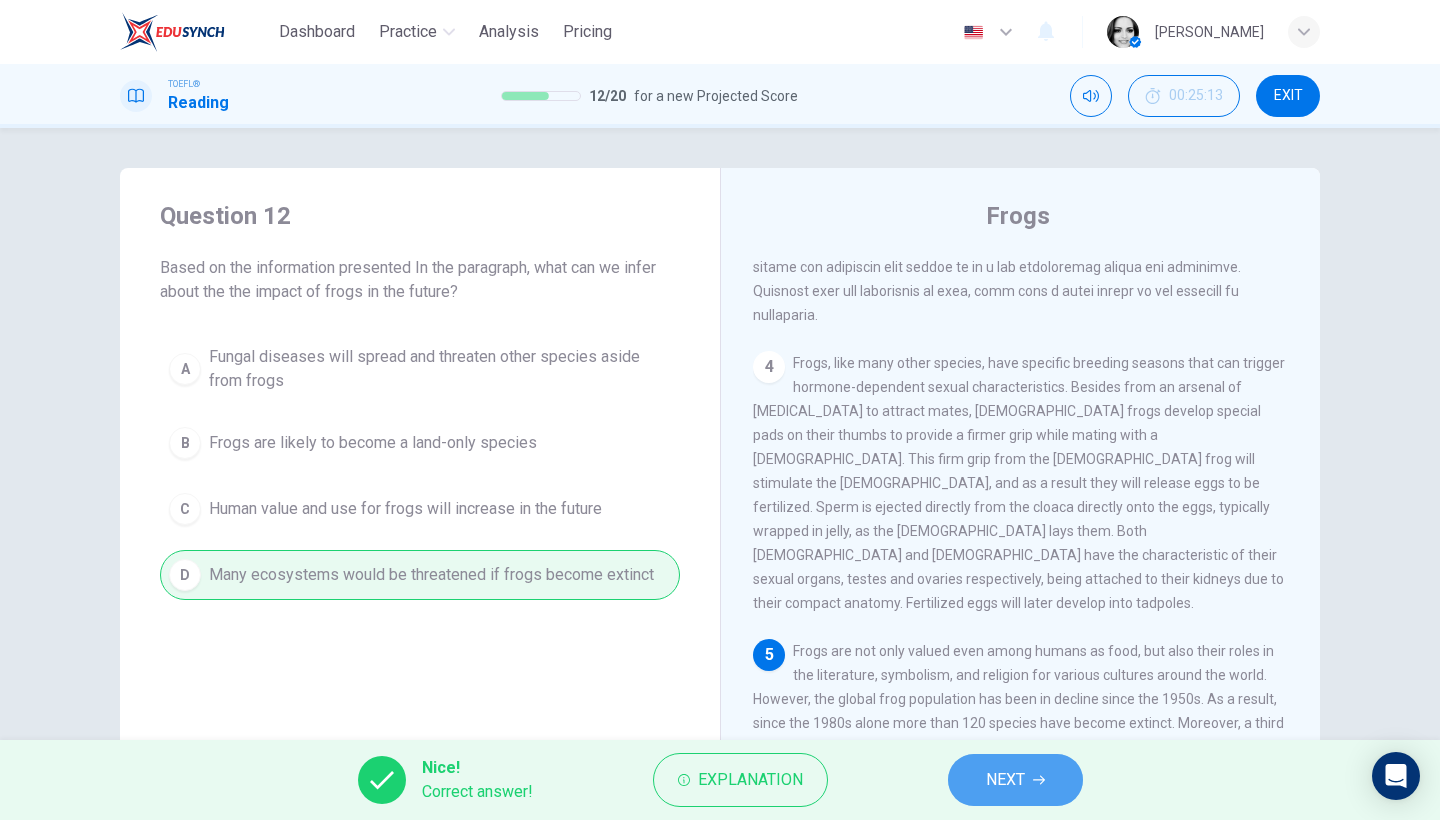 click on "NEXT" at bounding box center [1005, 780] 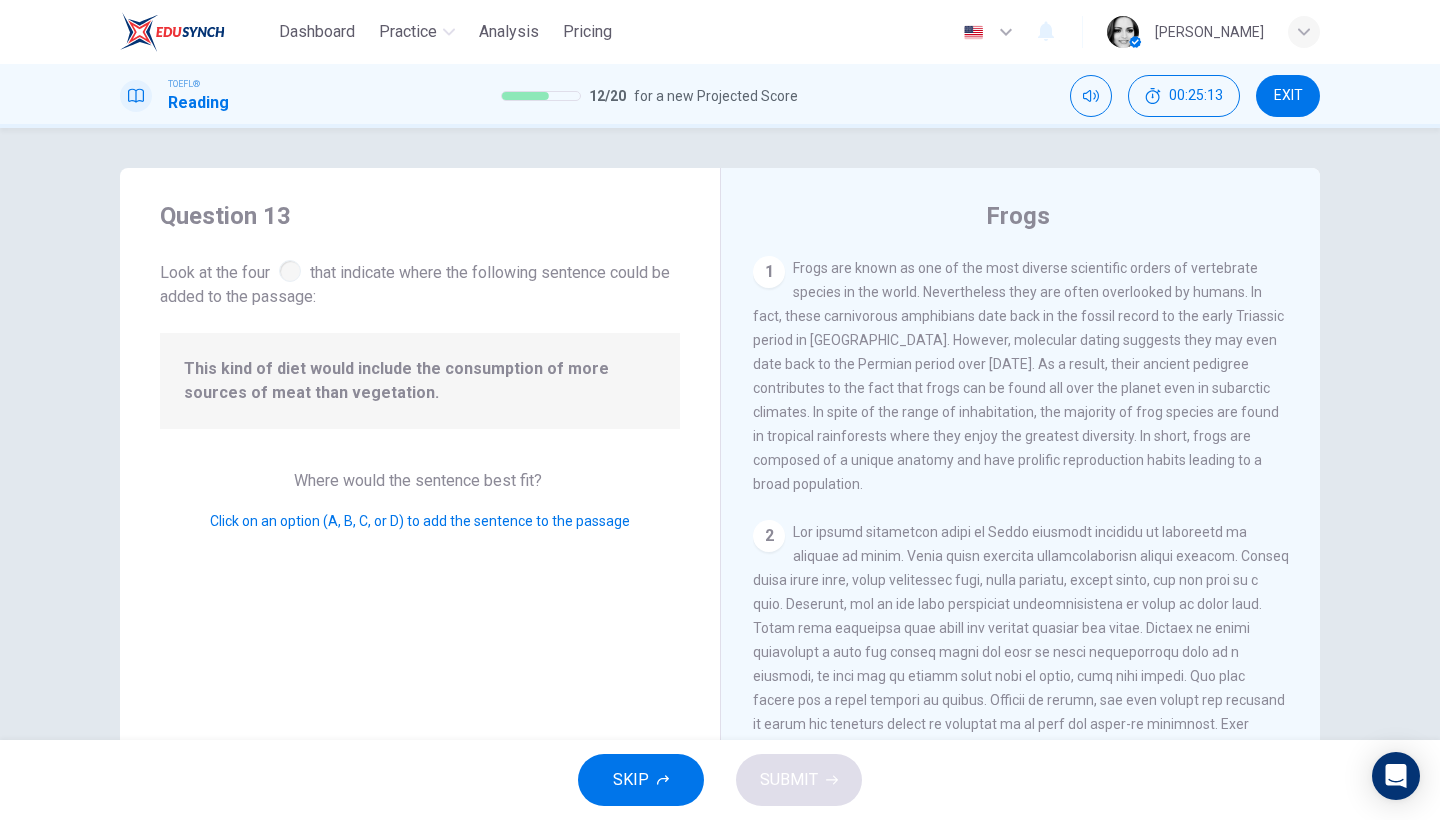 scroll, scrollTop: 593, scrollLeft: 0, axis: vertical 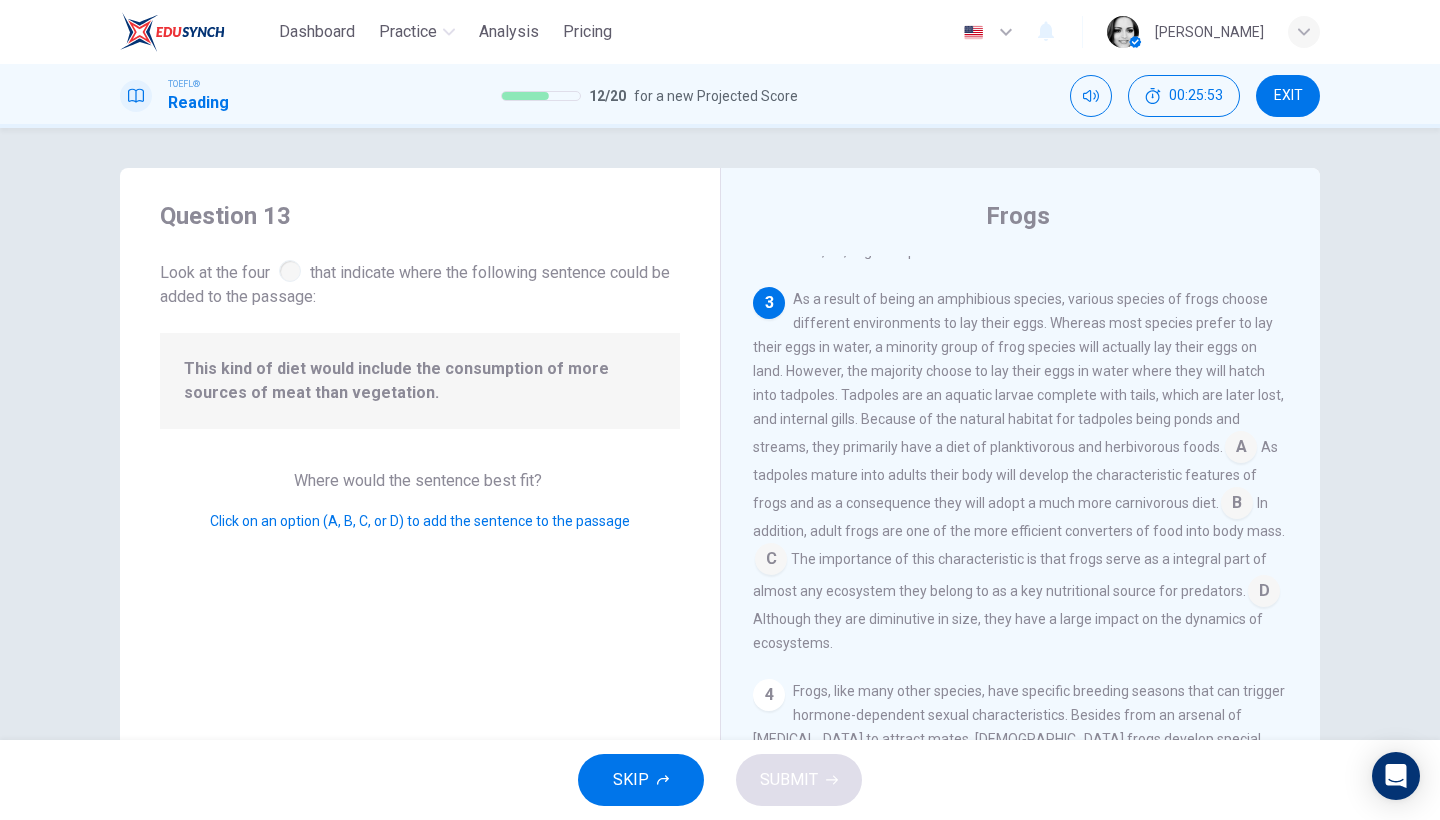 click at bounding box center [1241, 449] 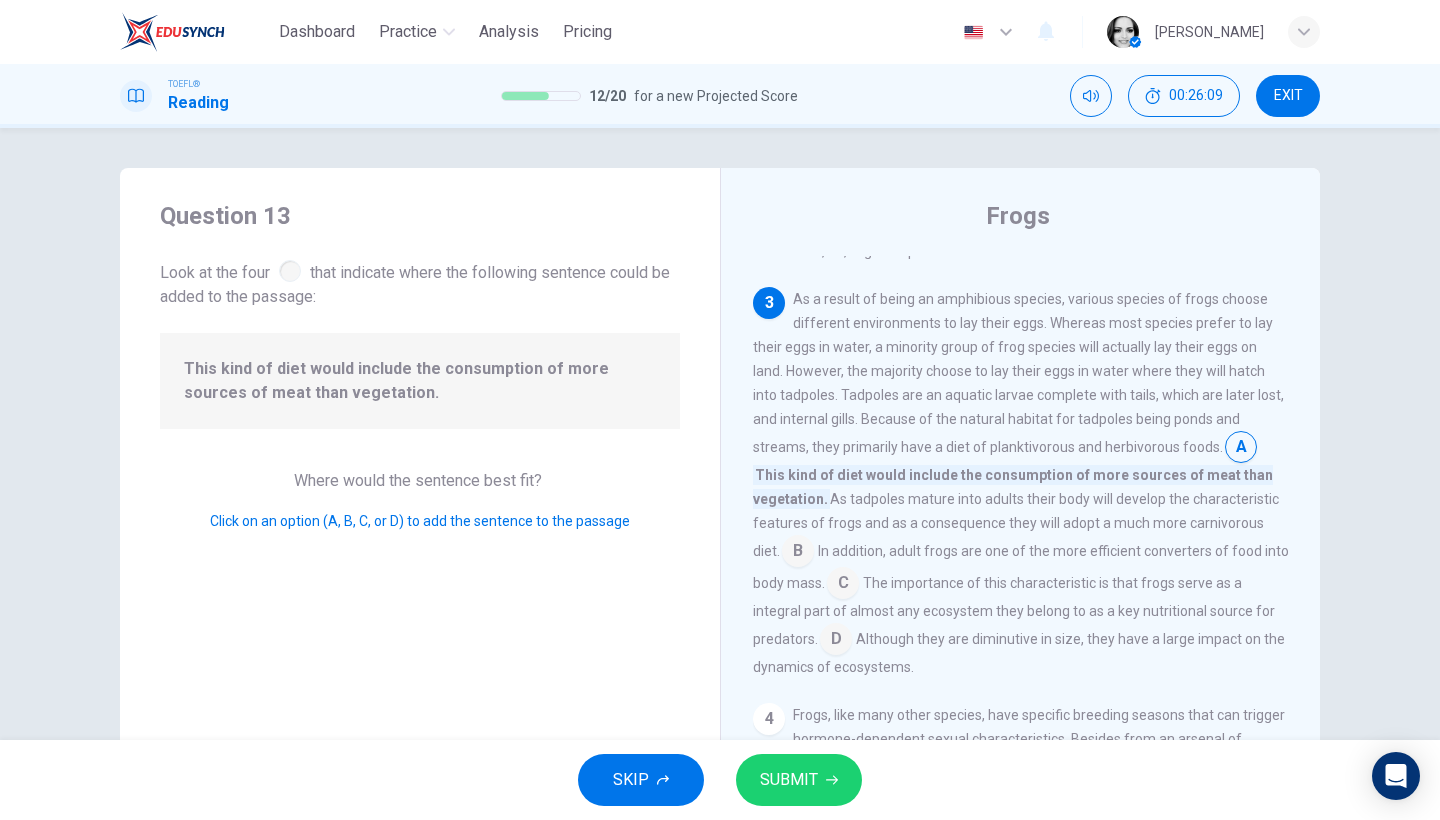click at bounding box center (798, 553) 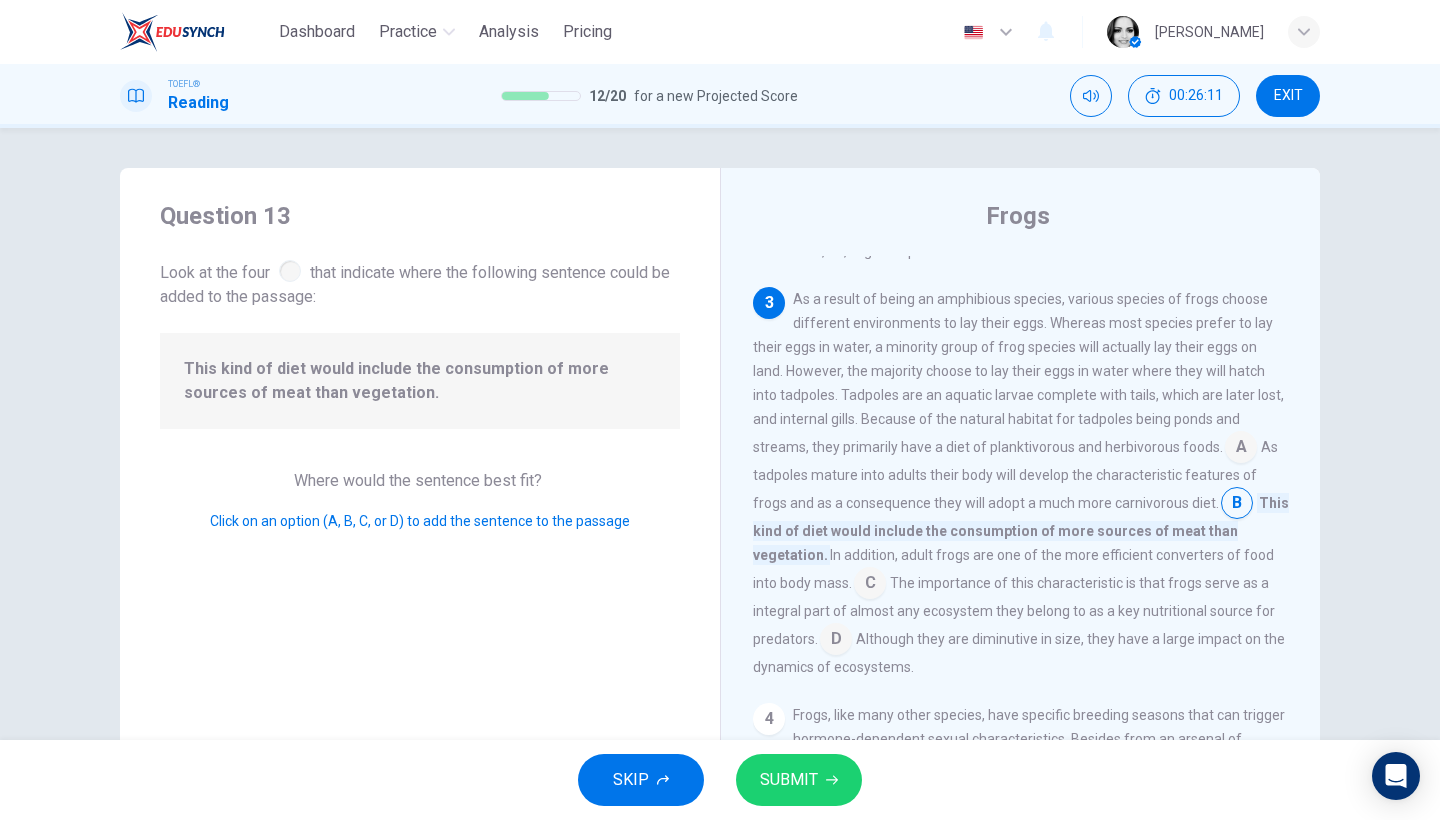 click on "SUBMIT" at bounding box center [799, 780] 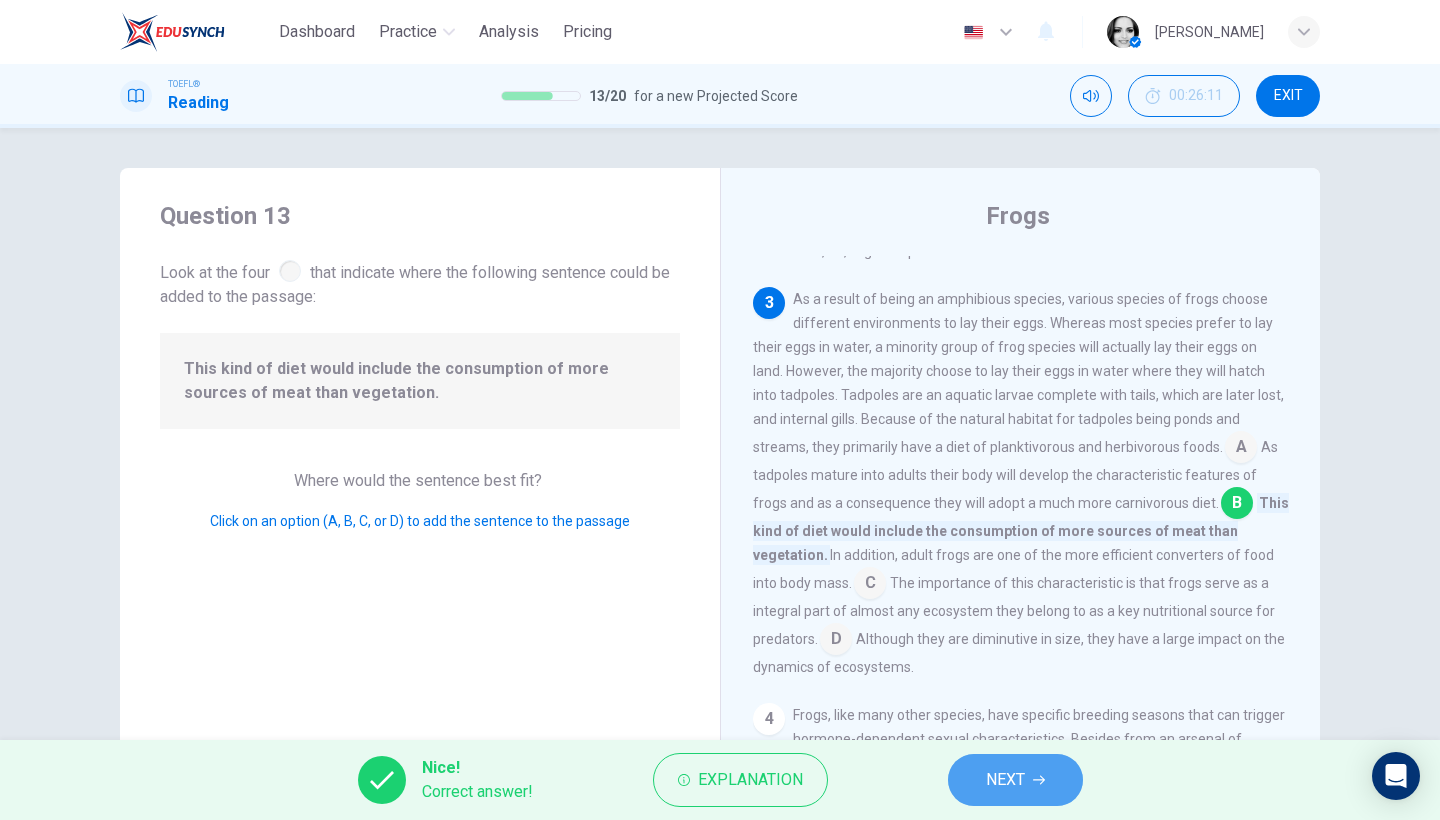 click on "NEXT" at bounding box center (1015, 780) 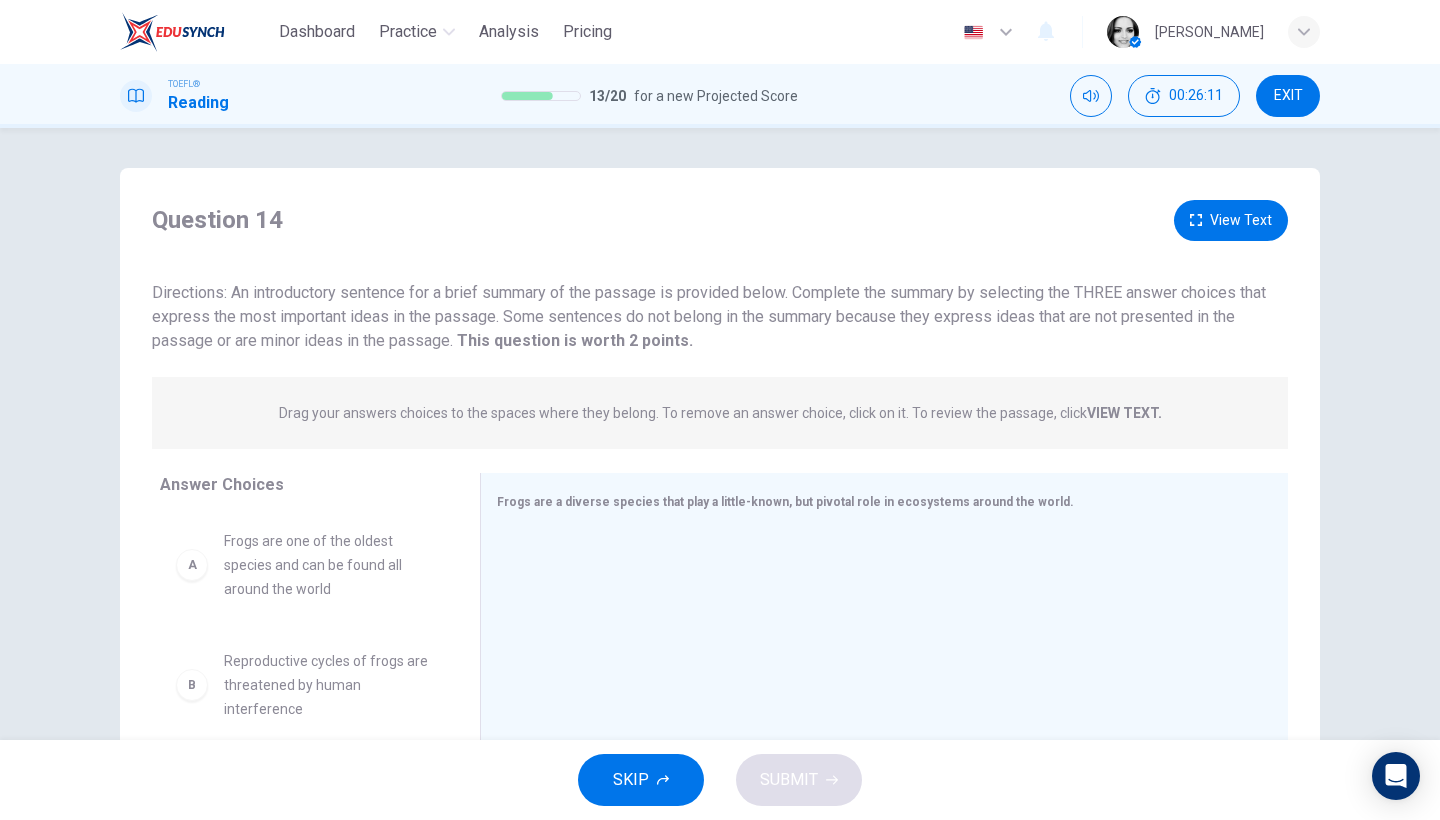 scroll, scrollTop: 163, scrollLeft: 0, axis: vertical 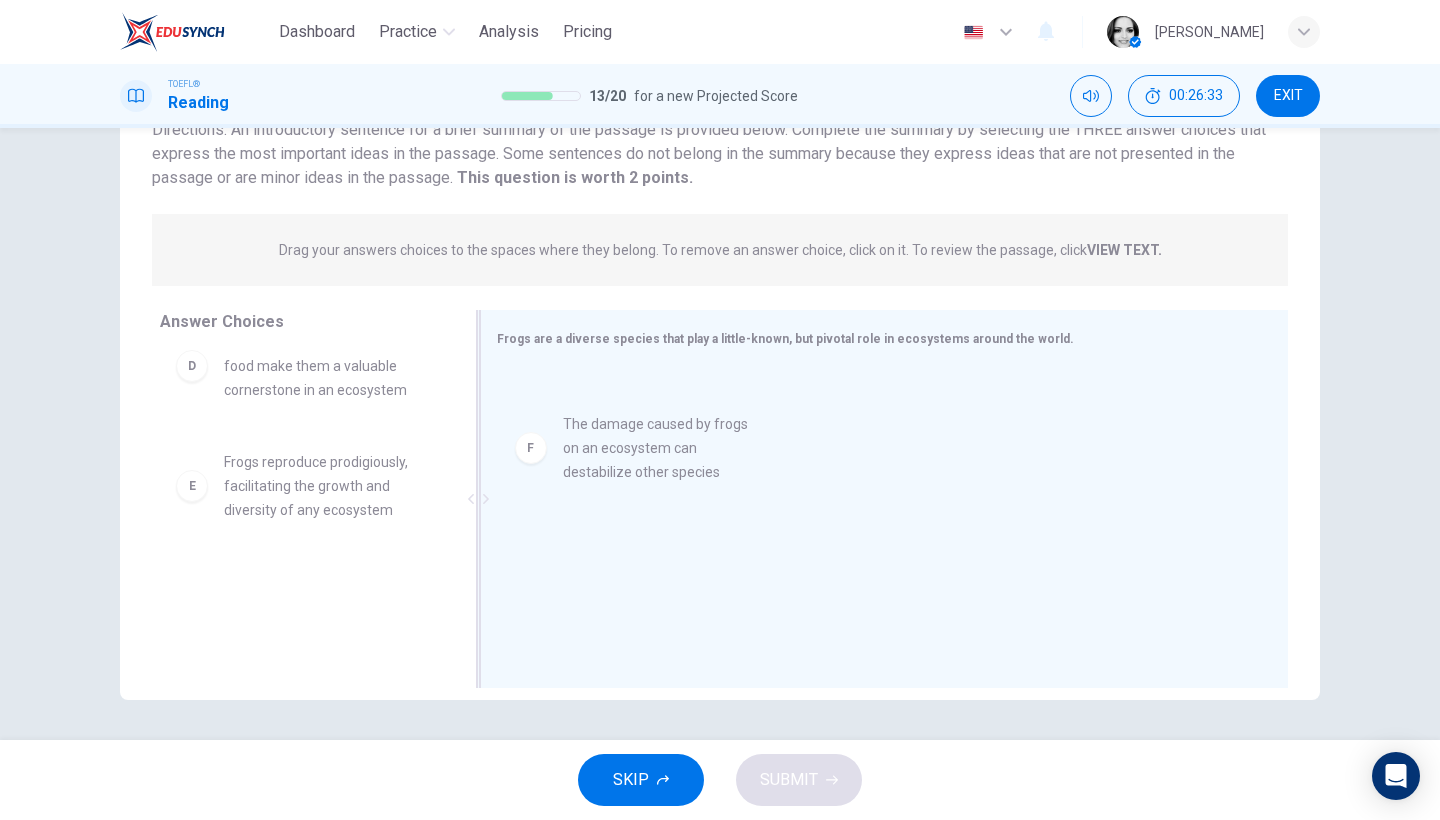 drag, startPoint x: 369, startPoint y: 601, endPoint x: 715, endPoint y: 432, distance: 385.06754 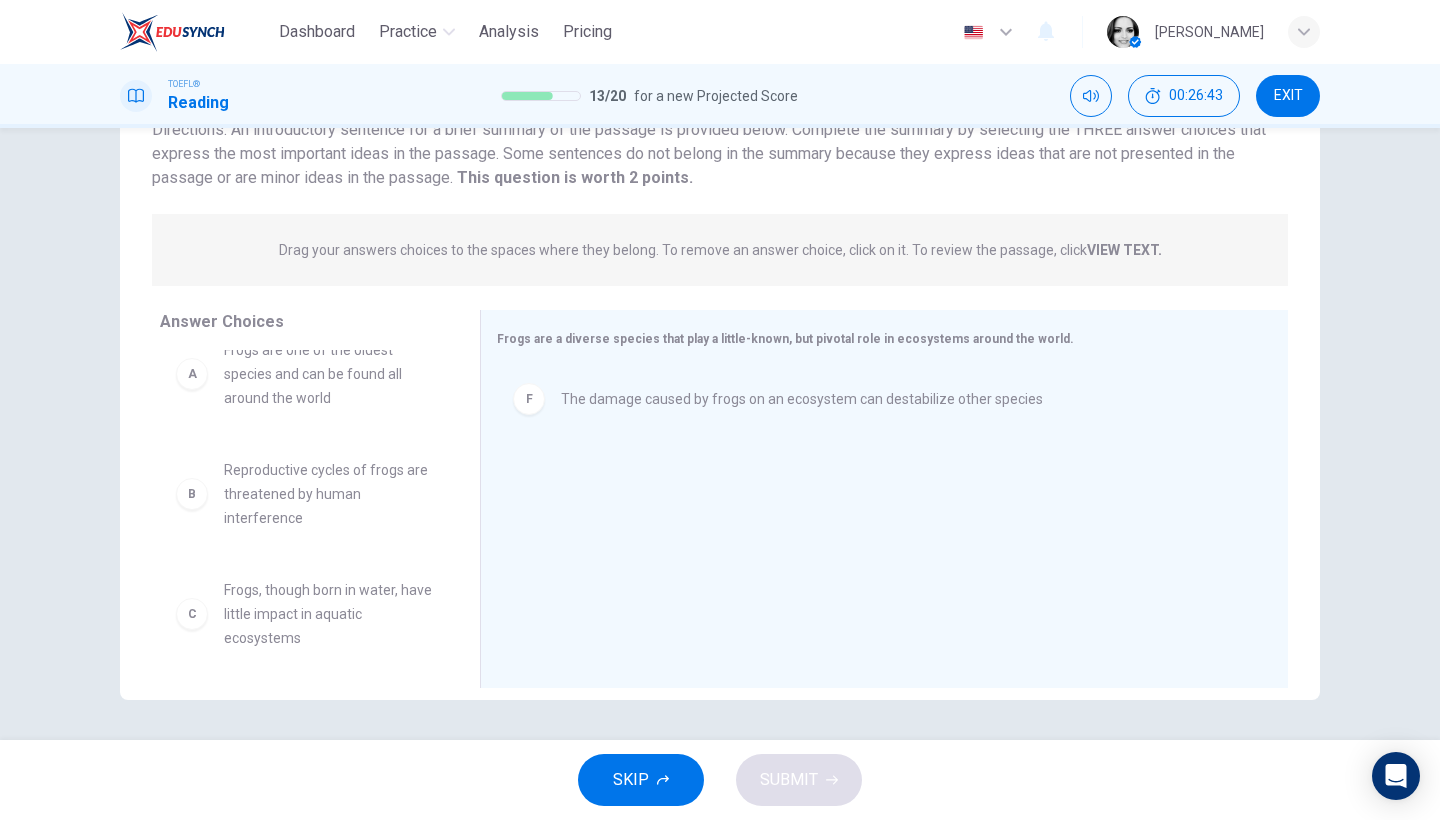 scroll, scrollTop: 0, scrollLeft: 0, axis: both 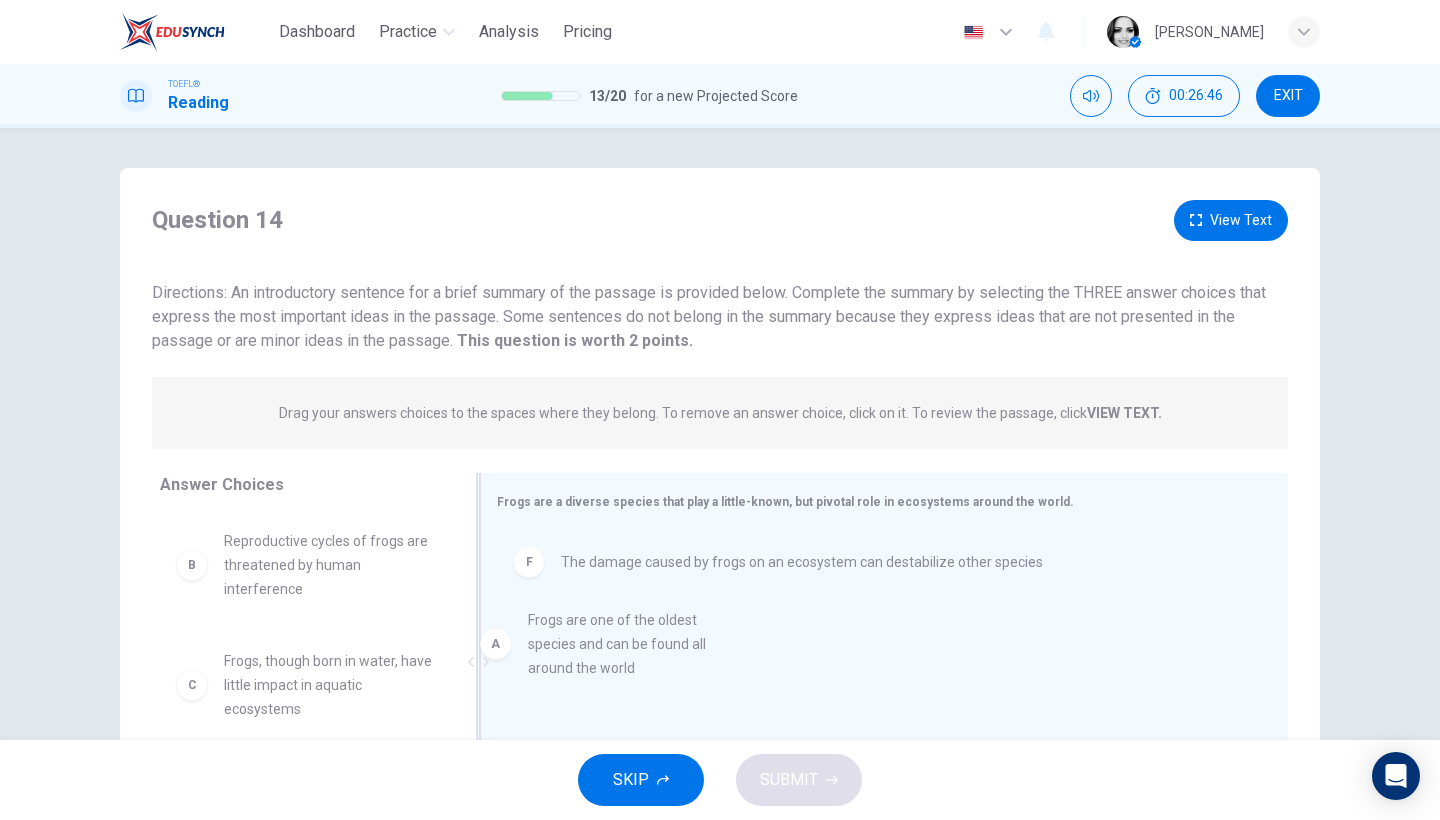 drag, startPoint x: 389, startPoint y: 567, endPoint x: 701, endPoint y: 649, distance: 322.59573 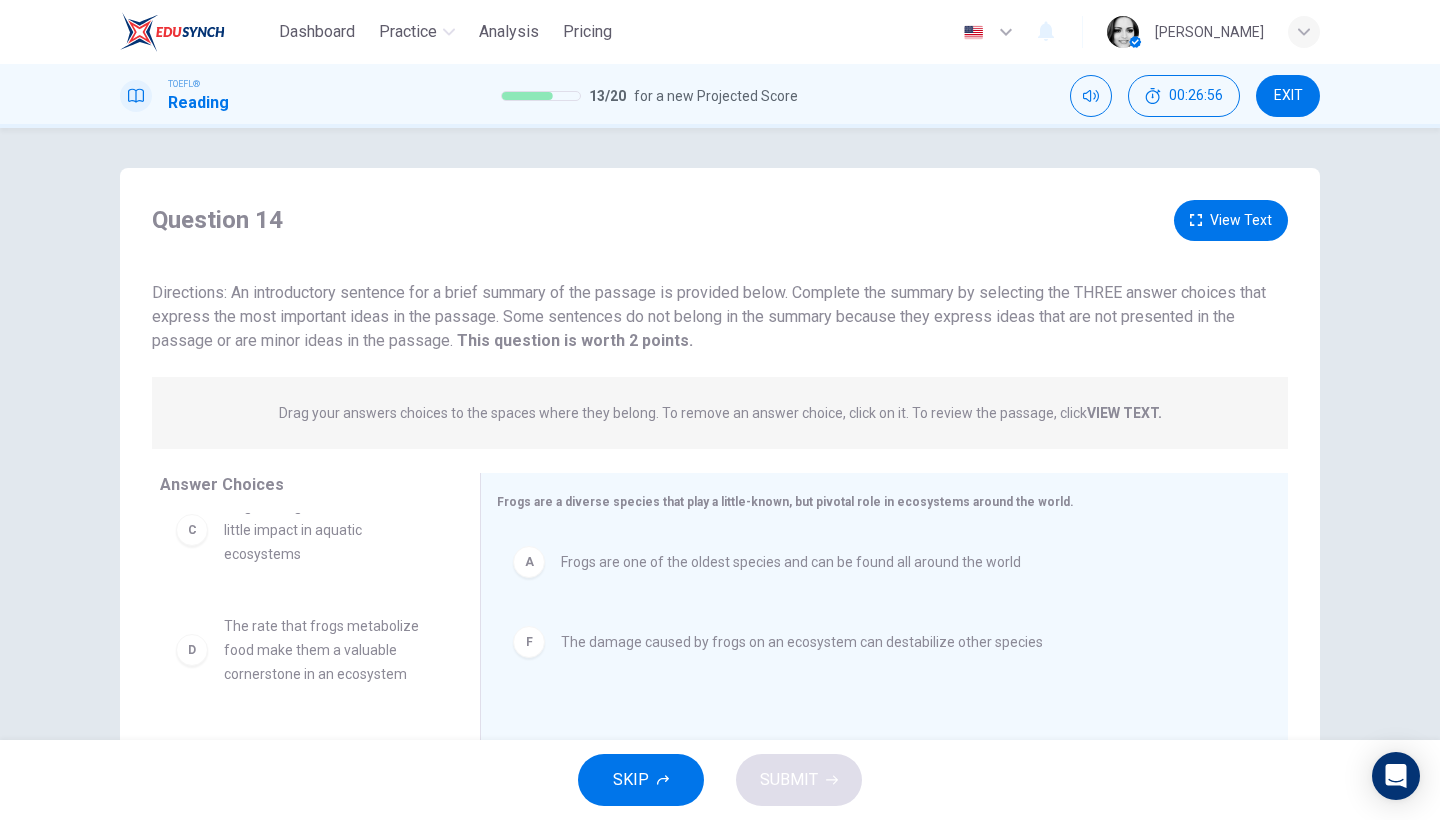 scroll, scrollTop: 156, scrollLeft: 0, axis: vertical 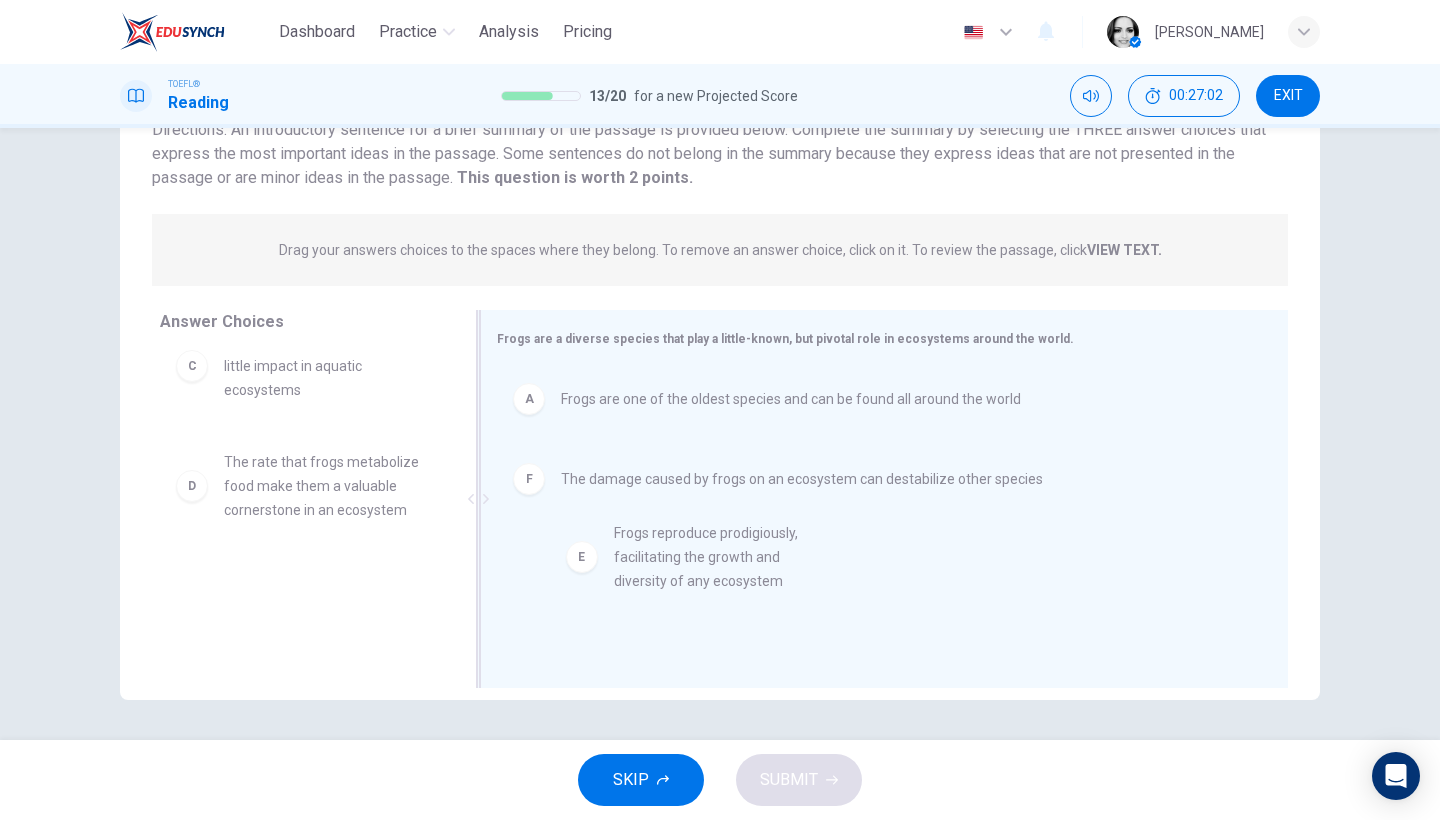 drag, startPoint x: 306, startPoint y: 622, endPoint x: 707, endPoint y: 571, distance: 404.23013 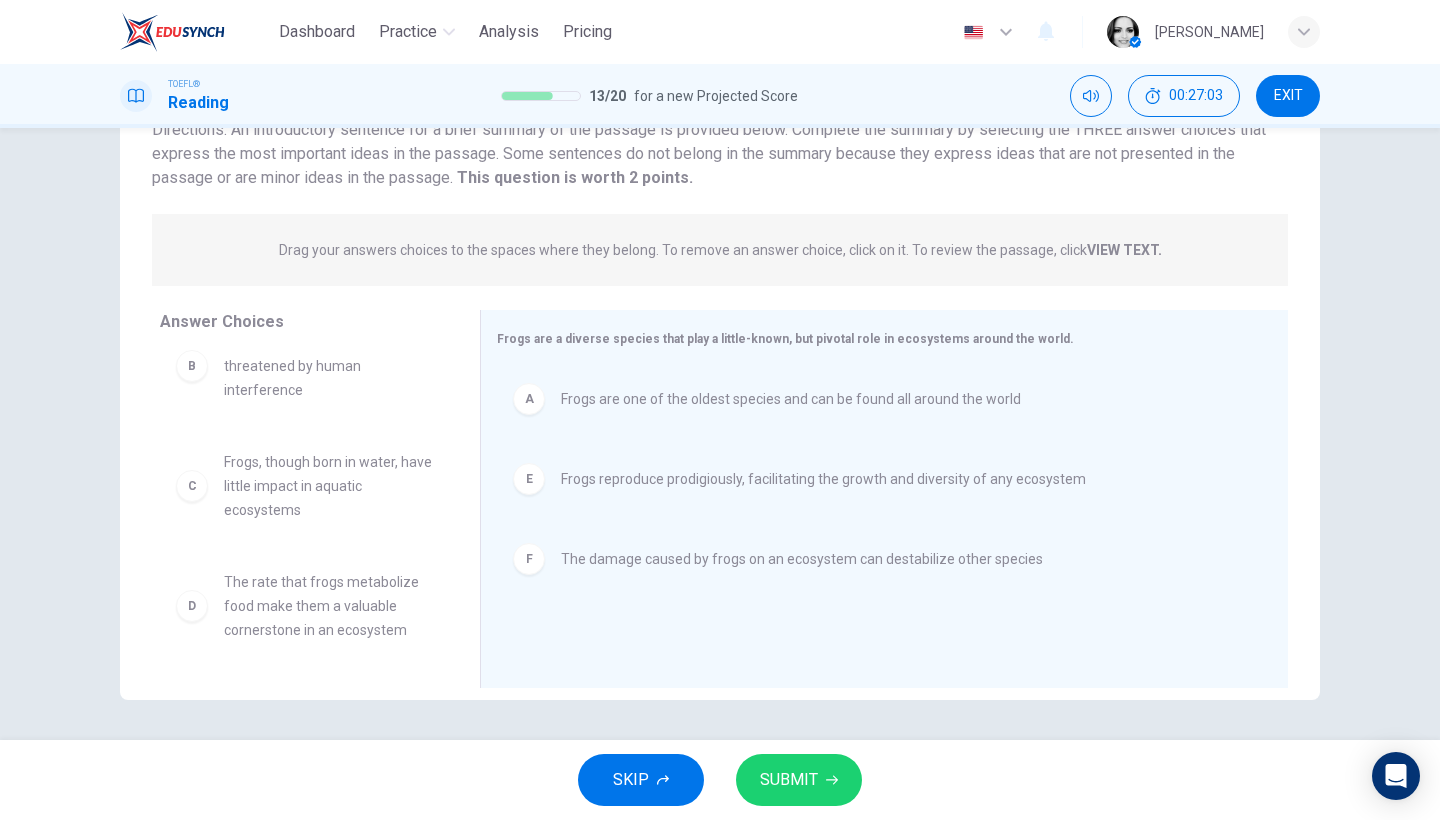 scroll, scrollTop: 36, scrollLeft: 0, axis: vertical 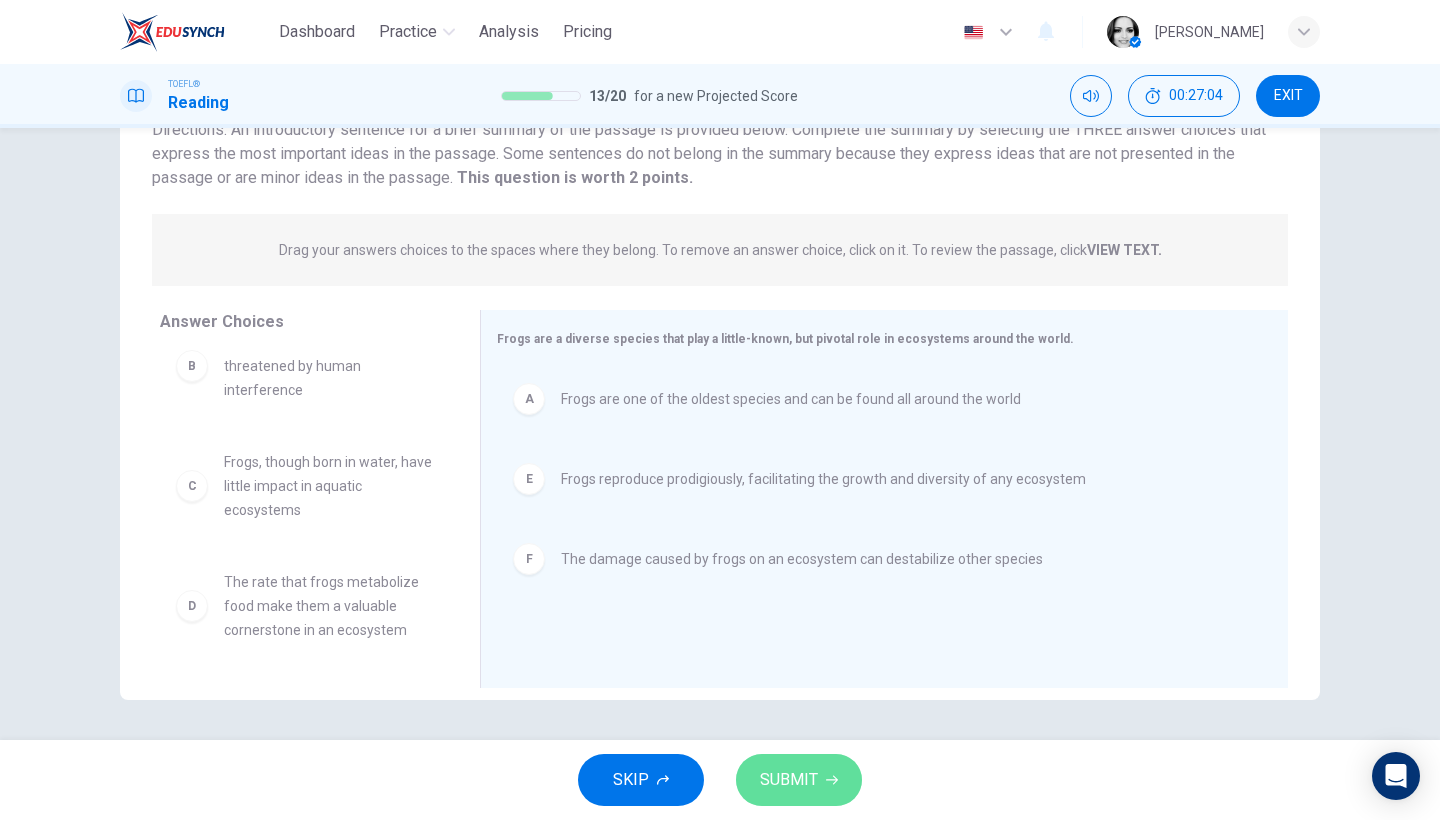 click on "SUBMIT" at bounding box center (789, 780) 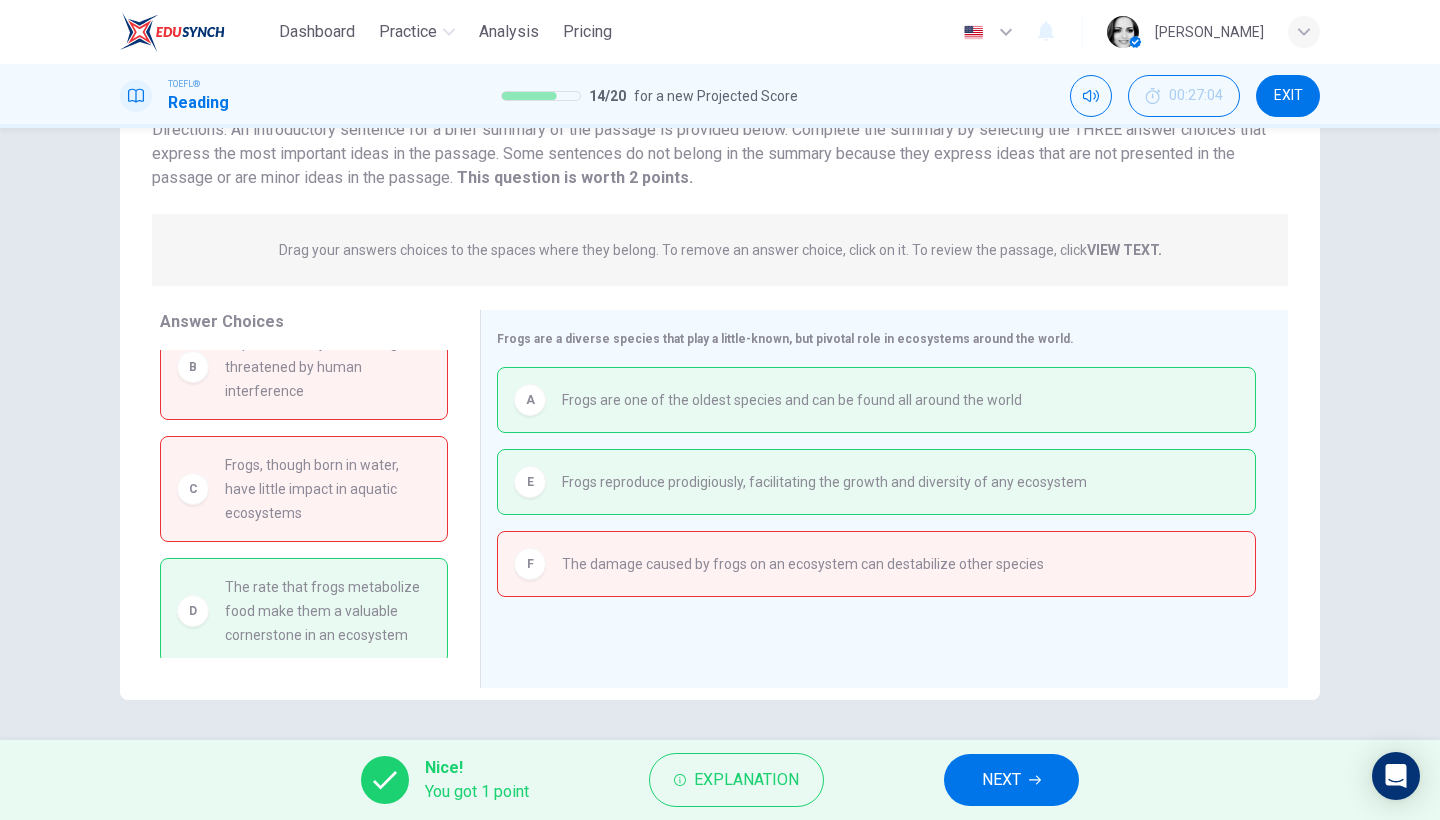 click on "NEXT" at bounding box center (1011, 780) 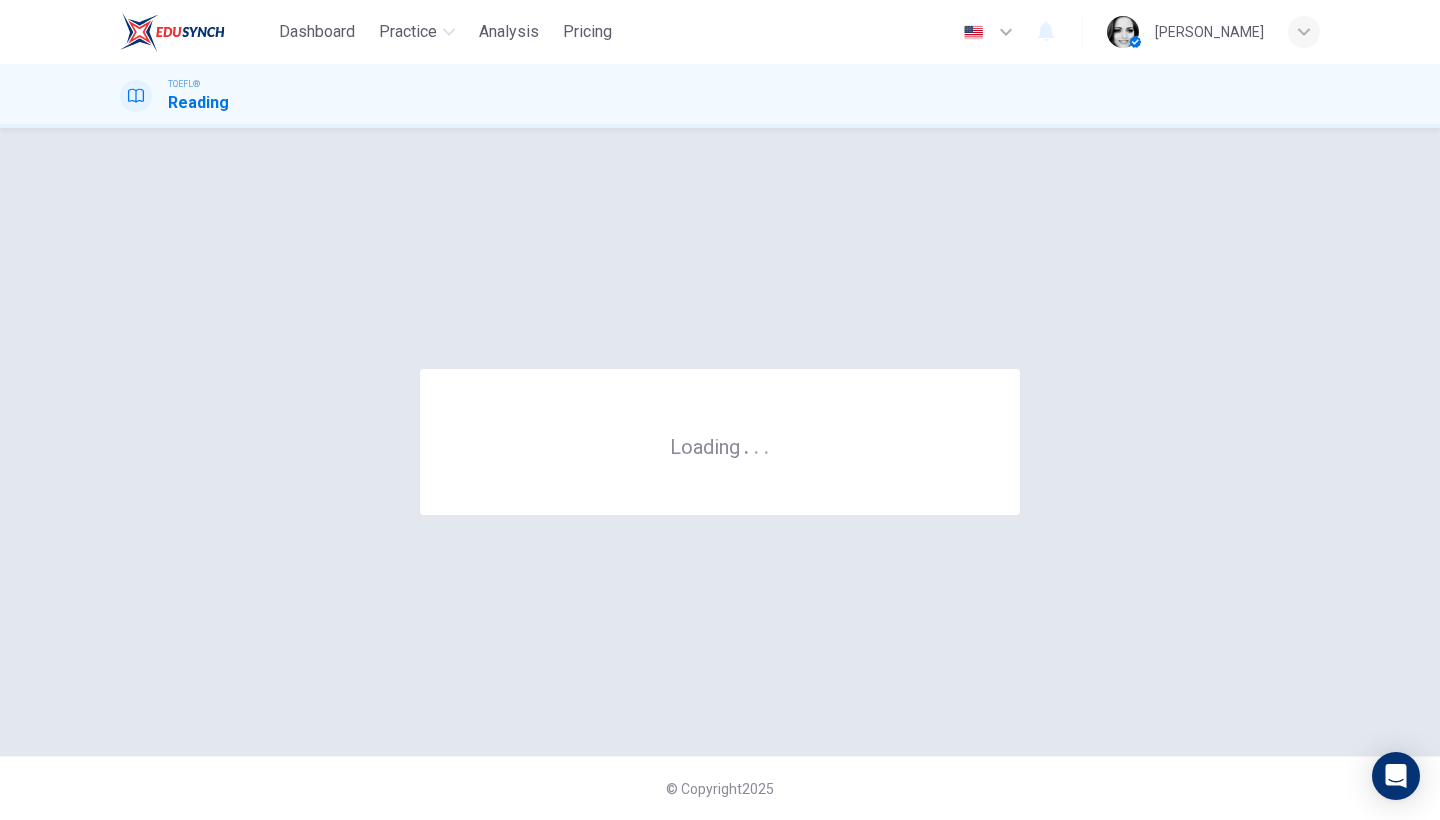 scroll, scrollTop: 0, scrollLeft: 0, axis: both 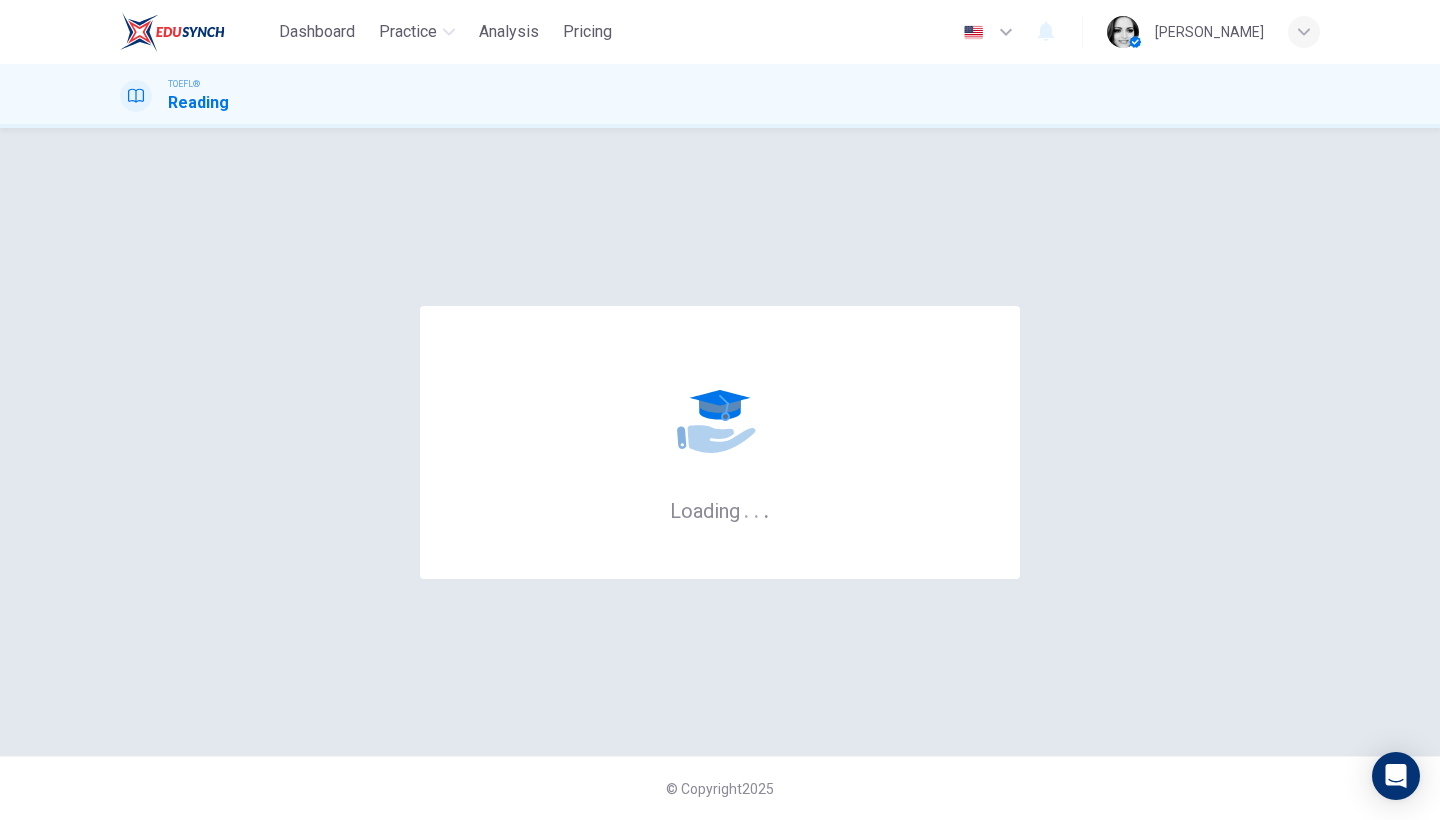 click on "Loading . . . © Copyright  2025" at bounding box center [720, 474] 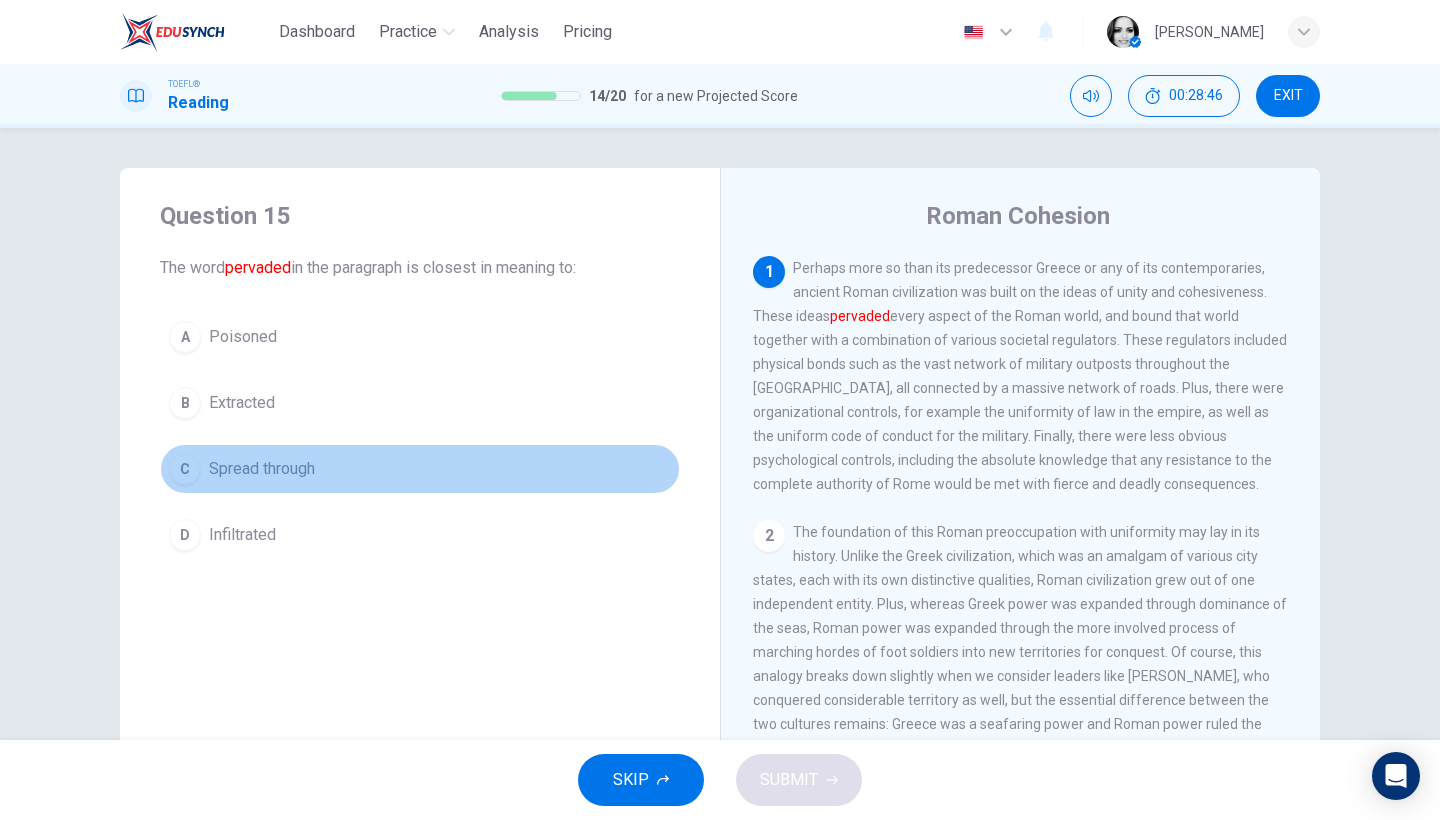 click on "Spread through" at bounding box center (262, 469) 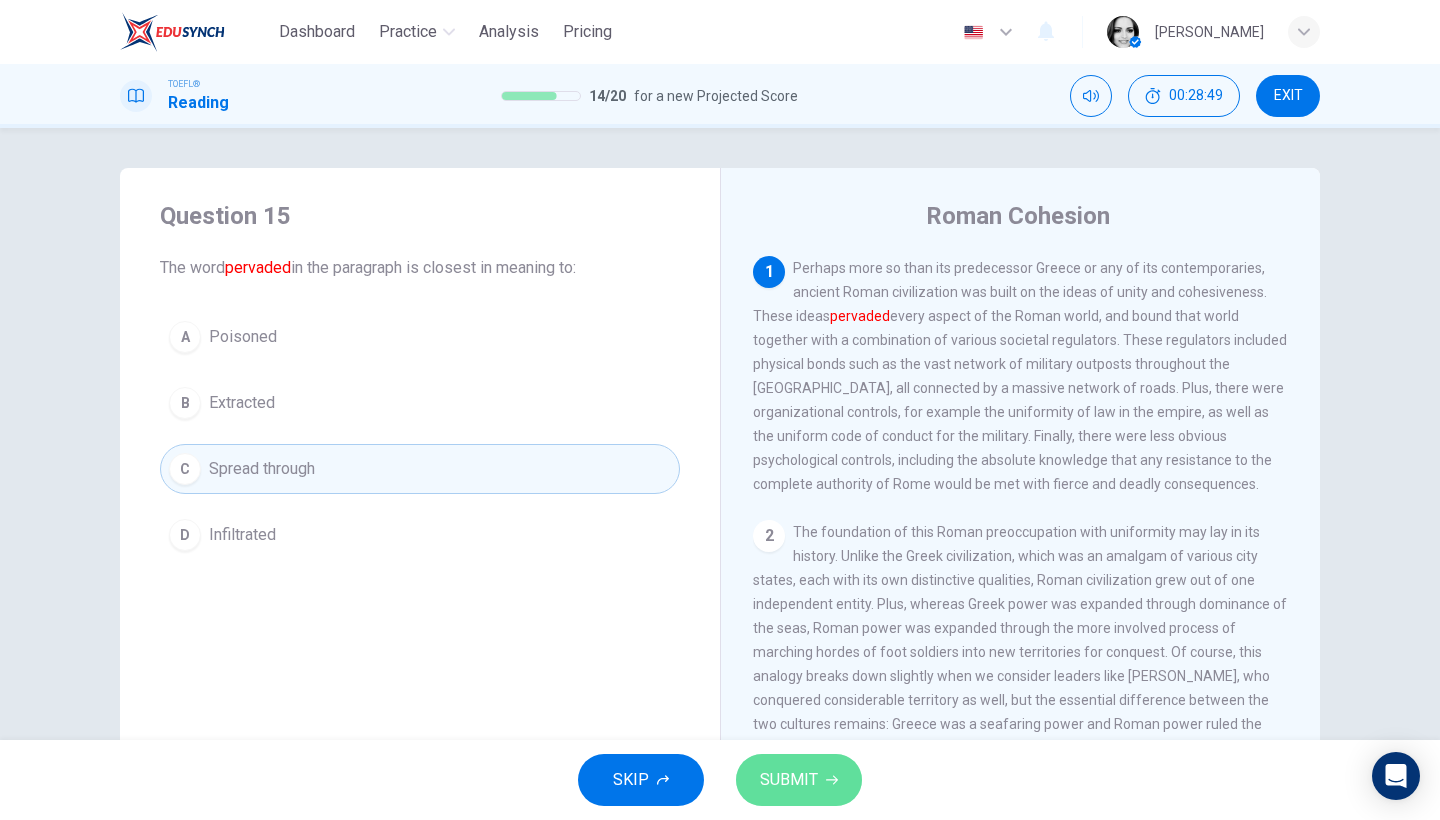click on "SUBMIT" at bounding box center [789, 780] 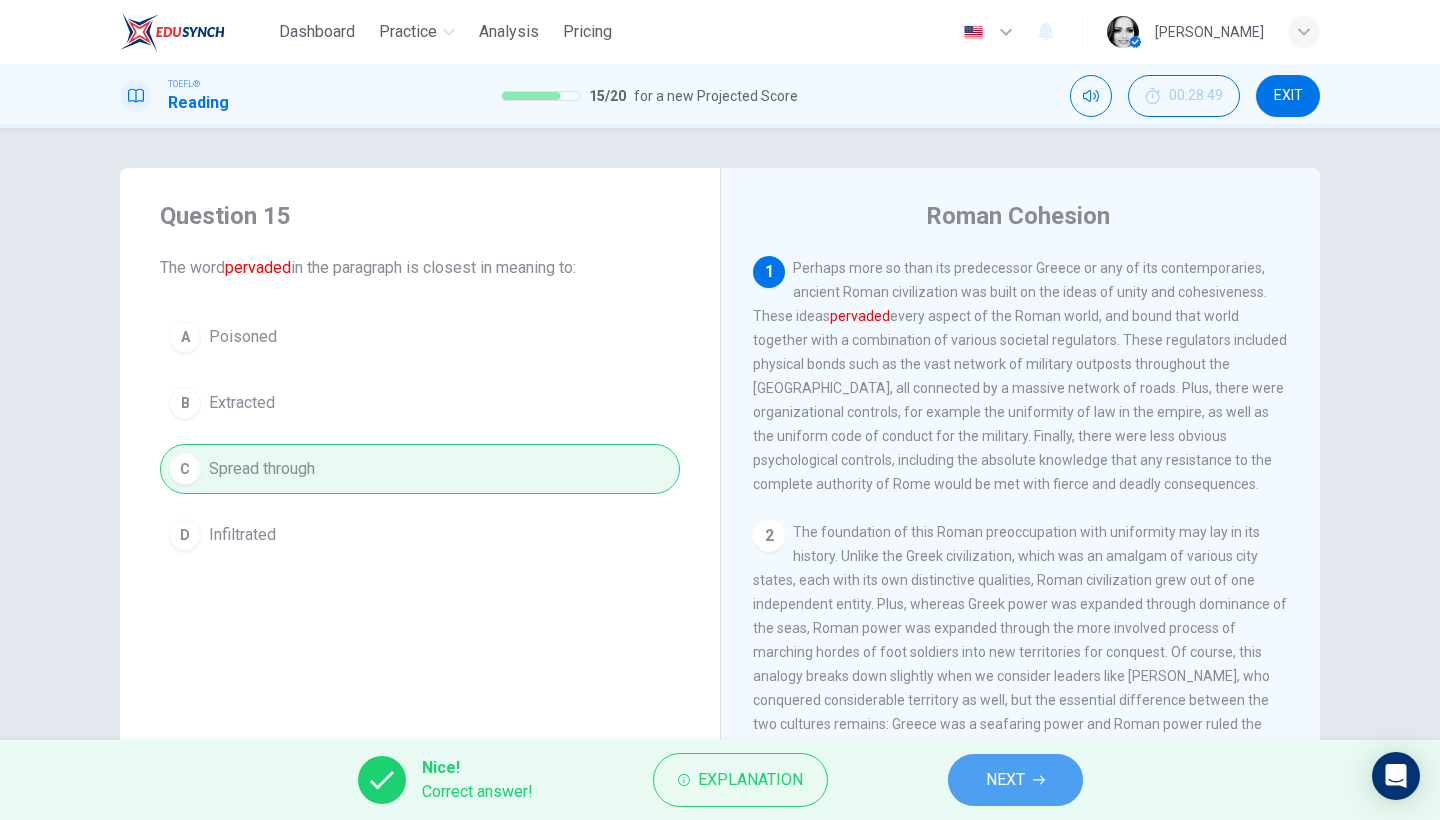 click on "NEXT" at bounding box center [1005, 780] 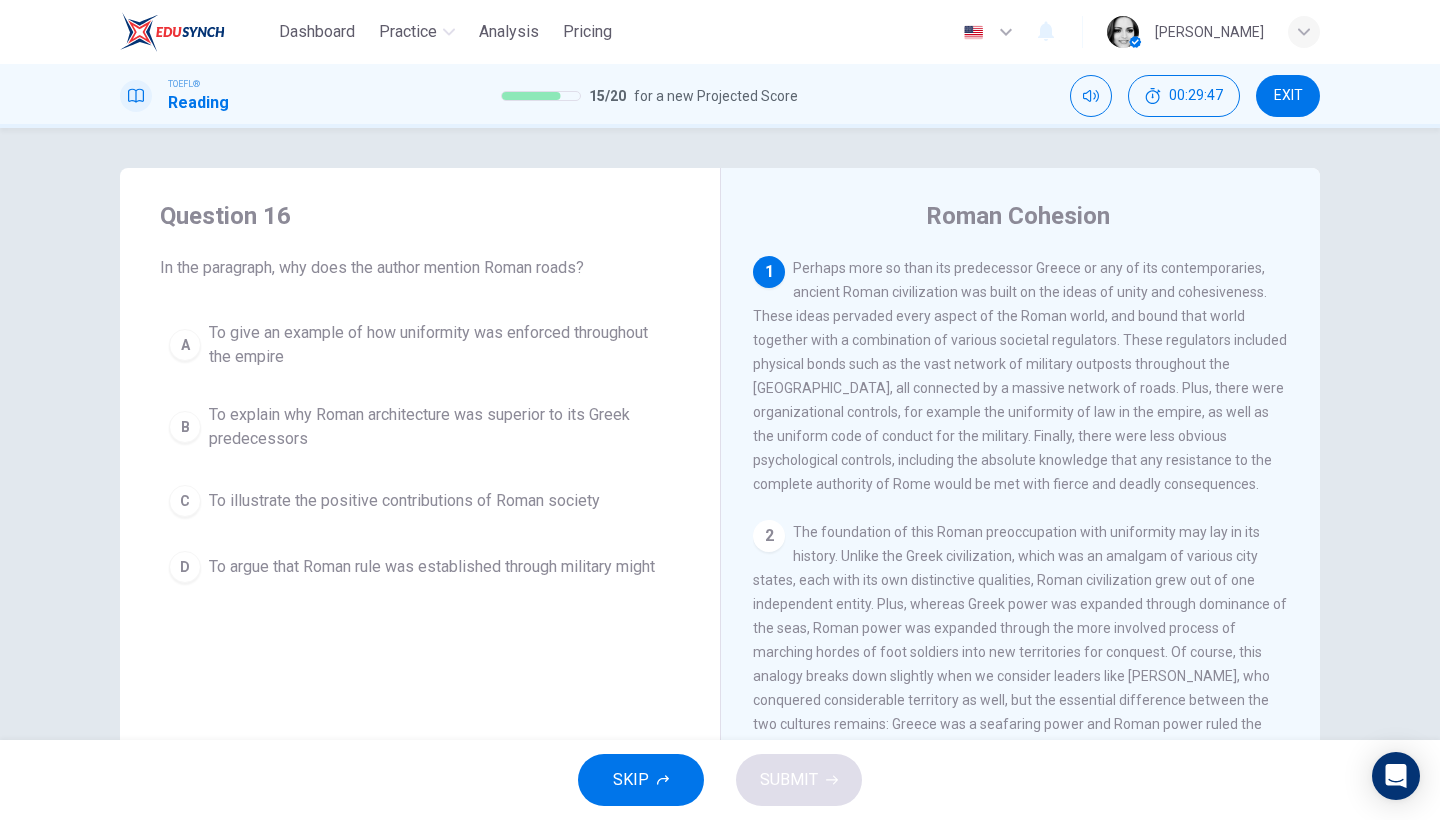 click on "To illustrate the positive contributions of Roman society" at bounding box center (404, 501) 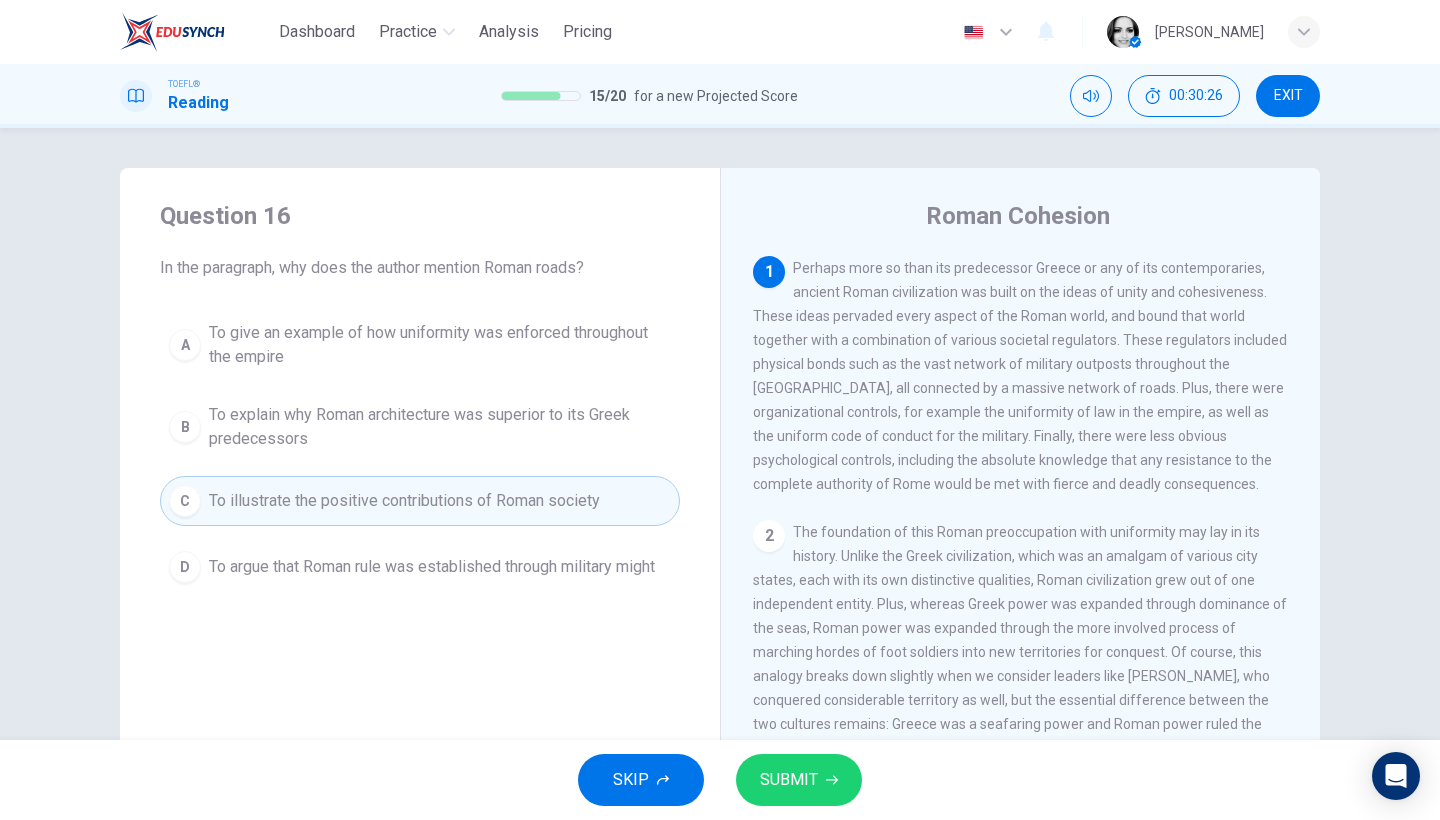 click on "D To argue that Roman rule was established through military might" at bounding box center [420, 567] 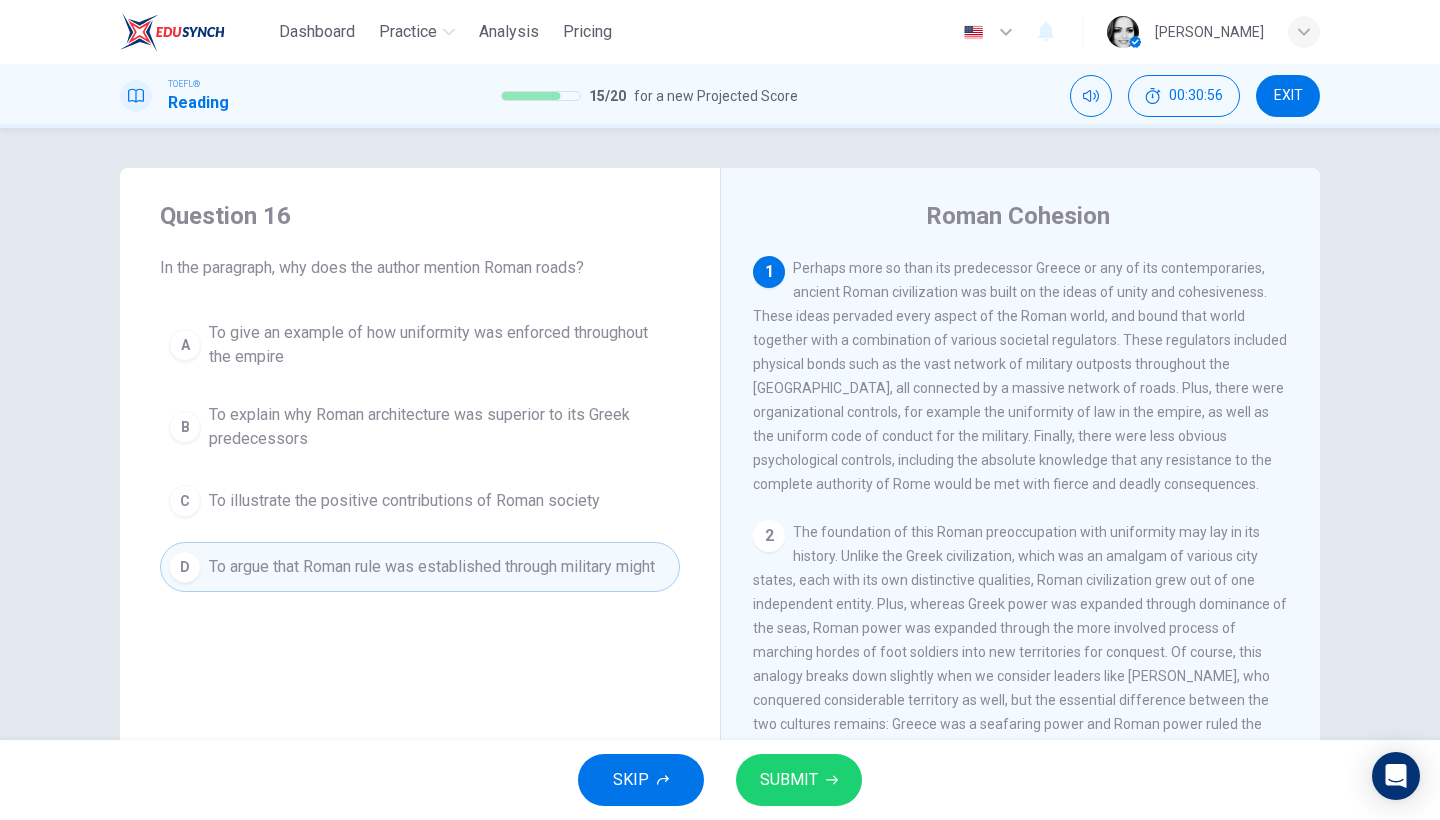 click on "SUBMIT" at bounding box center [789, 780] 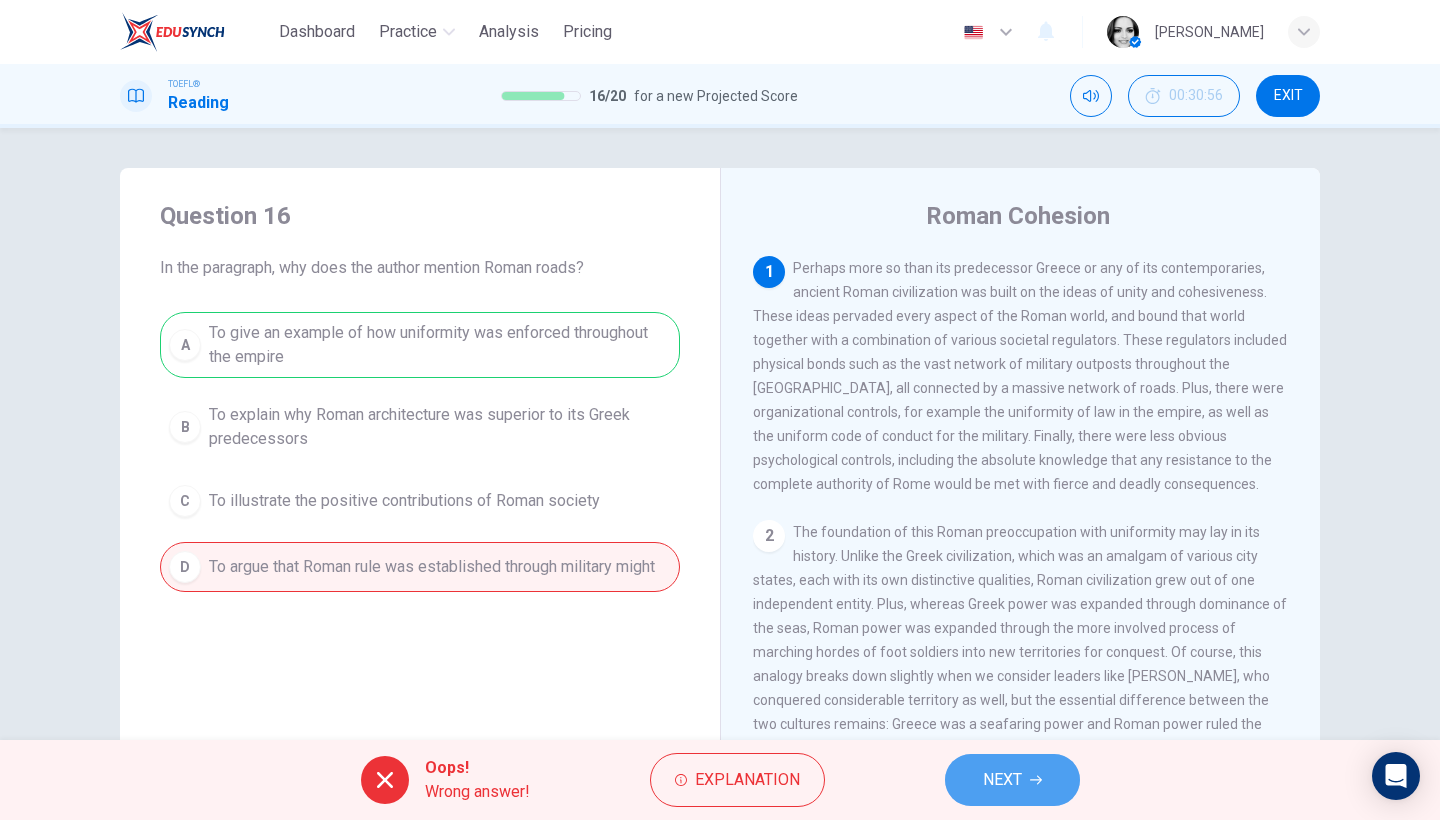 click on "NEXT" at bounding box center (1002, 780) 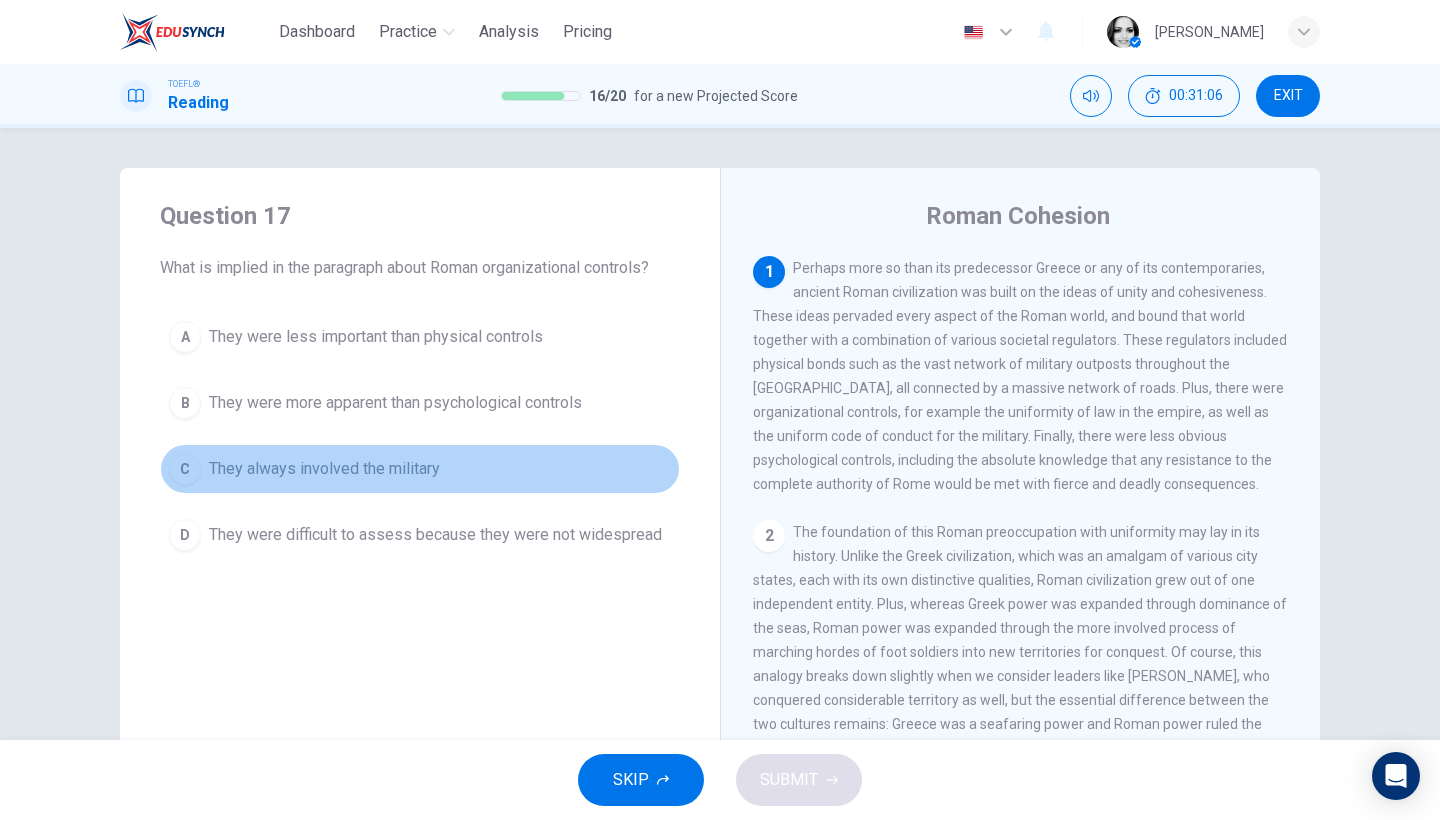 click on "They always involved the military" at bounding box center (324, 469) 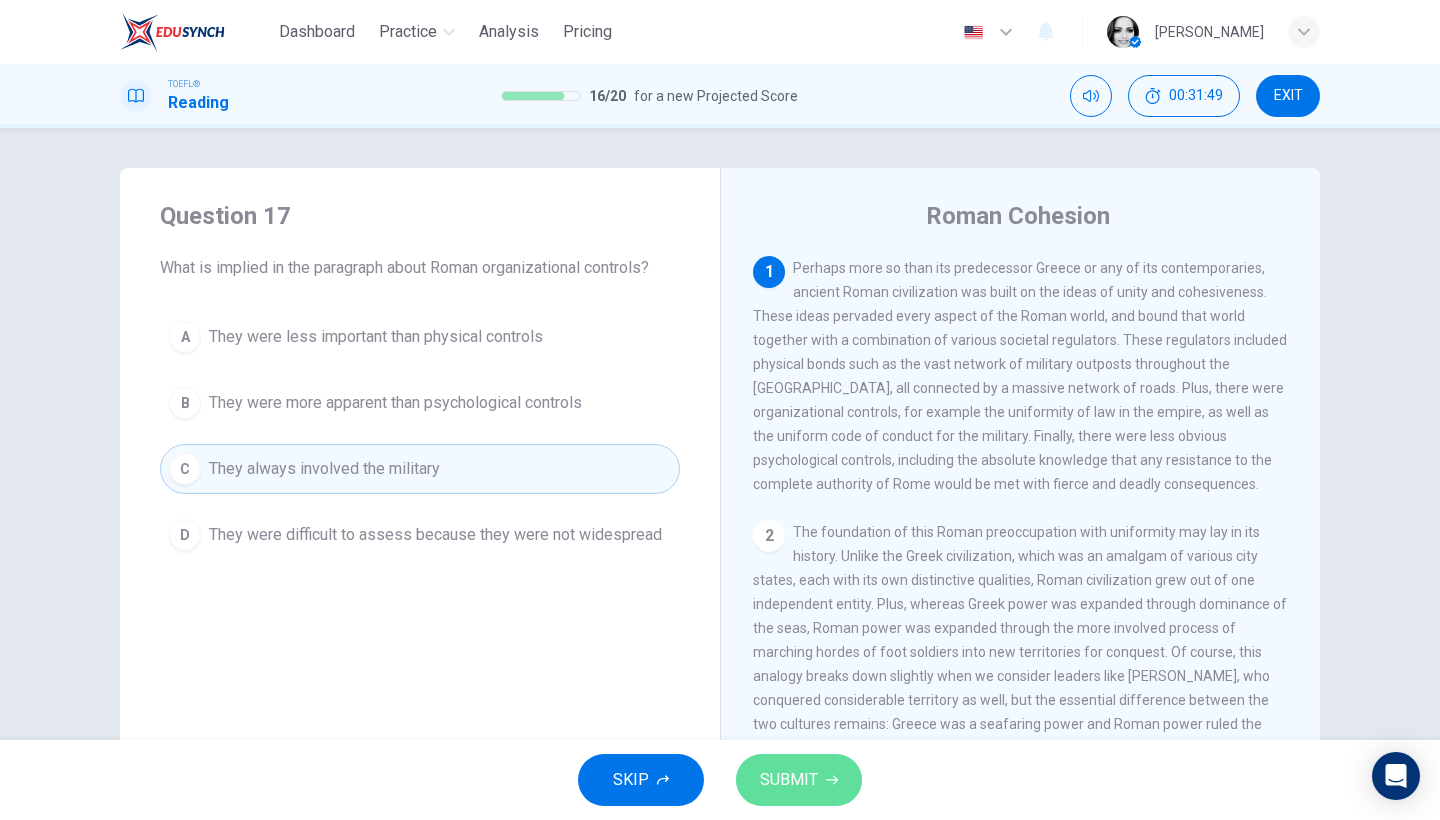 click on "SUBMIT" at bounding box center (789, 780) 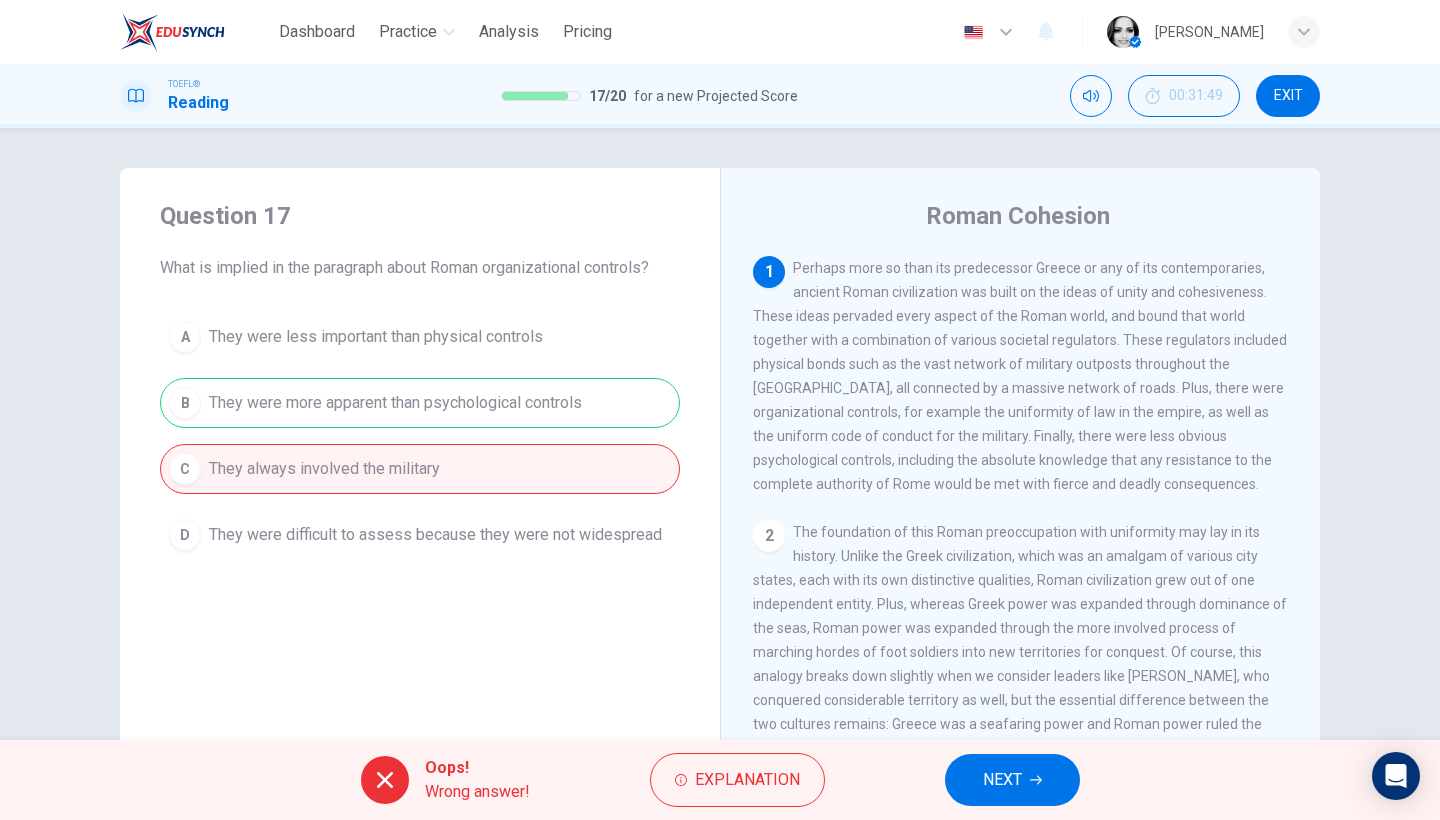 click on "NEXT" at bounding box center (1002, 780) 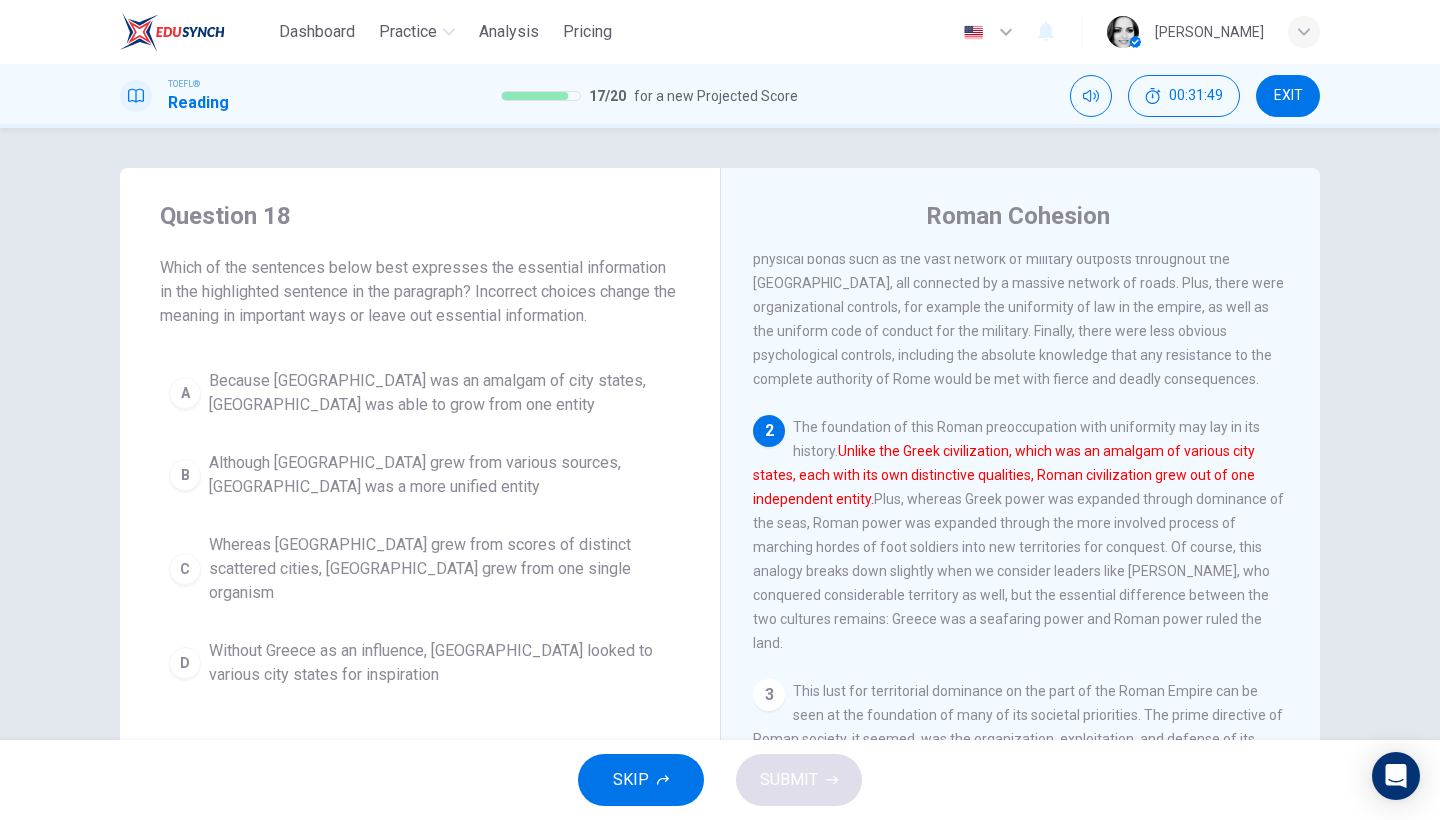 scroll, scrollTop: 143, scrollLeft: 0, axis: vertical 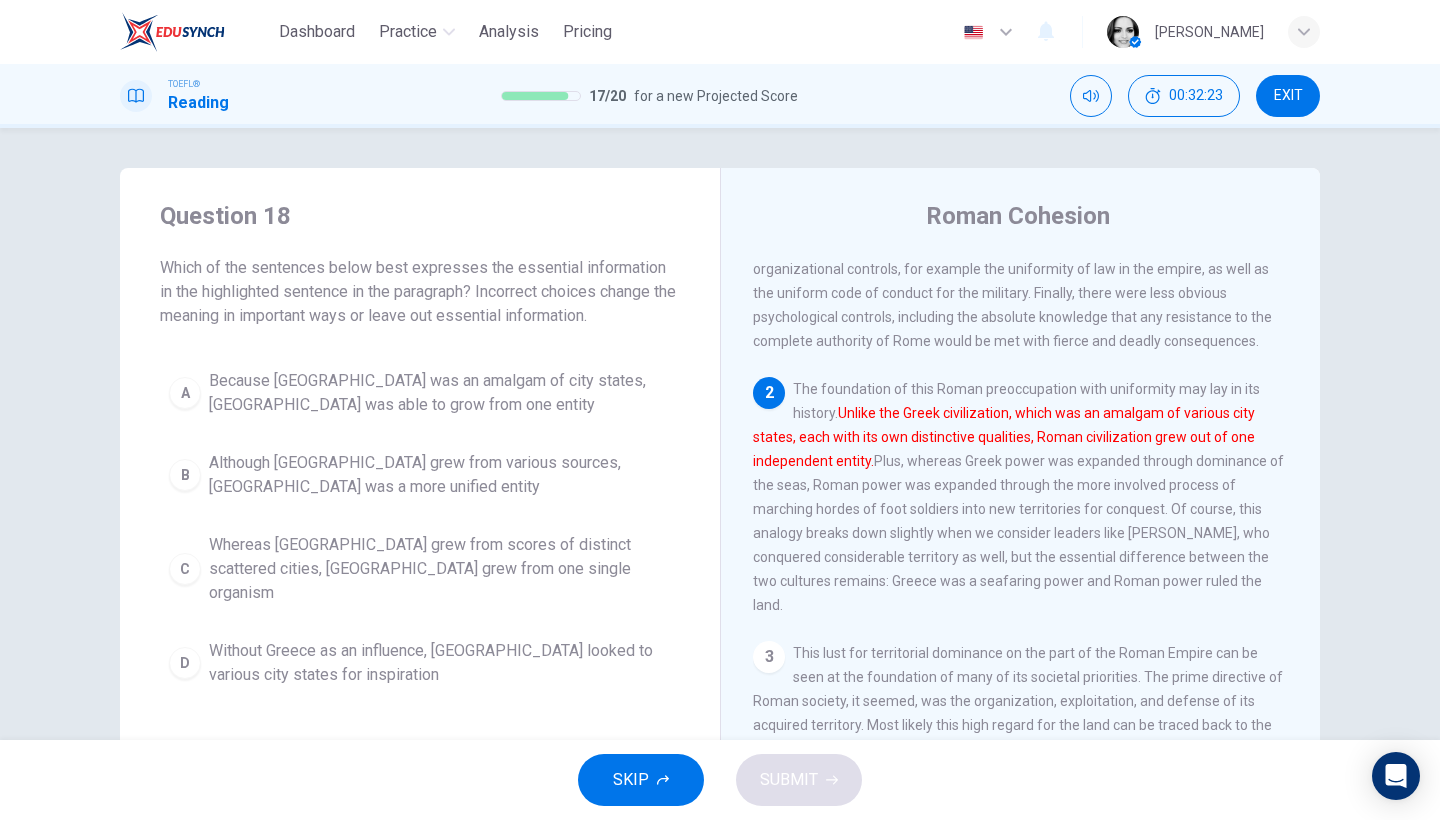 click on "Whereas Greece grew from scores of distinct scattered cities, Rome grew from one
single organism" at bounding box center [440, 569] 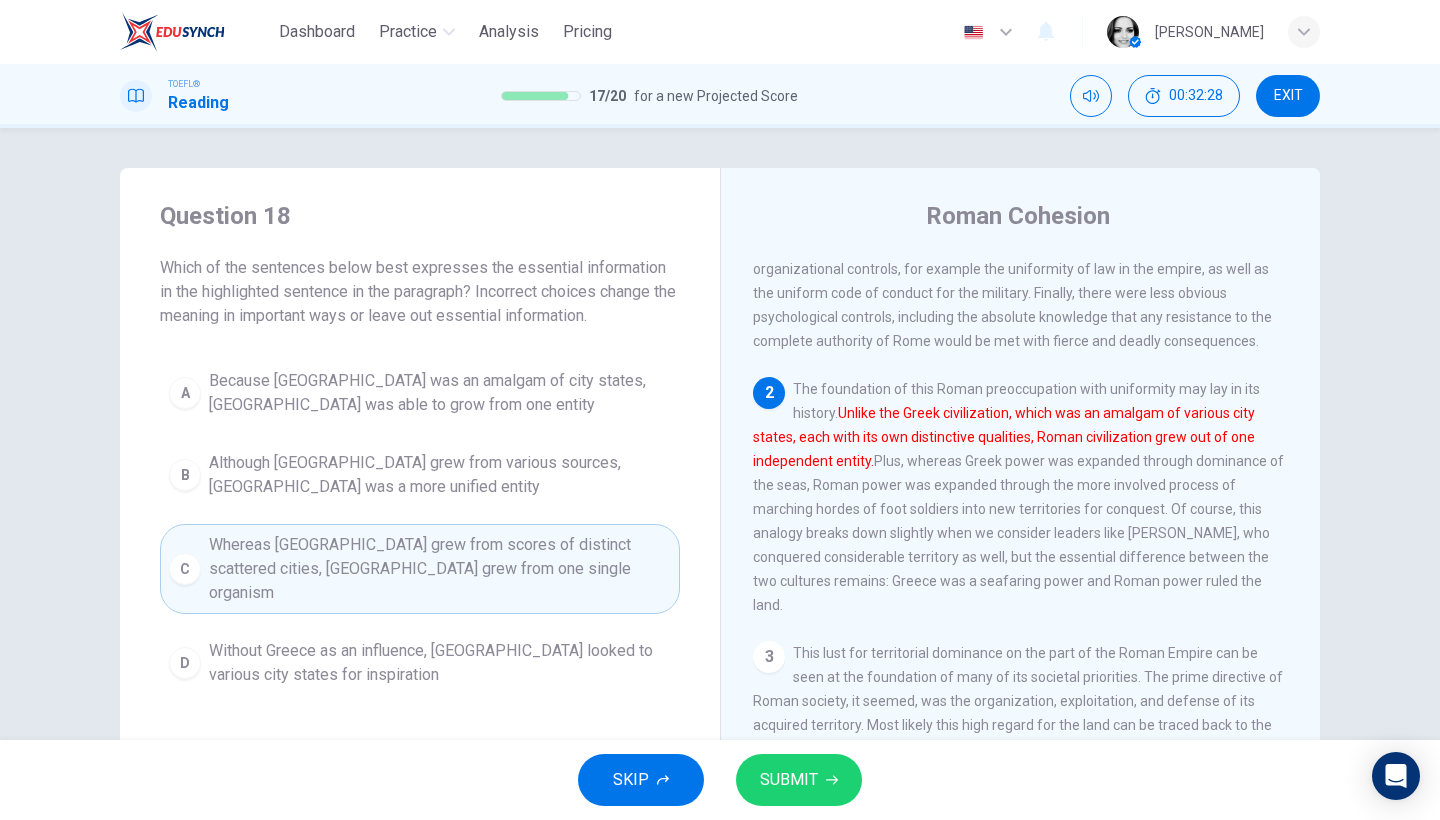 click on "SUBMIT" at bounding box center [799, 780] 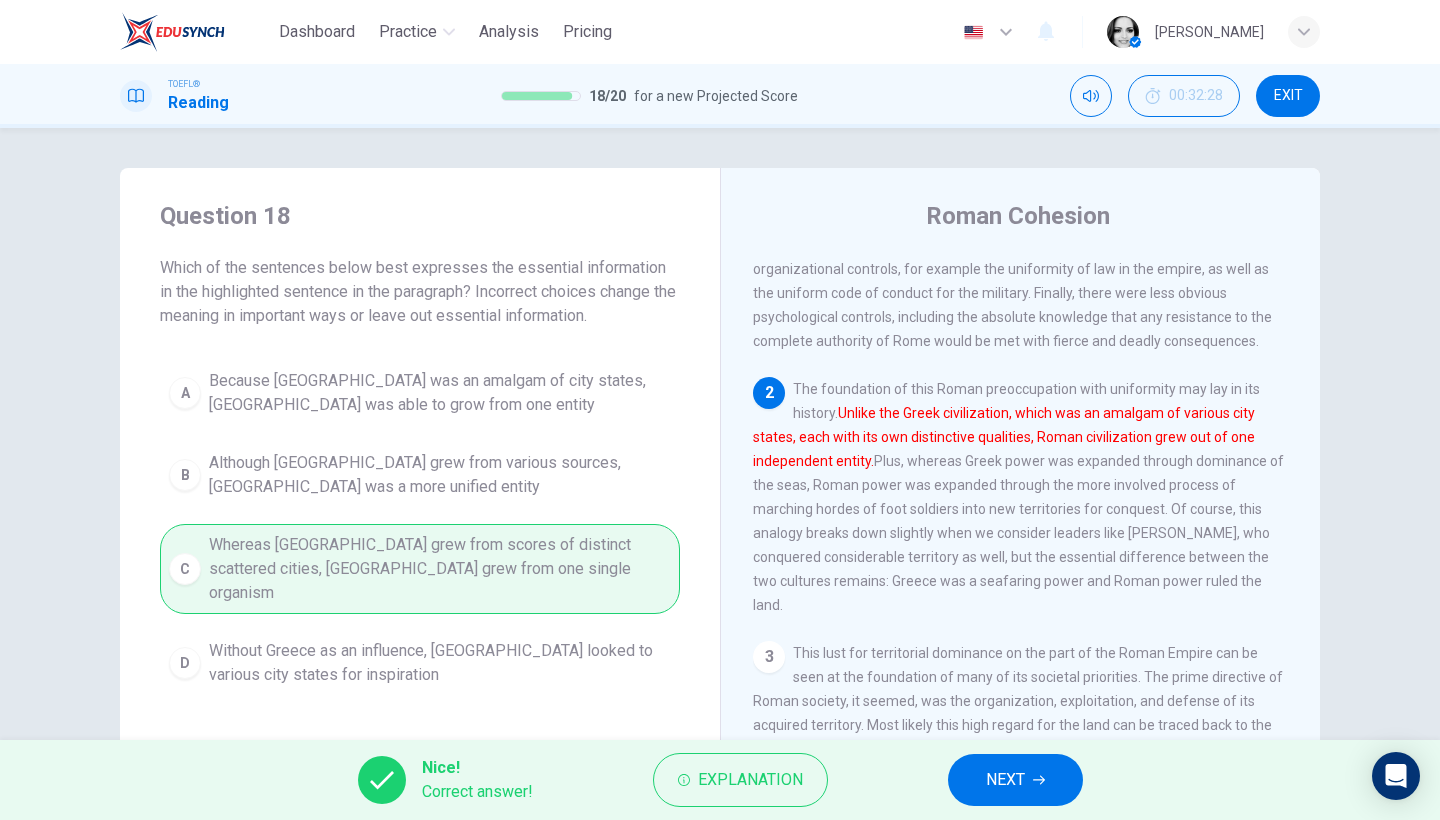 click on "NEXT" at bounding box center (1005, 780) 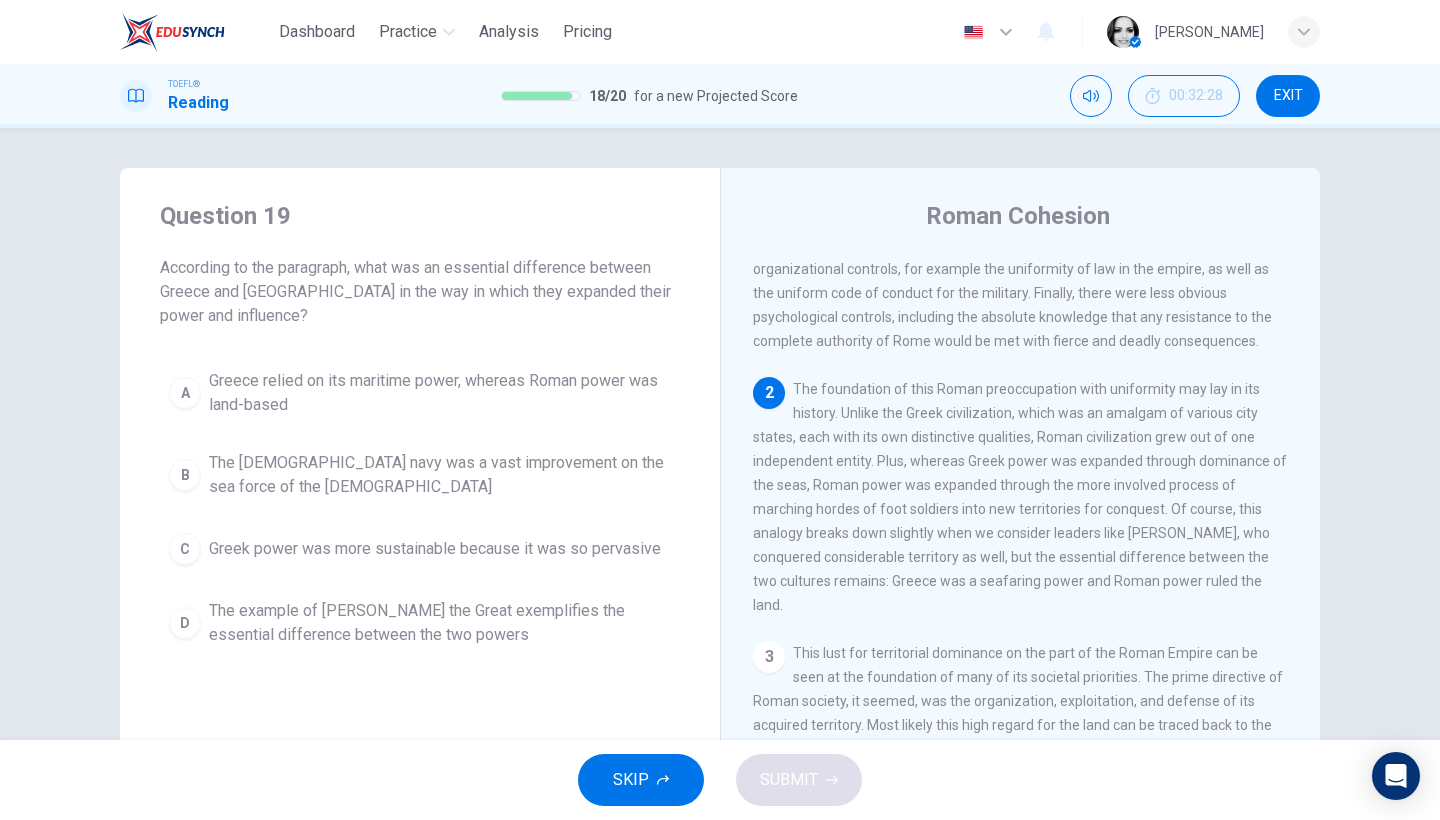 scroll, scrollTop: 264, scrollLeft: 0, axis: vertical 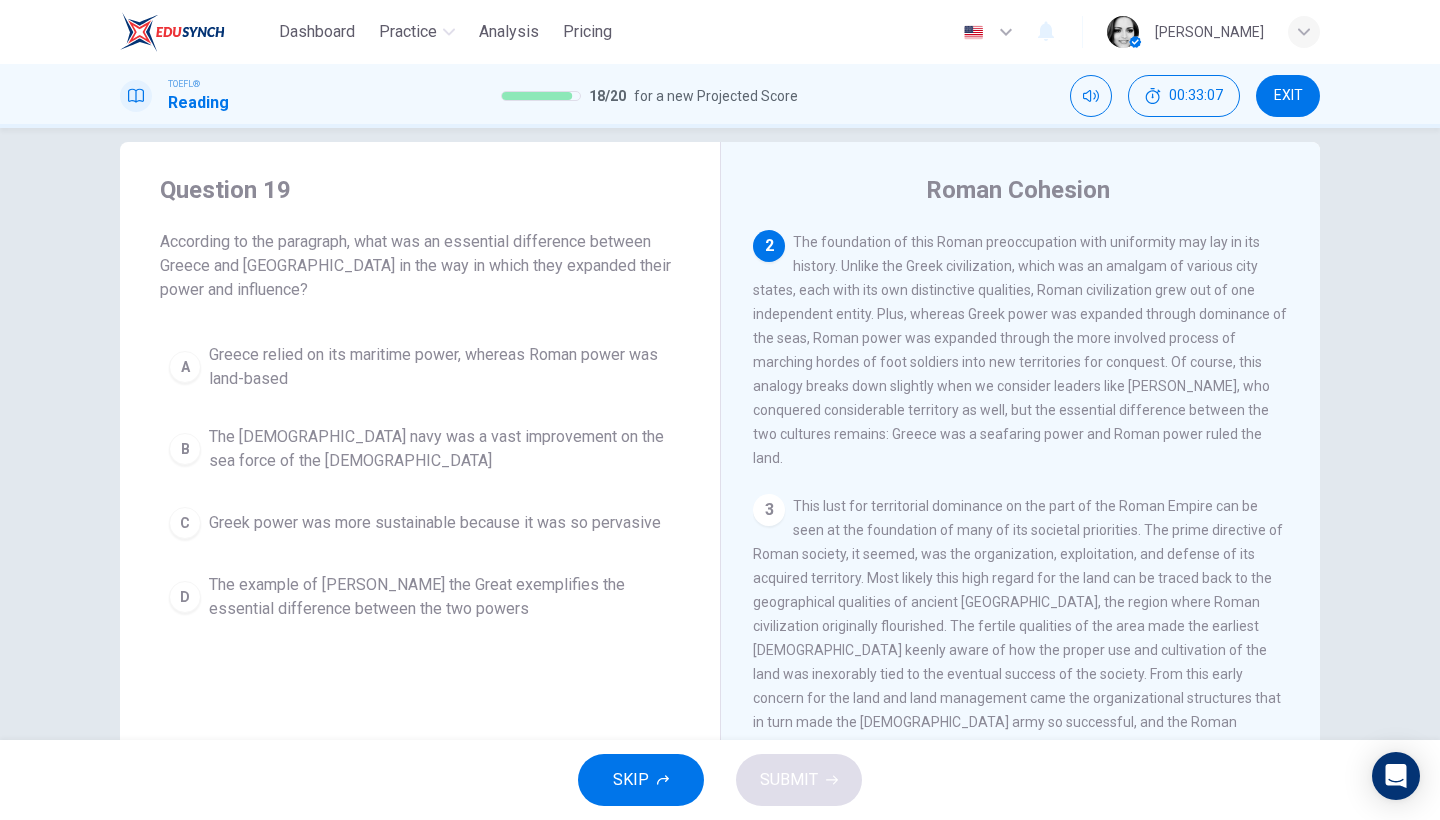 click on "Greece relied on its maritime power, whereas Roman power was land-based" at bounding box center (440, 367) 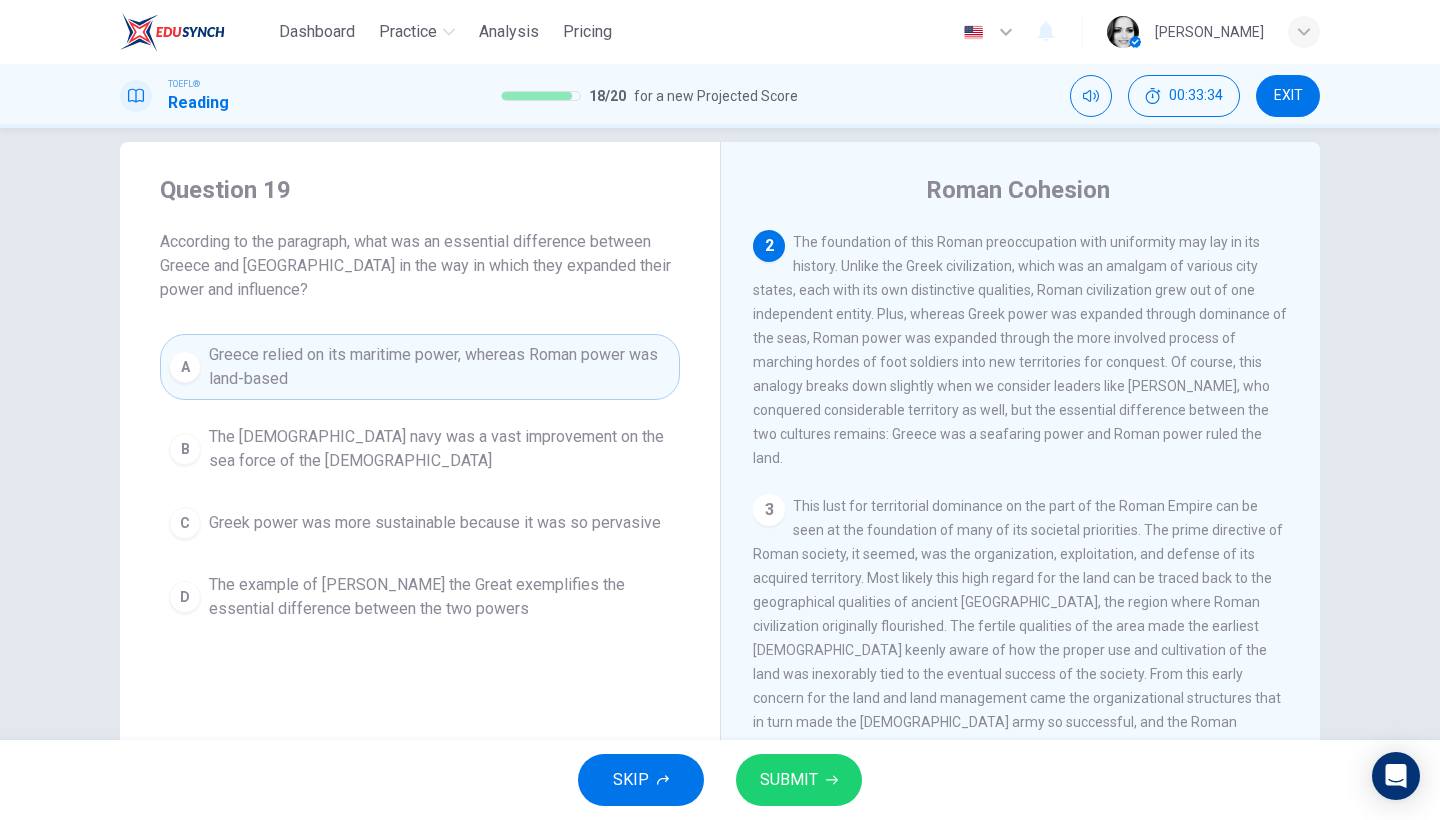 click on "SUBMIT" at bounding box center (789, 780) 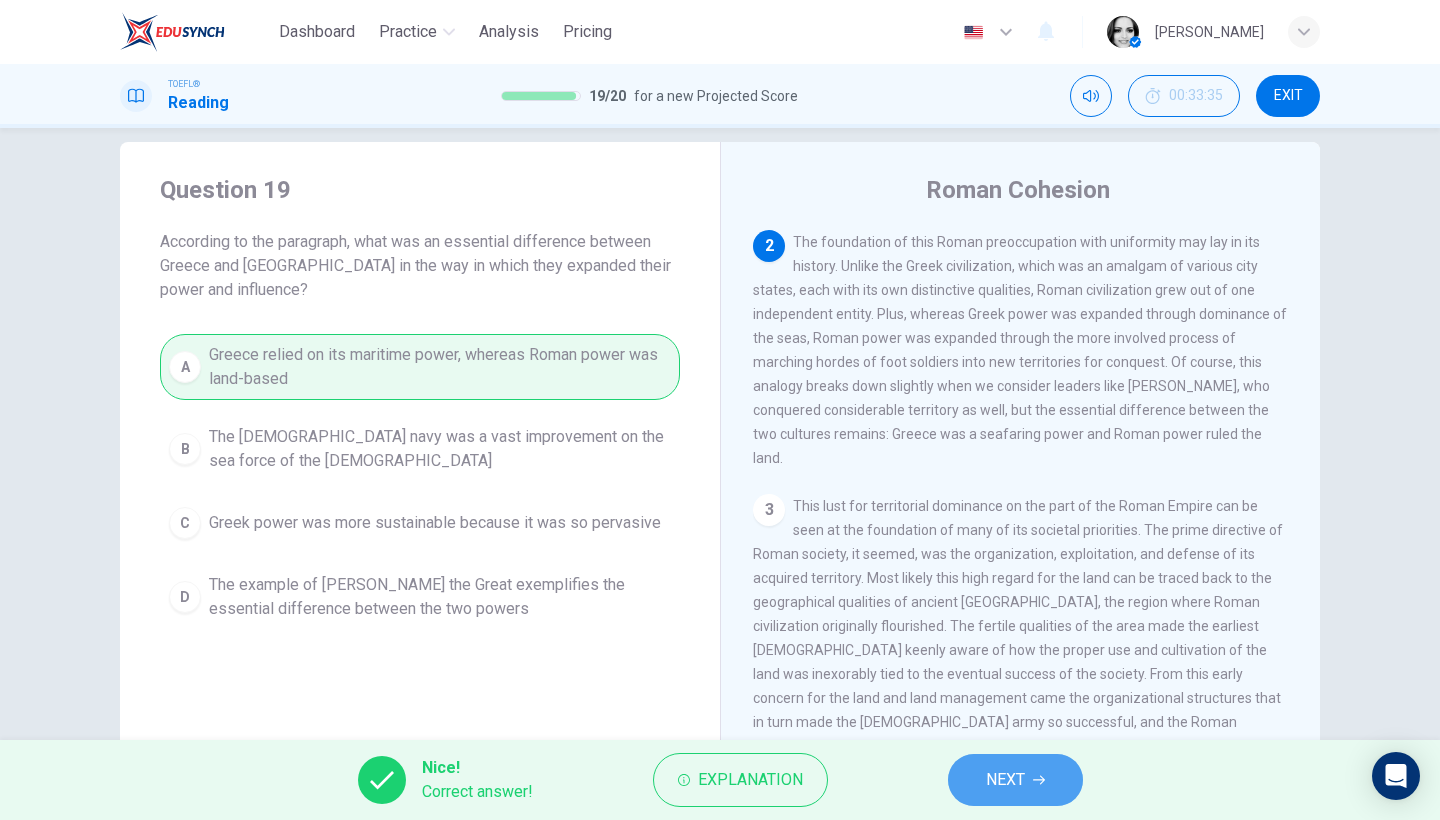 click on "NEXT" at bounding box center [1015, 780] 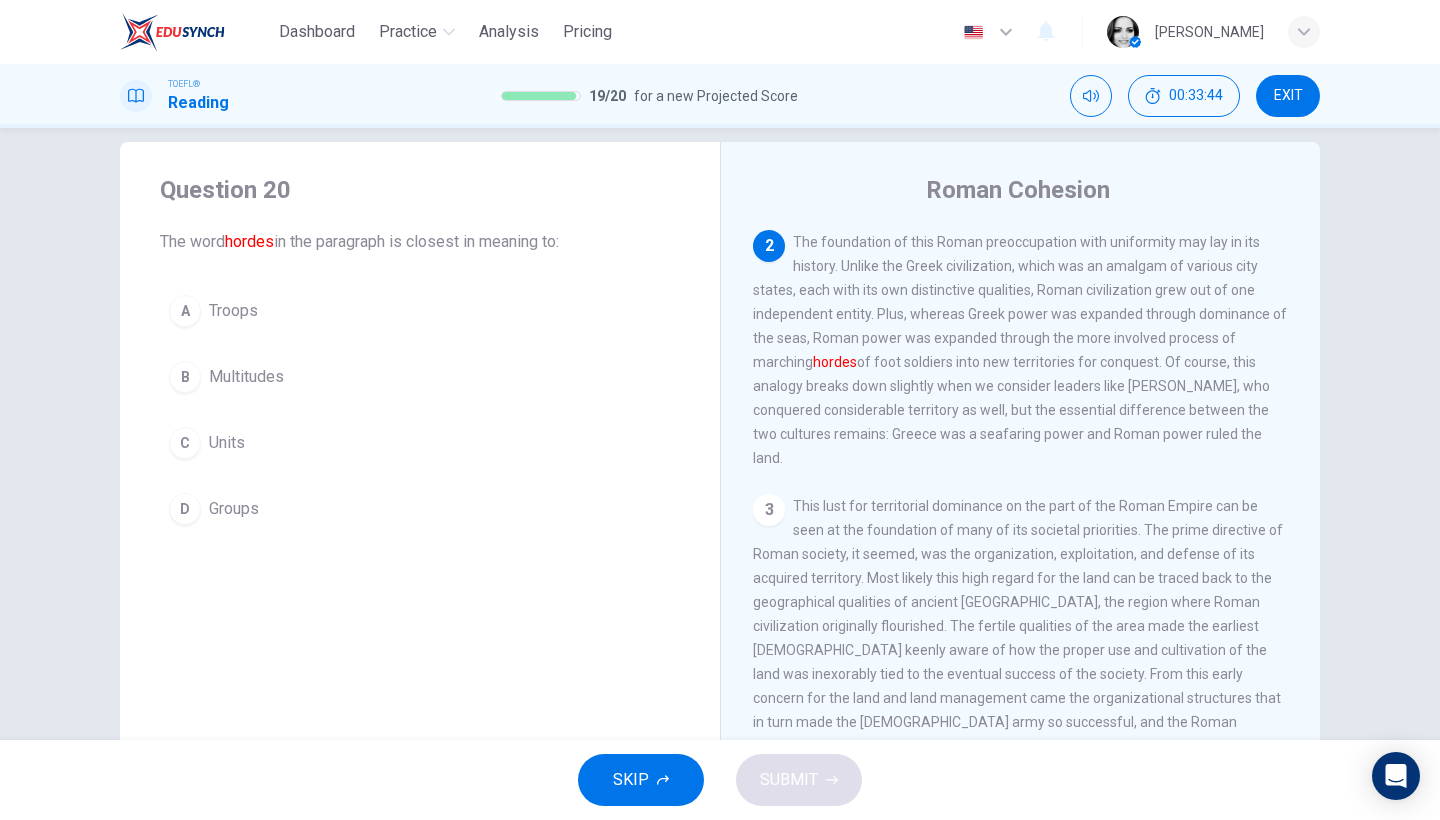 click on "Troops" at bounding box center [233, 311] 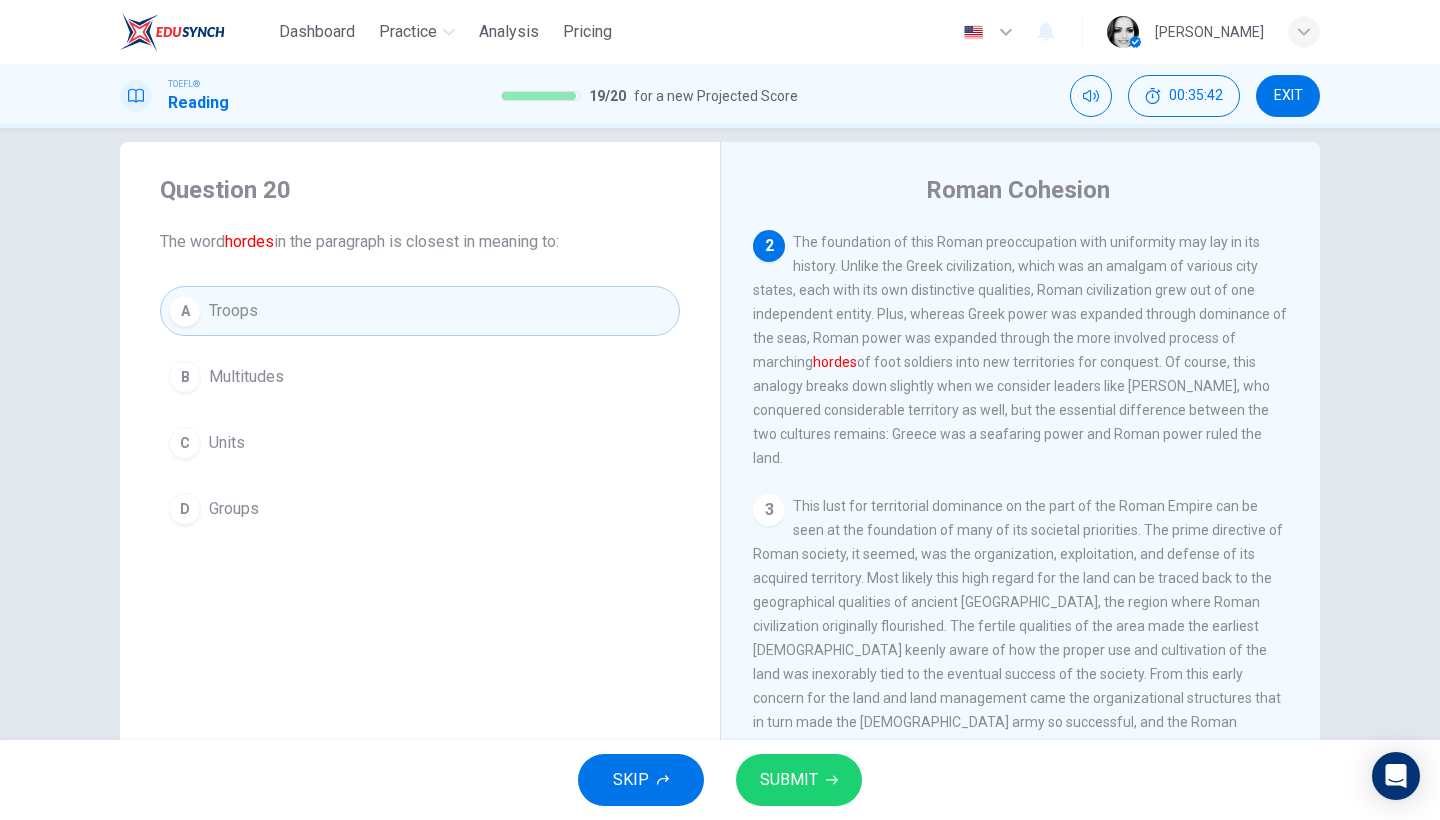 click on "SUBMIT" at bounding box center (799, 780) 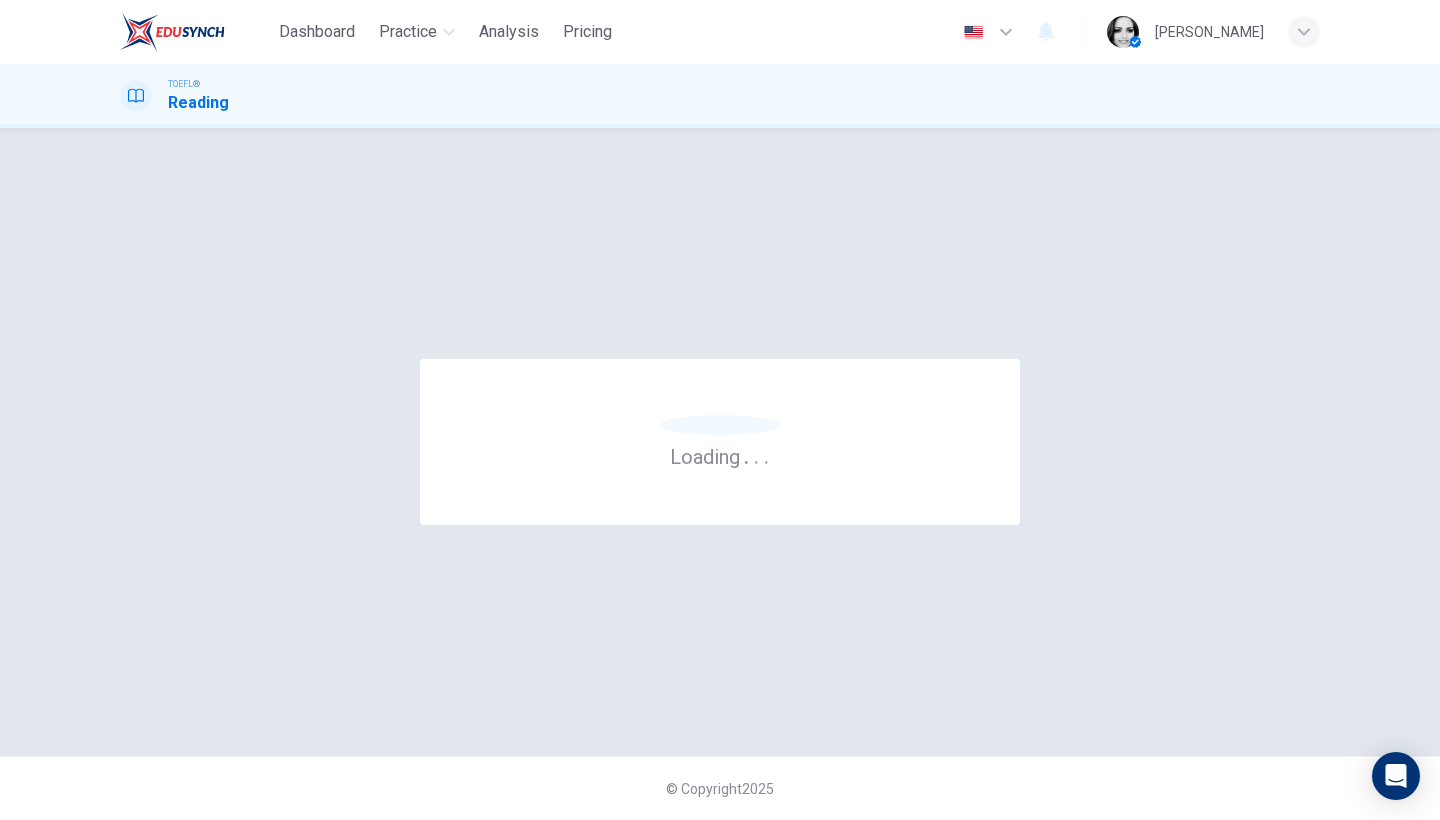 scroll, scrollTop: 0, scrollLeft: 0, axis: both 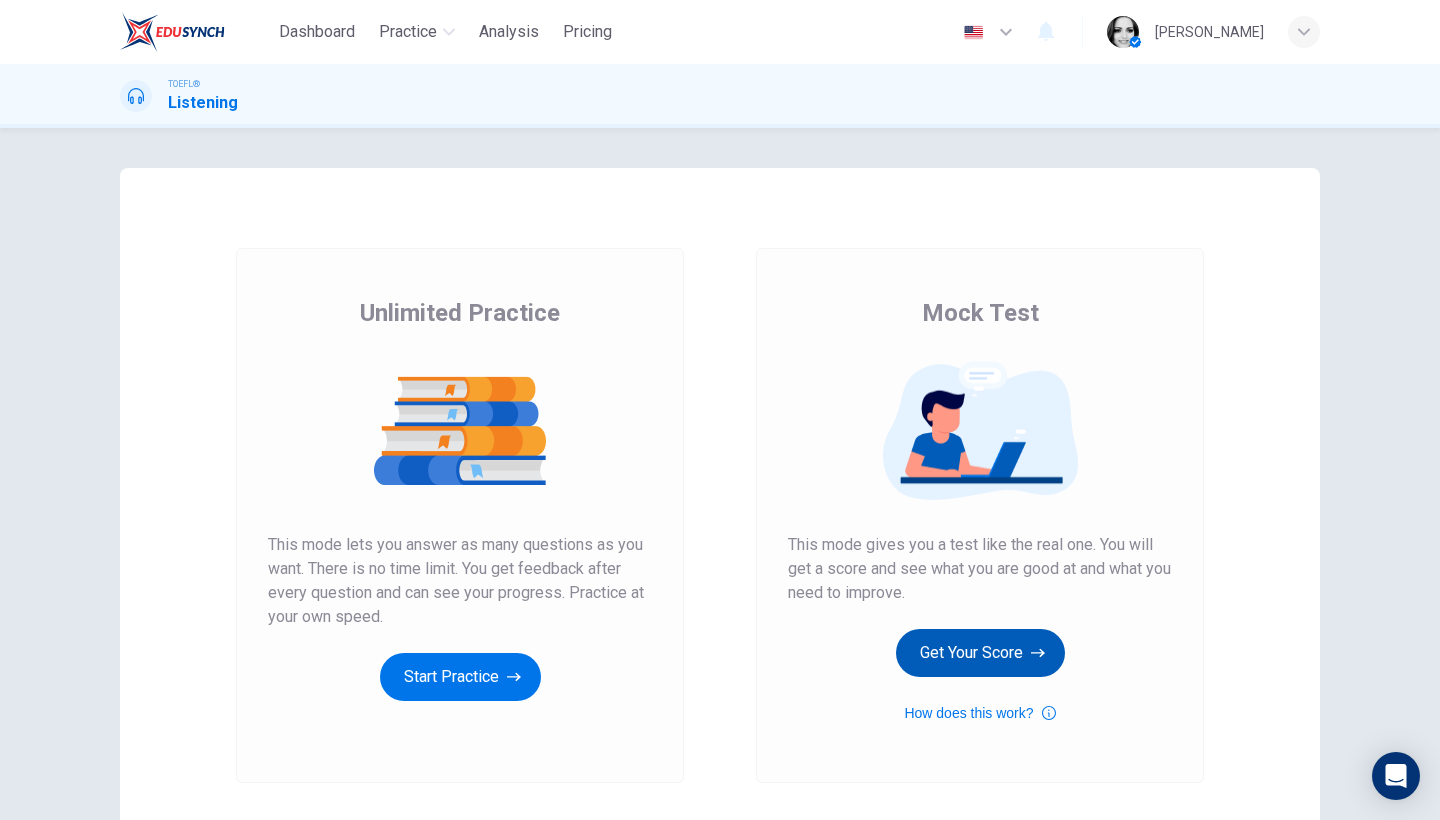 click 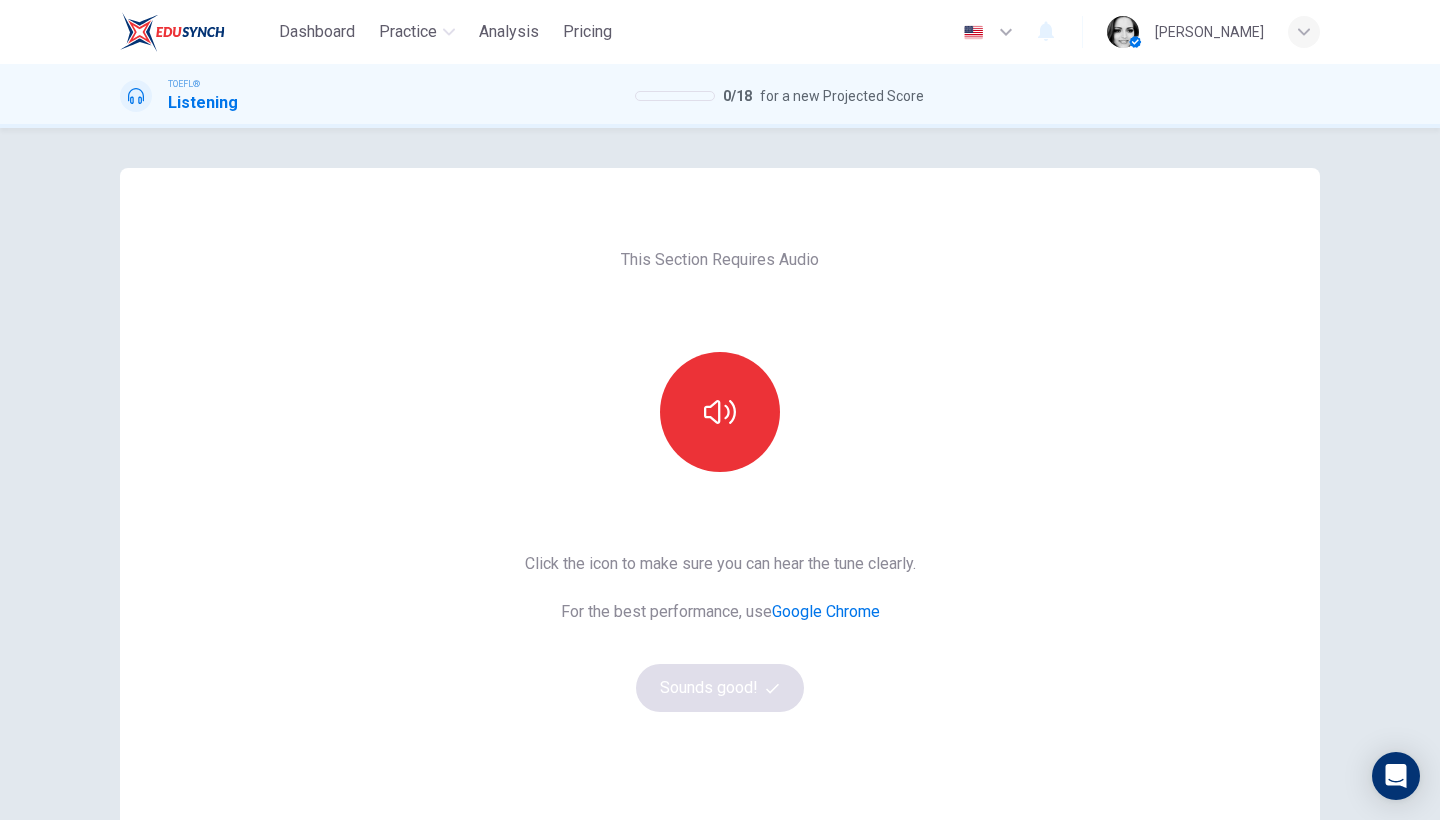 click on "This Section Requires Audio Click the icon to make sure you can hear the tune clearly. For the best performance, use  Google Chrome Sounds good!" at bounding box center [720, 515] 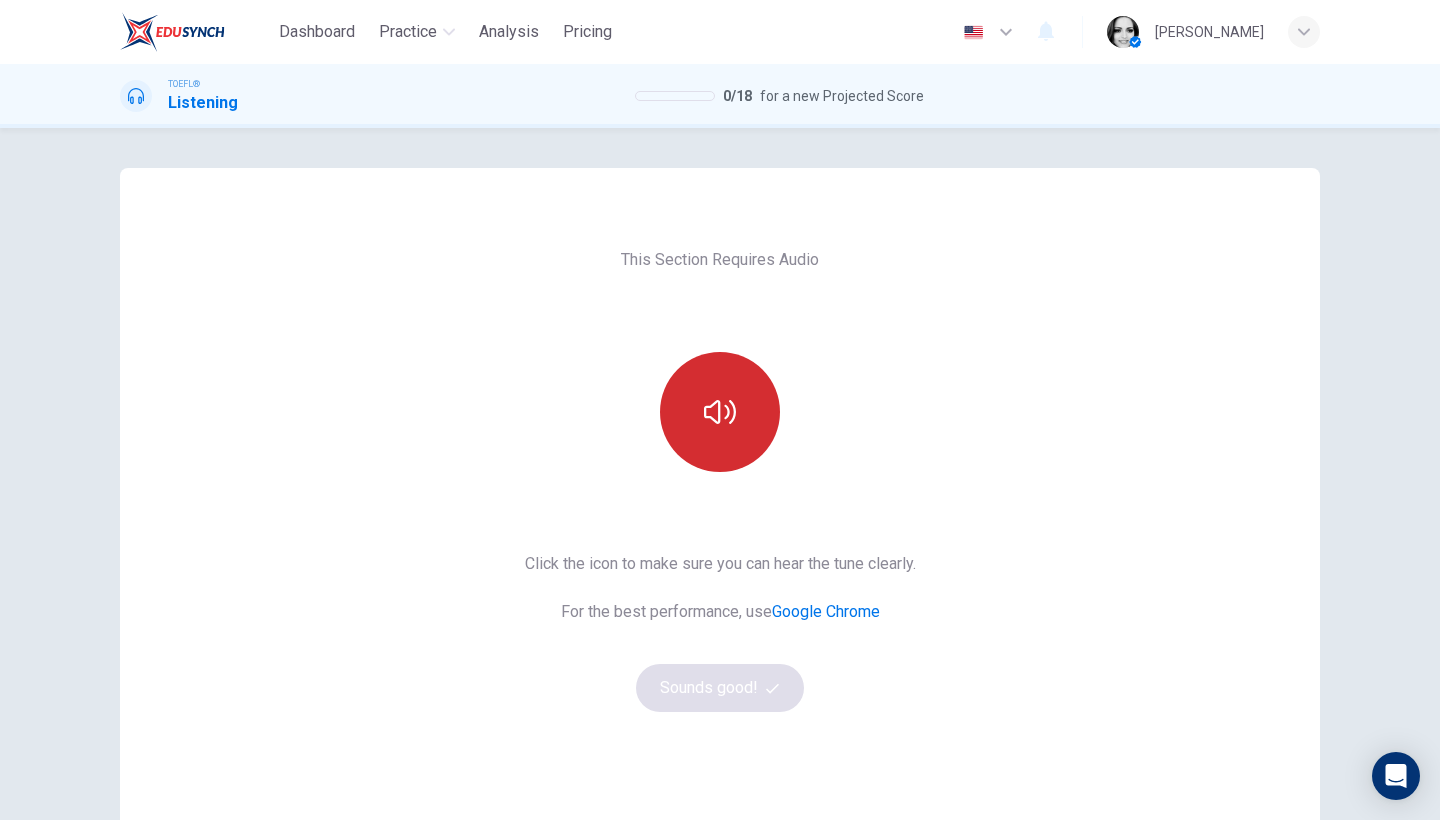 click 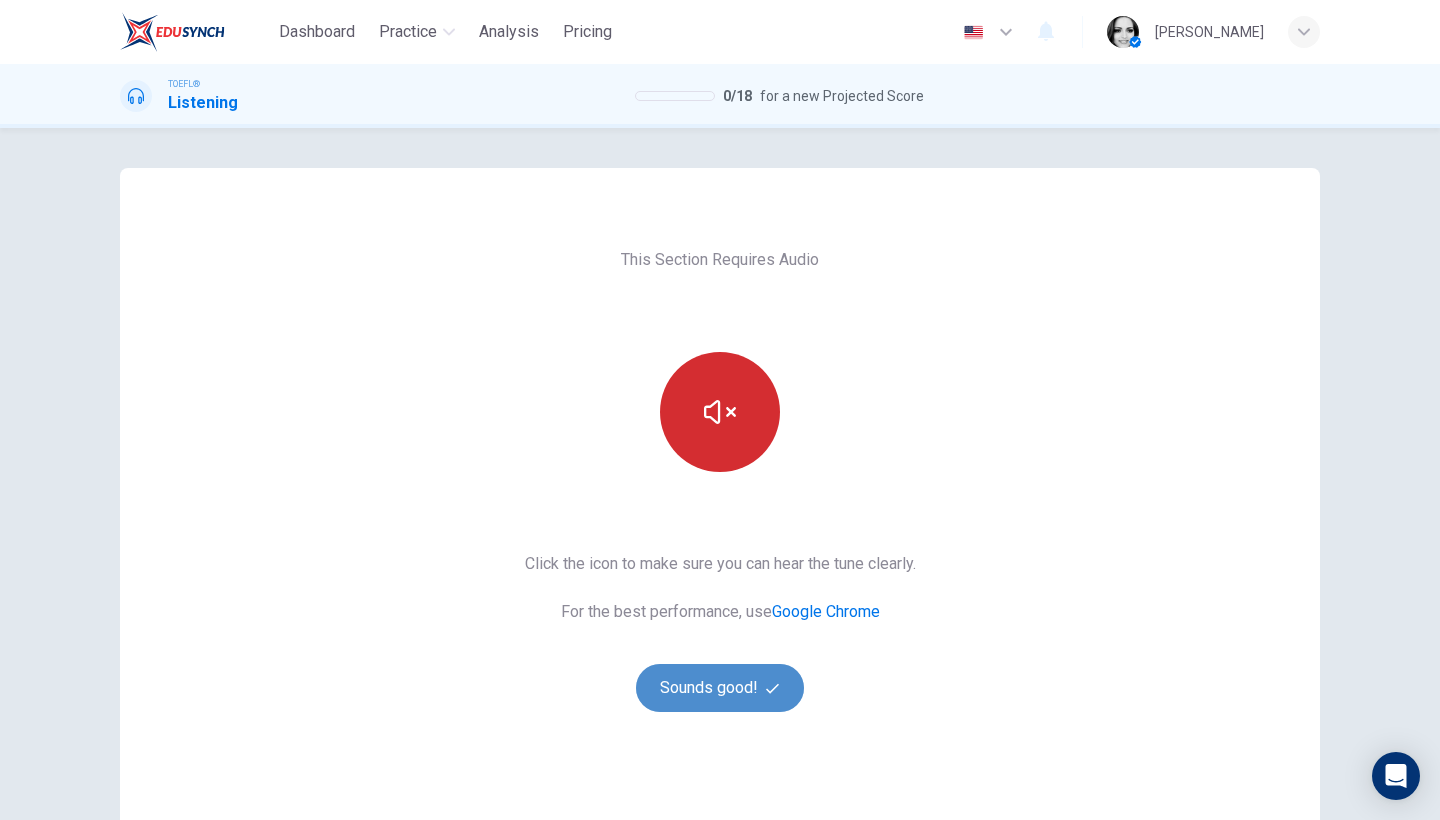 click on "Sounds good!" at bounding box center [720, 688] 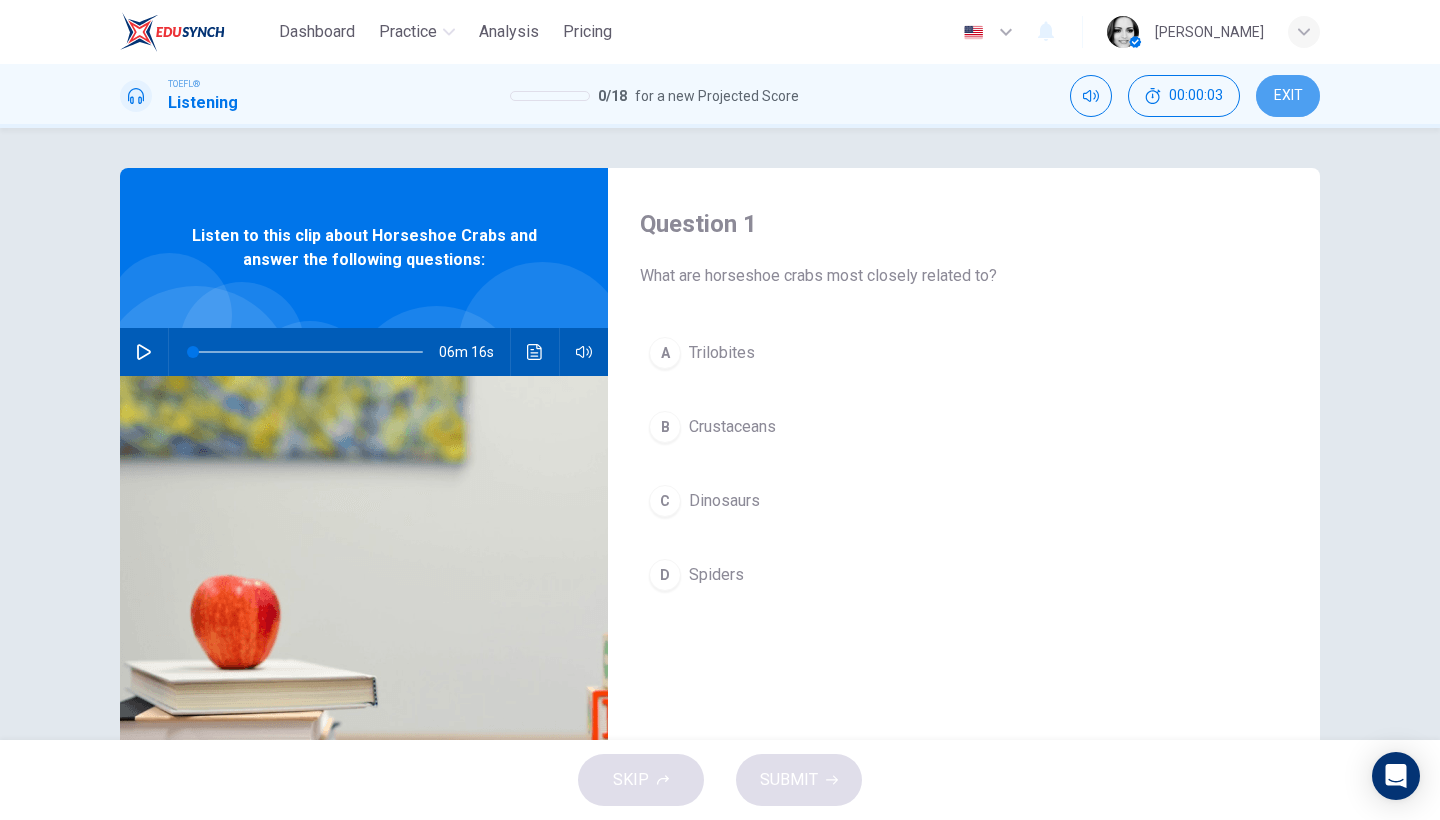 click on "EXIT" at bounding box center (1288, 96) 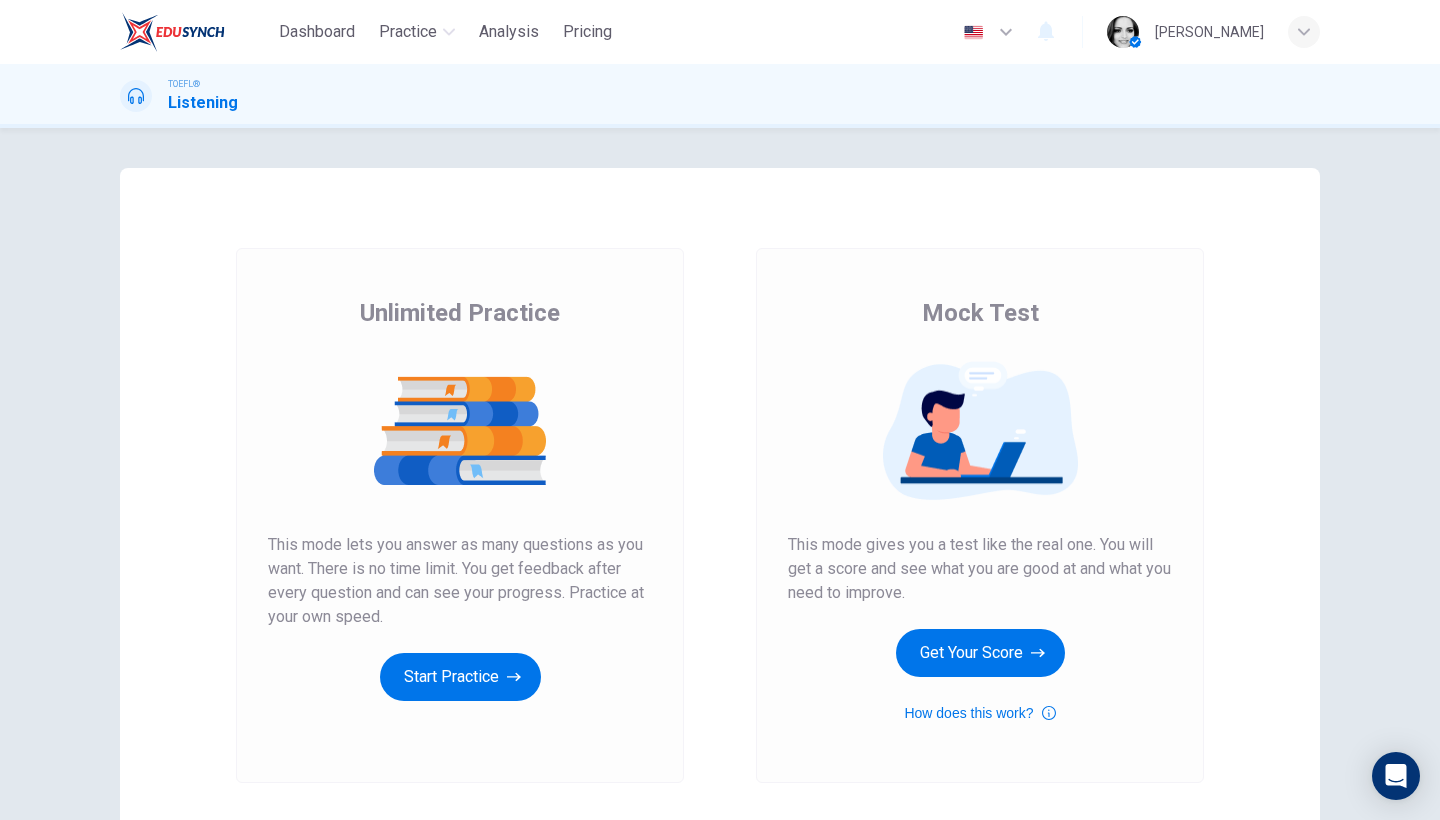 scroll, scrollTop: 0, scrollLeft: 0, axis: both 